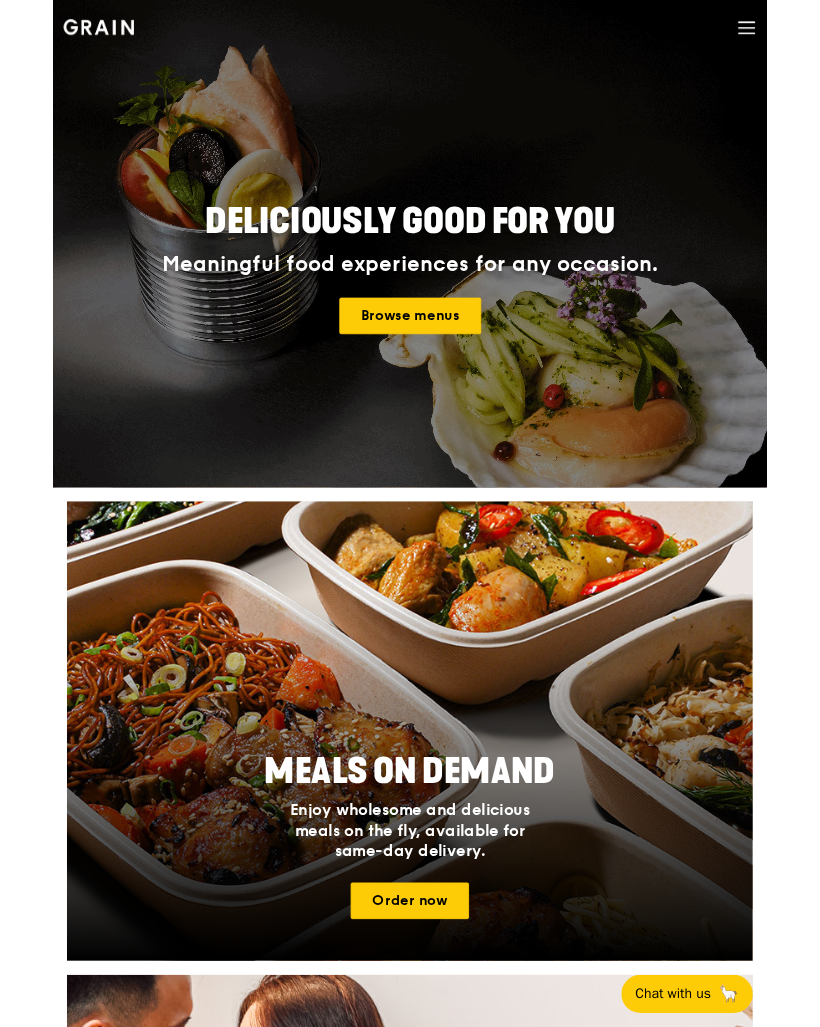 scroll, scrollTop: 0, scrollLeft: 0, axis: both 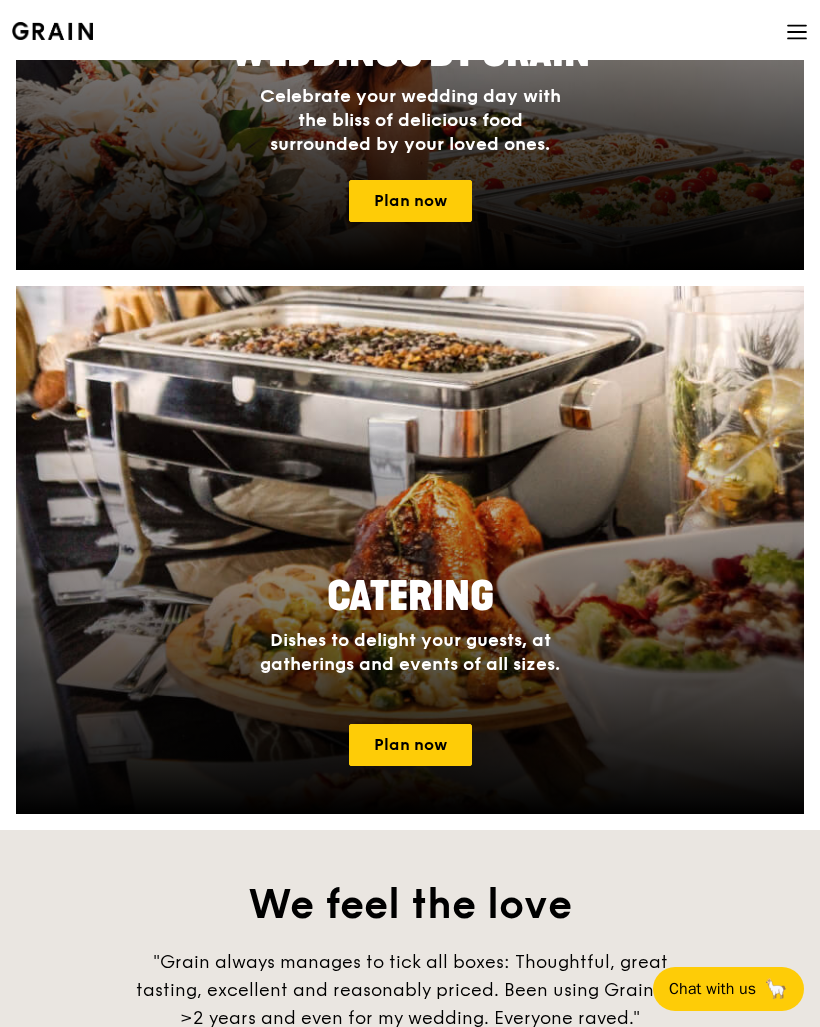 click on "Plan now" at bounding box center [410, 745] 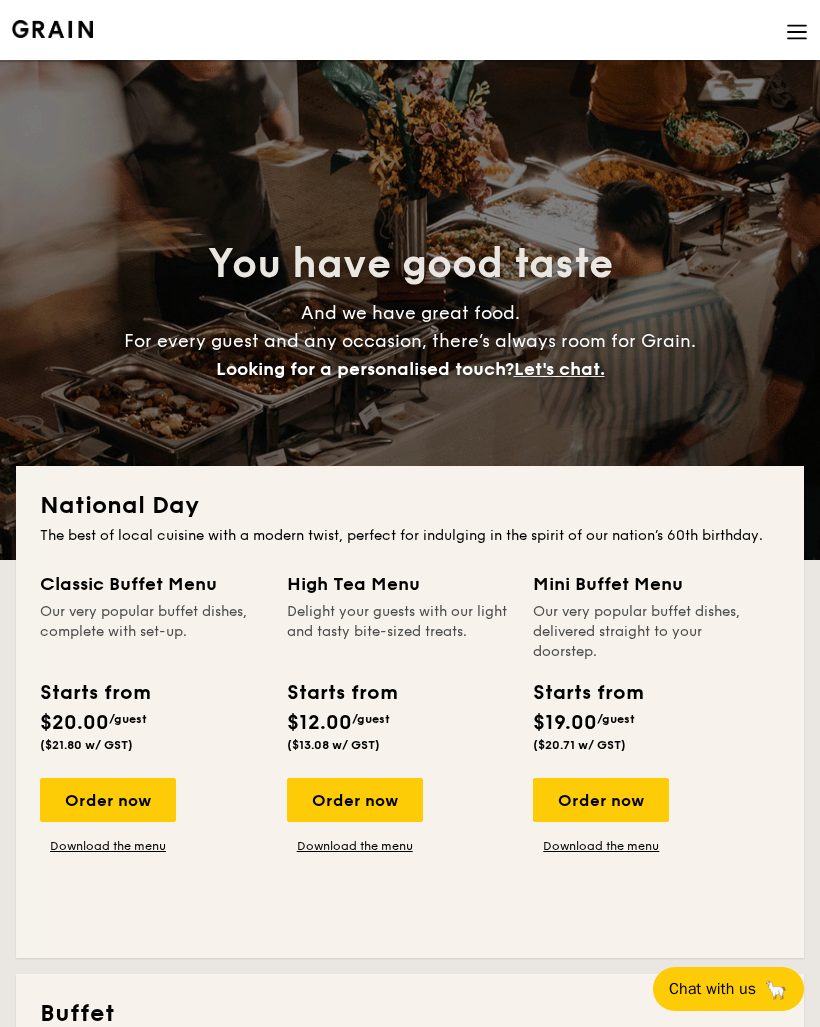 scroll, scrollTop: 0, scrollLeft: 0, axis: both 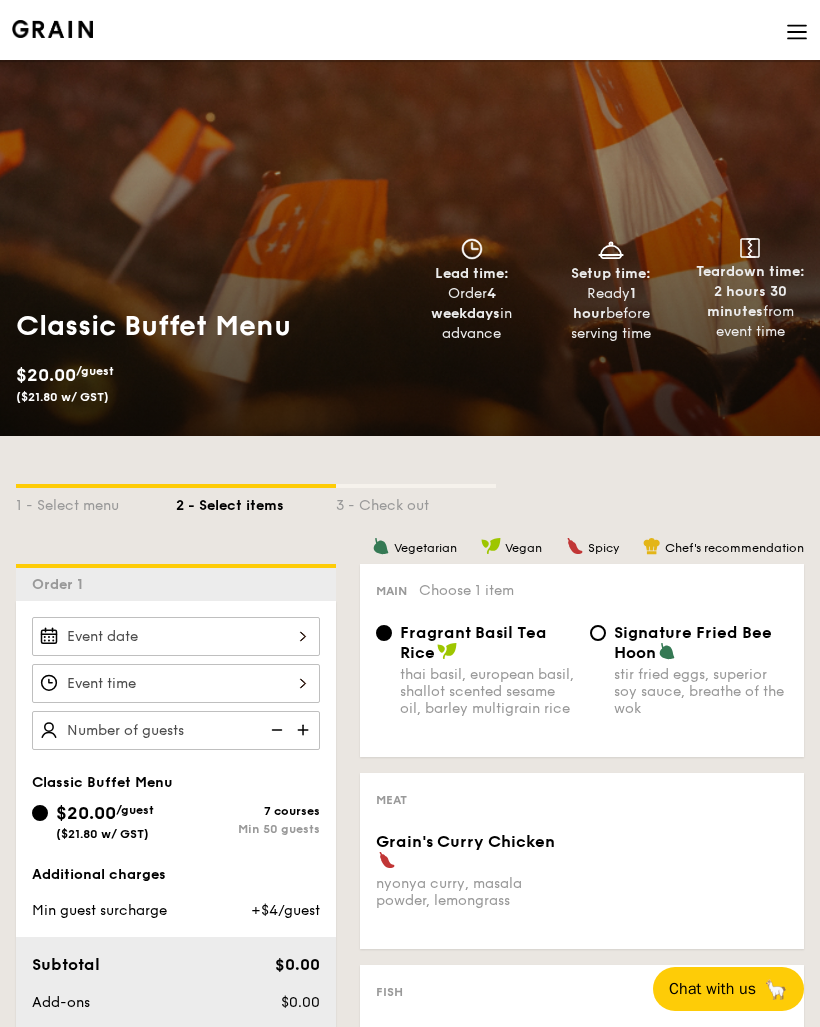 click at bounding box center (176, 636) 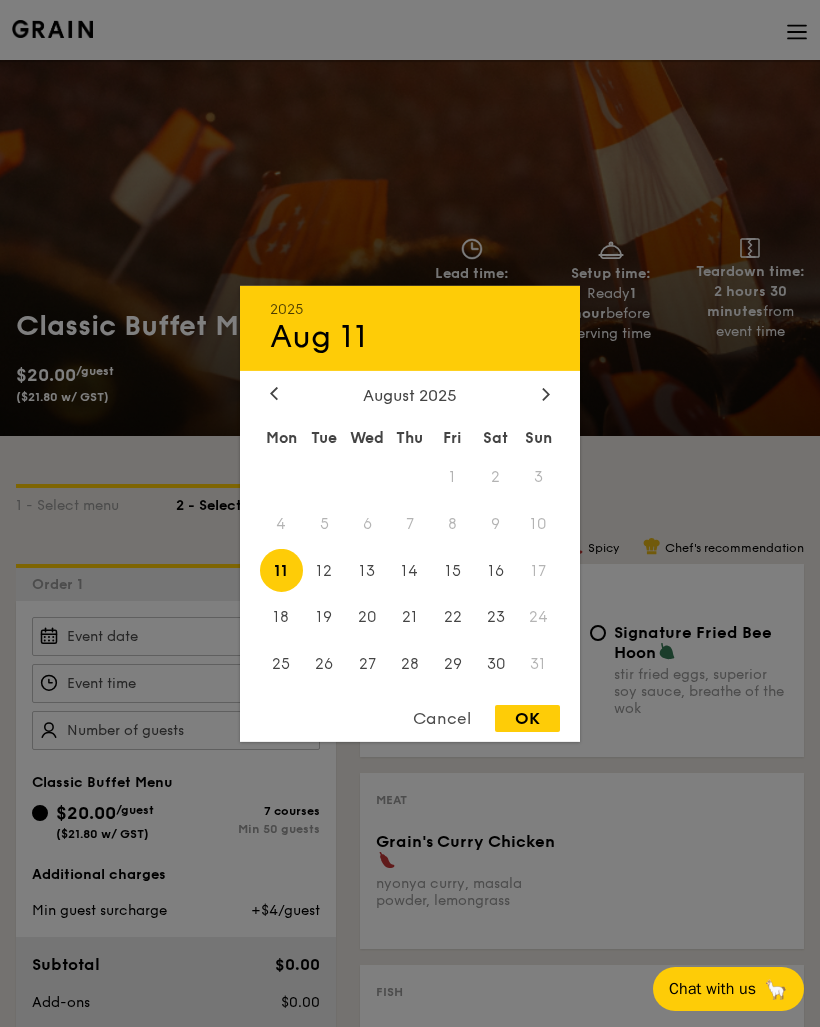 click on "15" at bounding box center [452, 570] 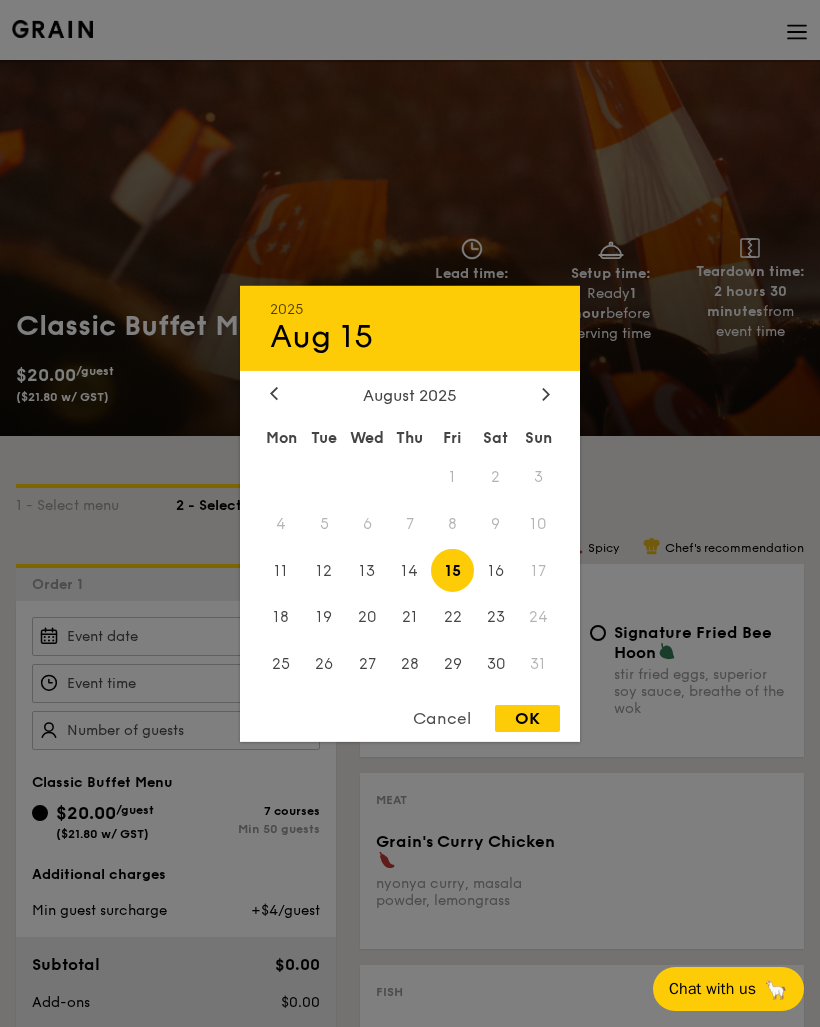 click on "OK" at bounding box center [527, 718] 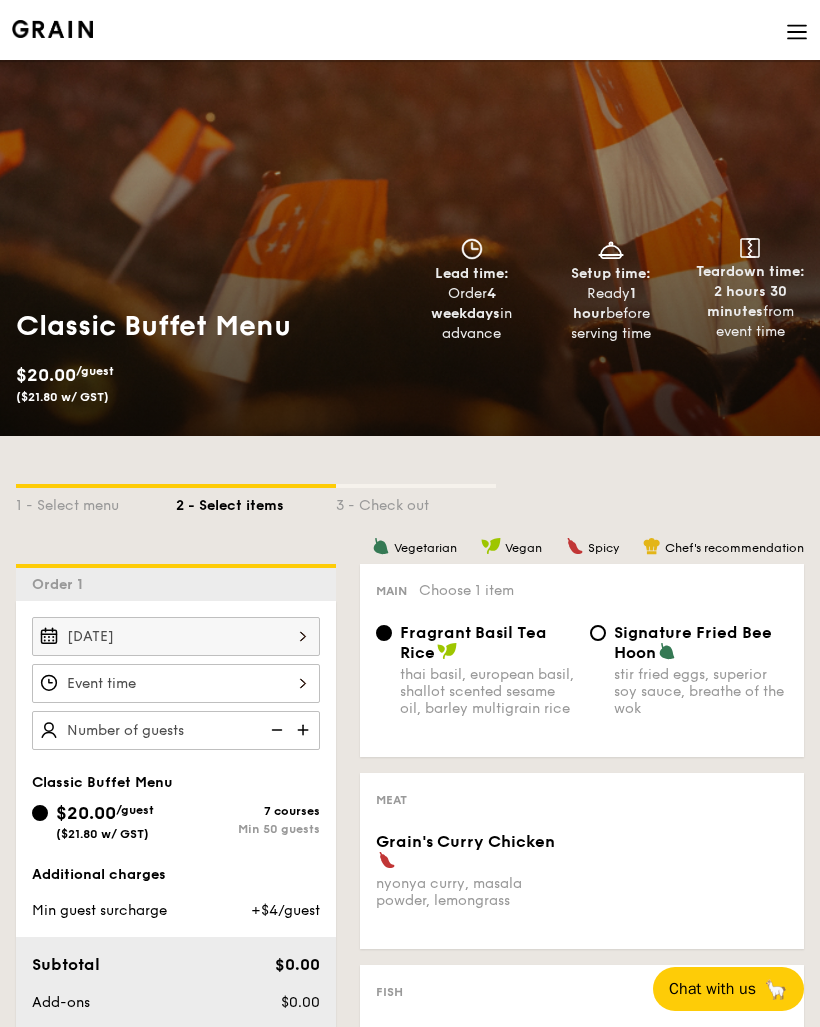 click at bounding box center [176, 683] 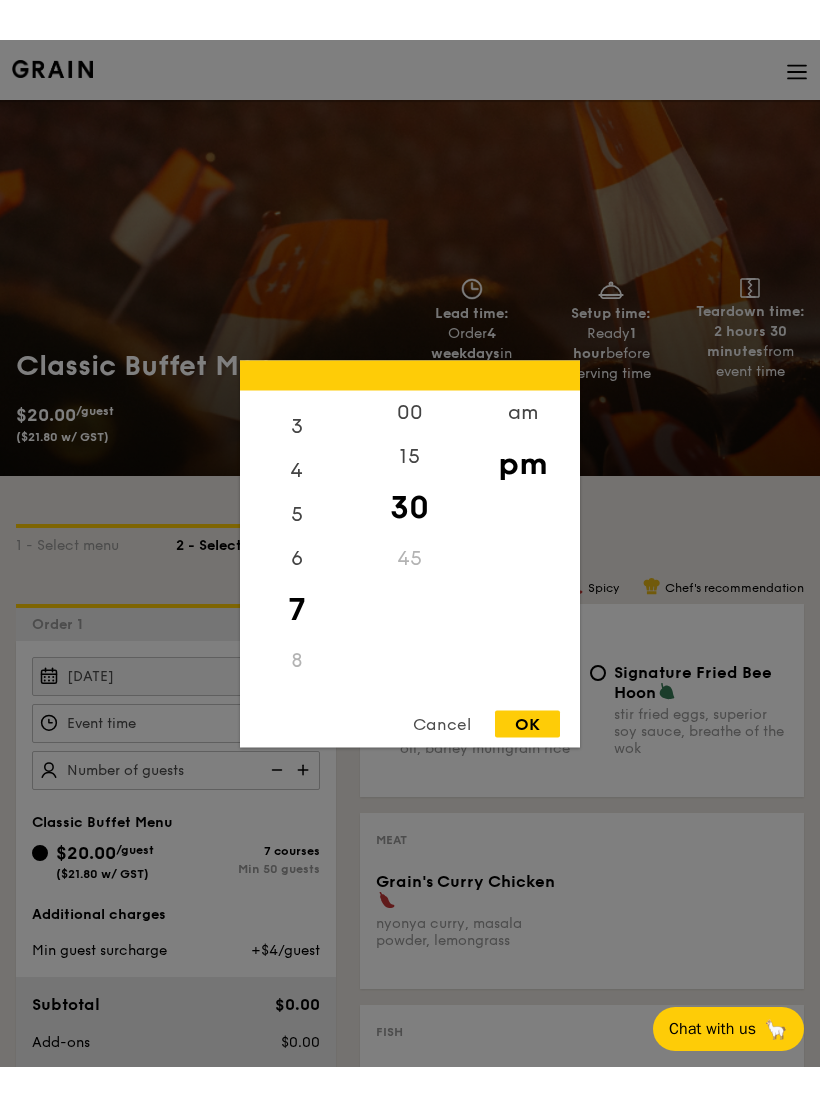 scroll, scrollTop: 137, scrollLeft: 0, axis: vertical 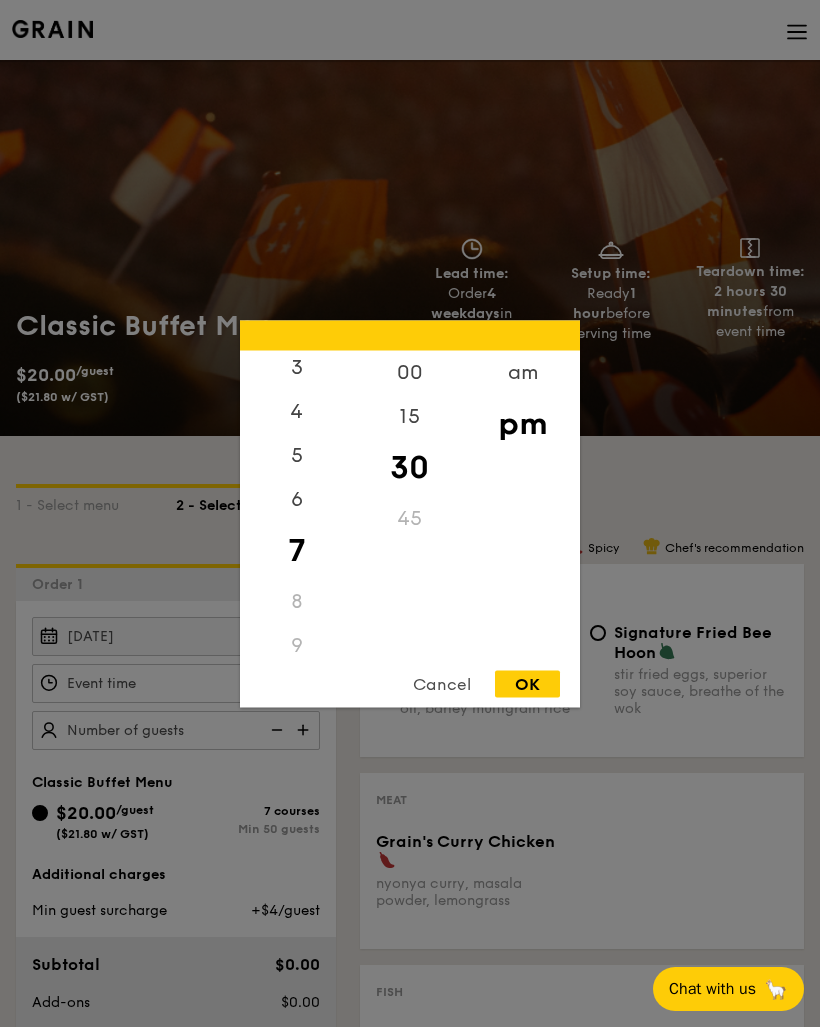 click on "00" at bounding box center (409, 372) 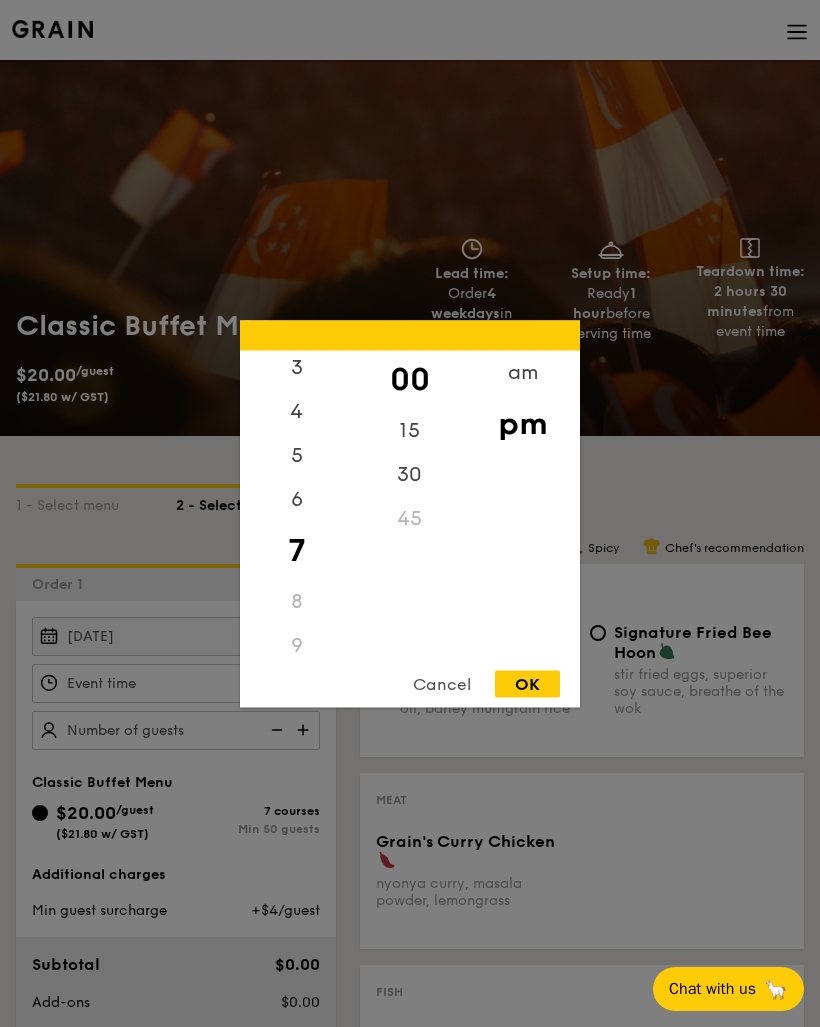 click on "6" at bounding box center (296, 499) 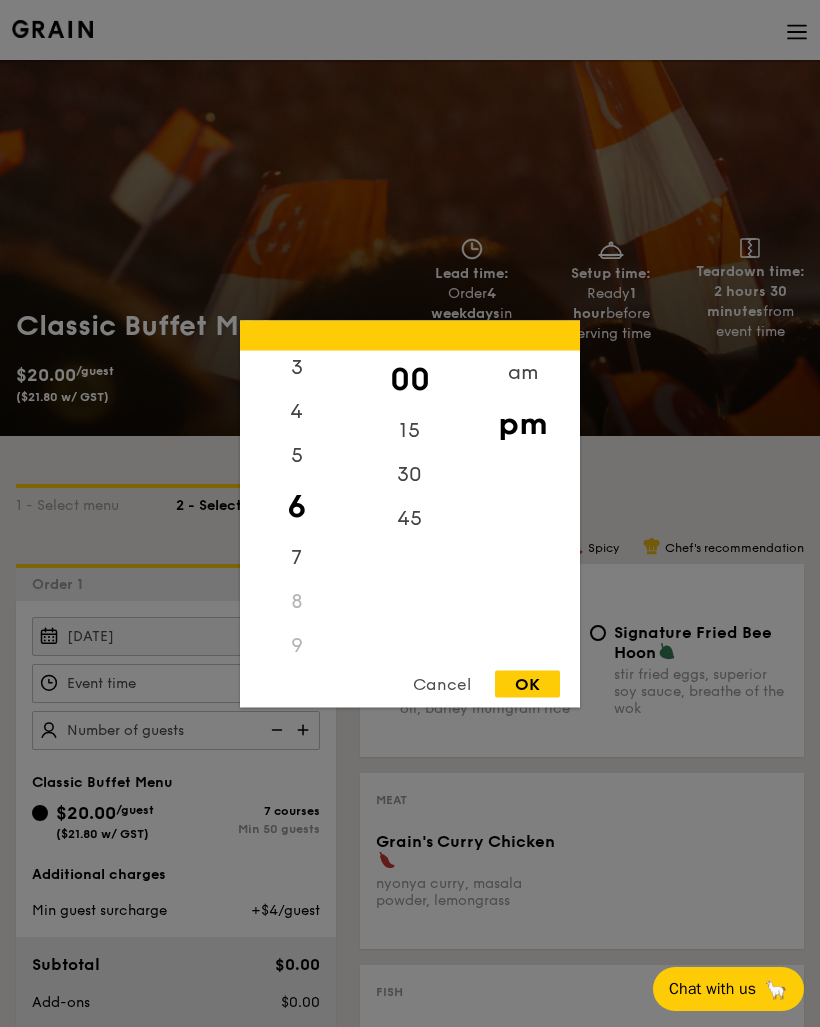 click on "OK" at bounding box center (527, 683) 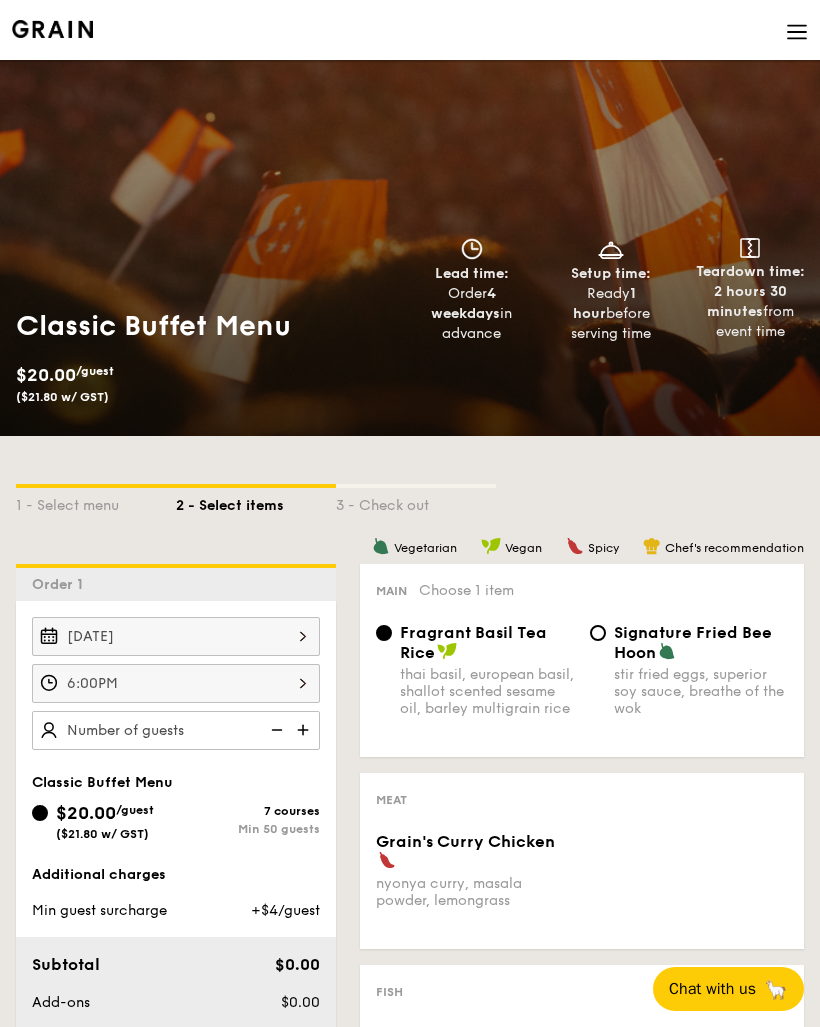 click at bounding box center [305, 730] 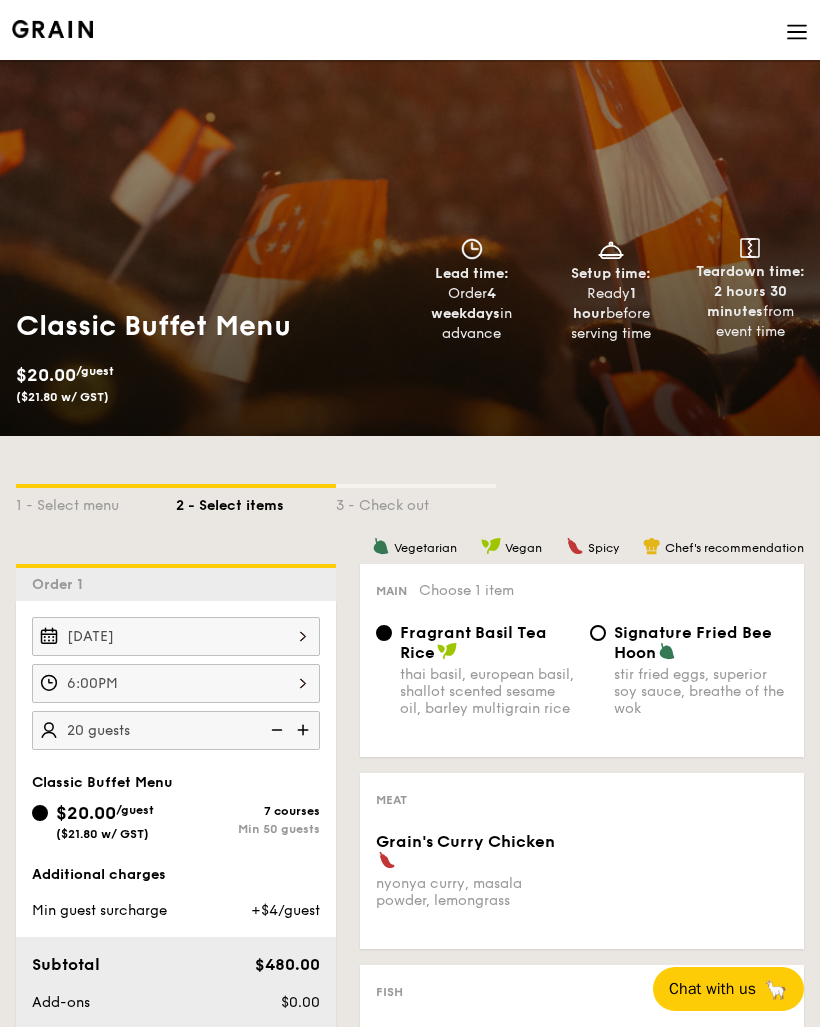 click at bounding box center [305, 730] 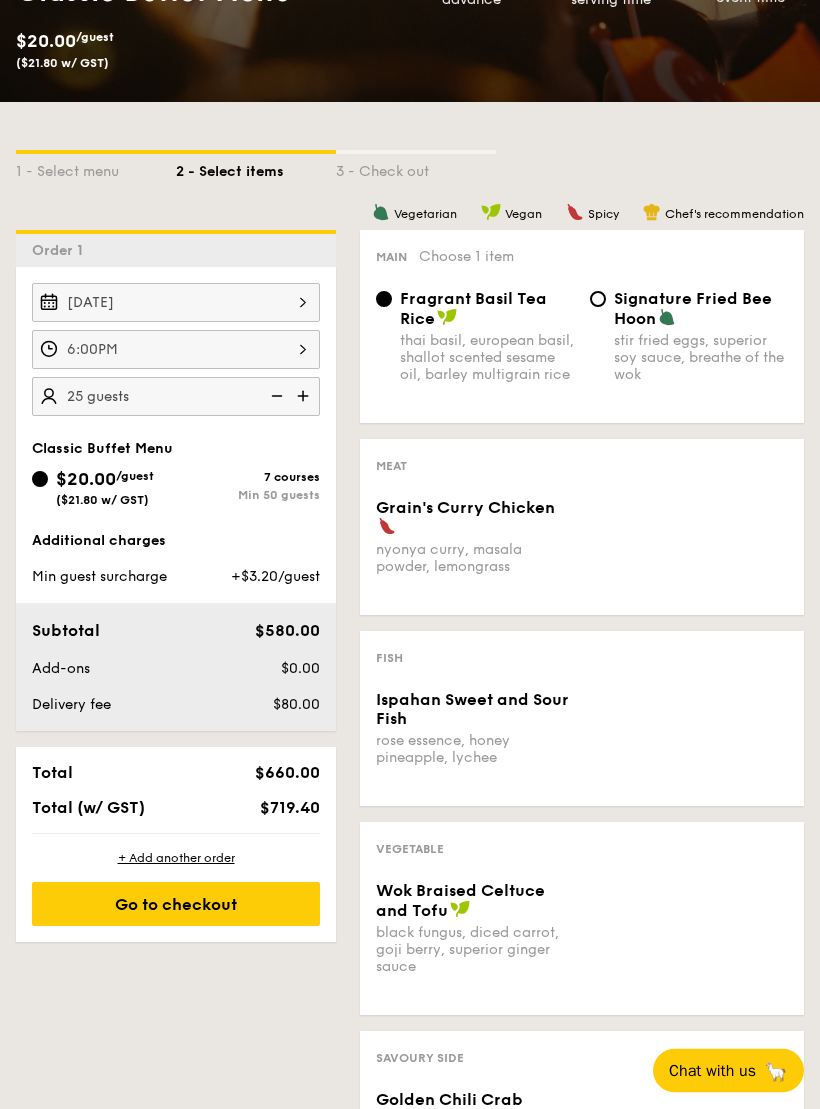 scroll, scrollTop: 334, scrollLeft: 0, axis: vertical 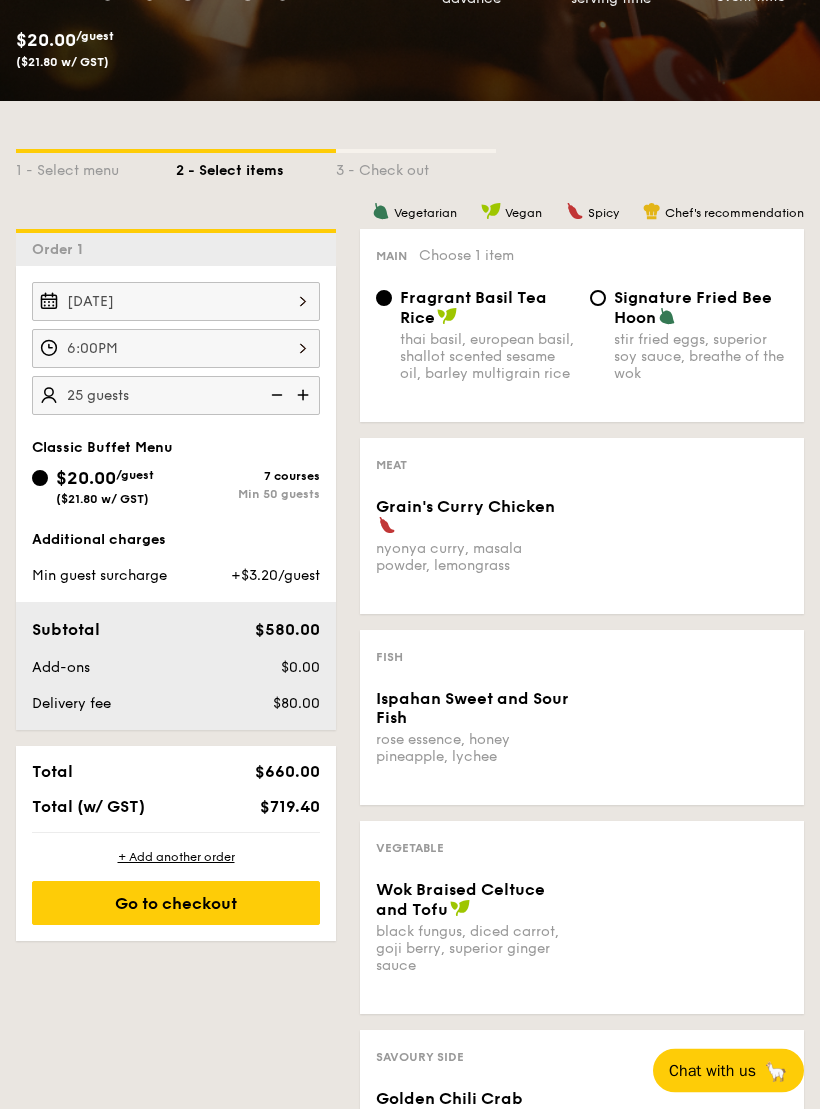 click on "nyonya curry, masala powder, lemongrass" at bounding box center (475, 558) 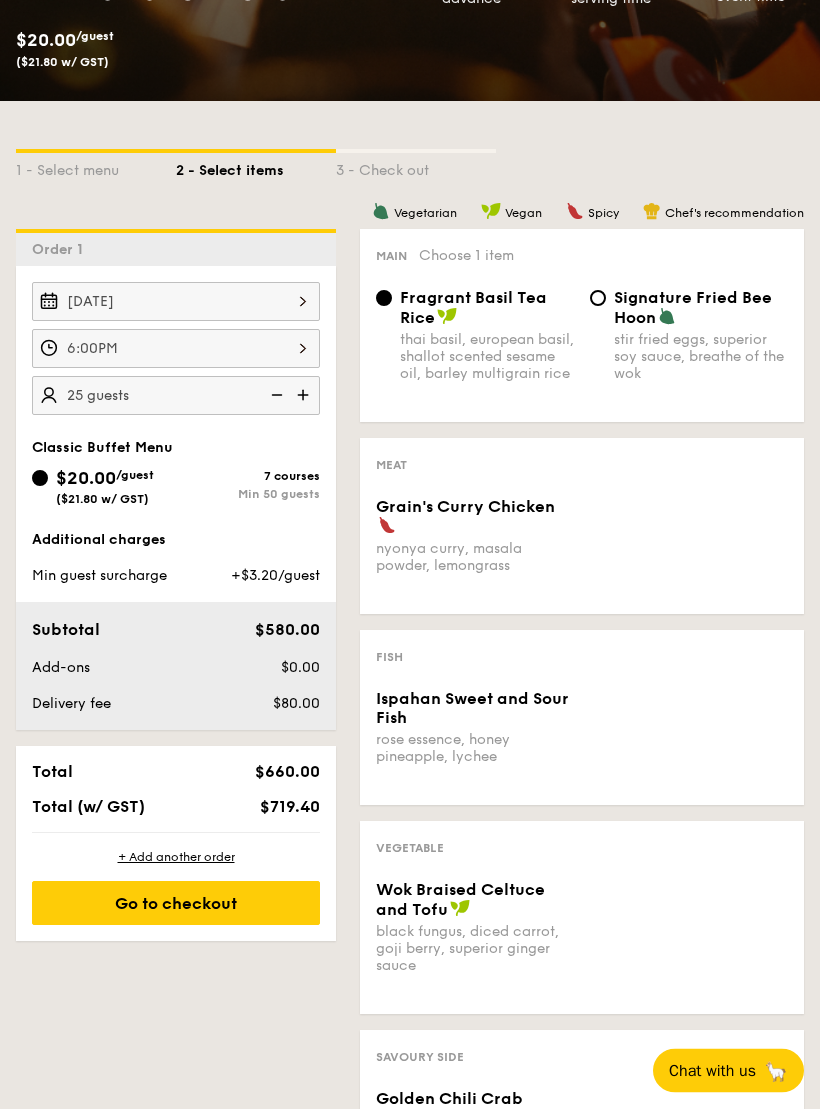 click on "nyonya curry, masala powder, lemongrass" at bounding box center [475, 558] 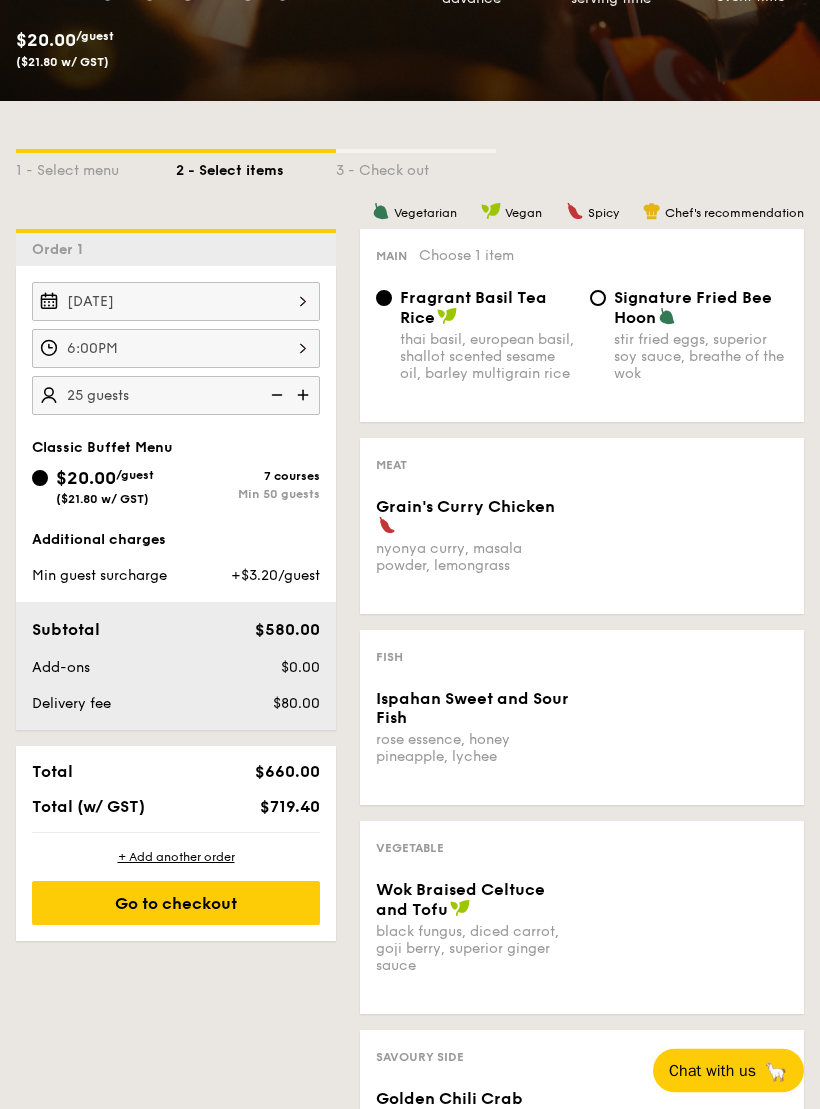 click on "Grain's Curry Chicken nyonya curry, masala powder, lemongrass" at bounding box center (582, 548) 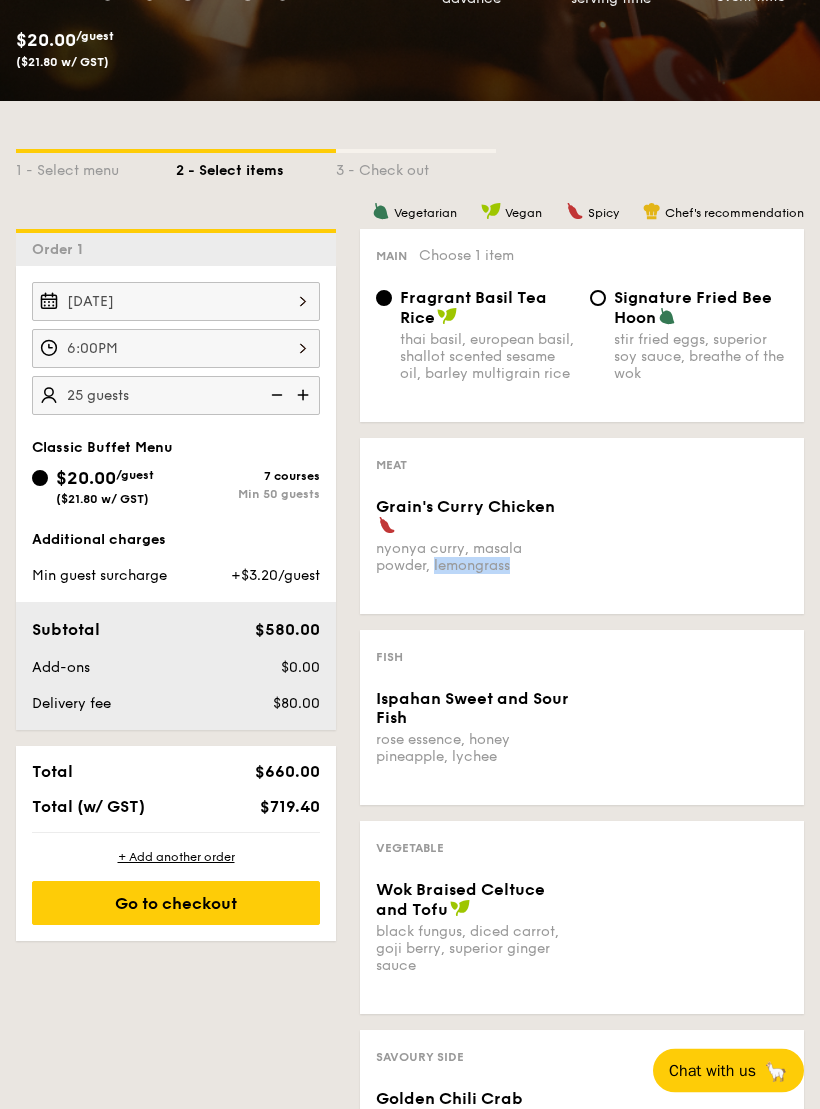 click on "Meat
Grain's Curry Chicken nyonya curry, masala powder, lemongrass" at bounding box center (582, 527) 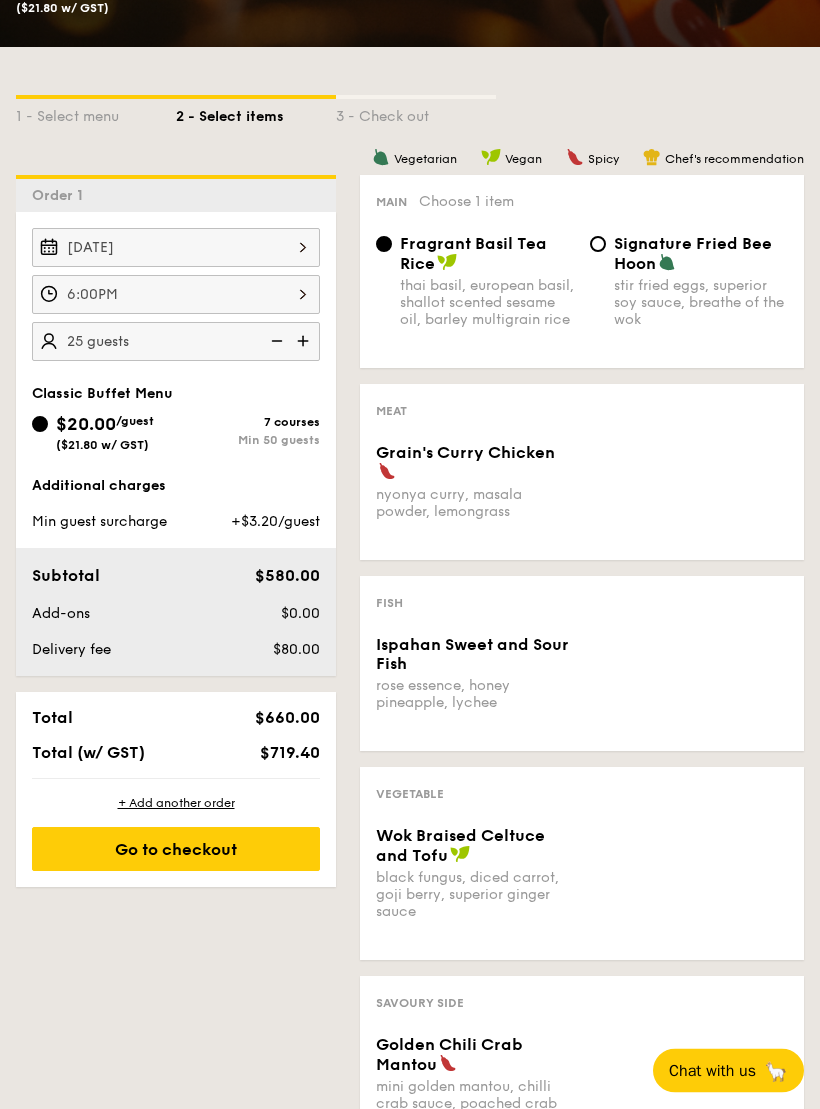 scroll, scrollTop: 389, scrollLeft: 0, axis: vertical 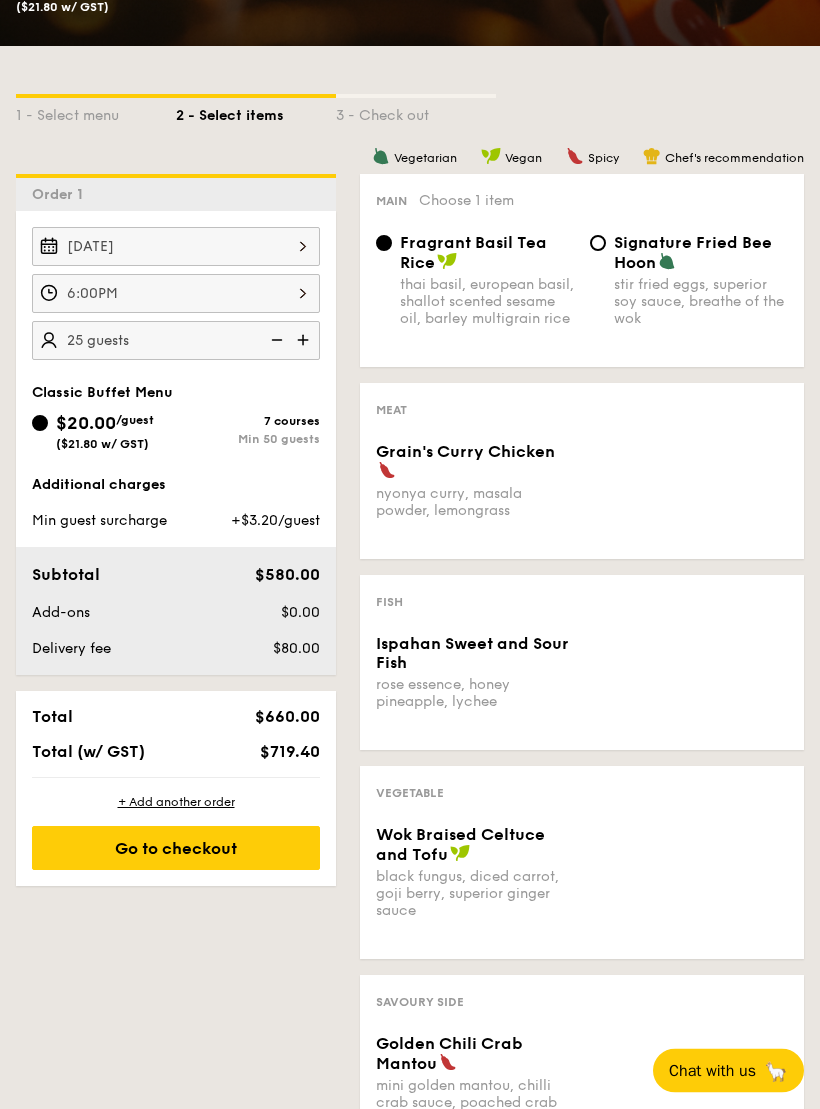click on "rose essence, honey pineapple, lychee" at bounding box center (475, 694) 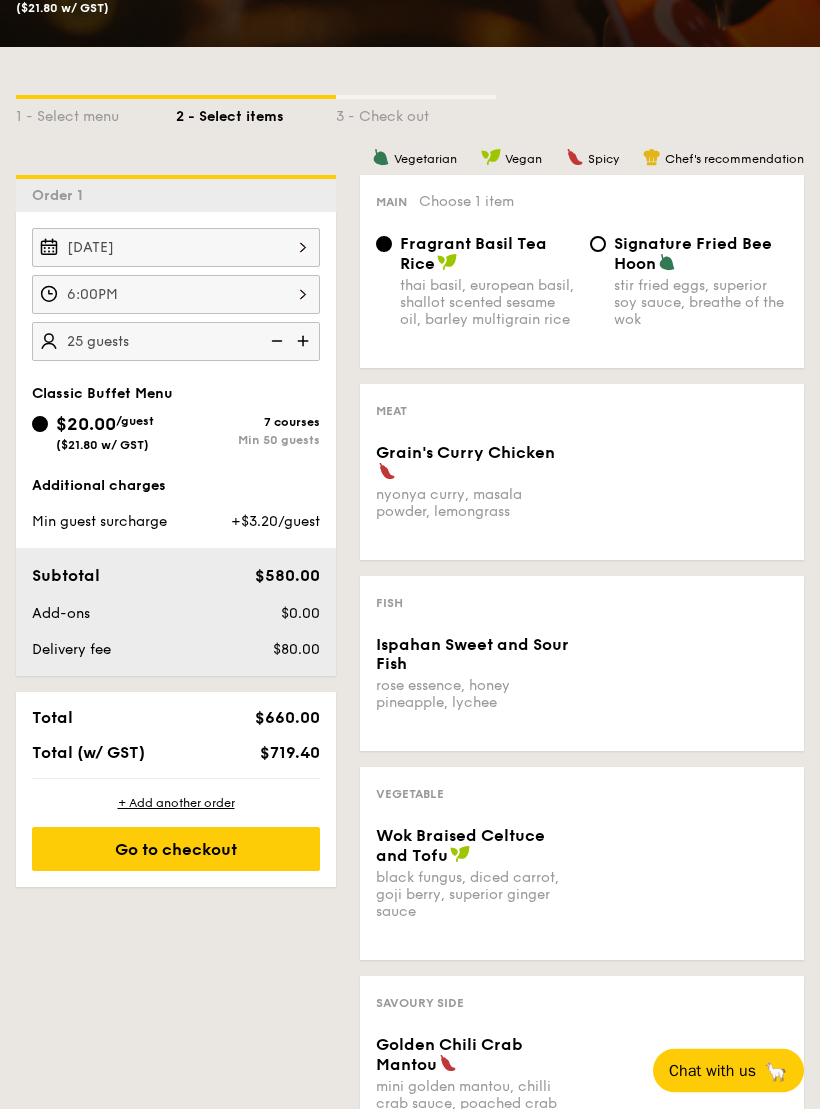 scroll, scrollTop: 390, scrollLeft: 0, axis: vertical 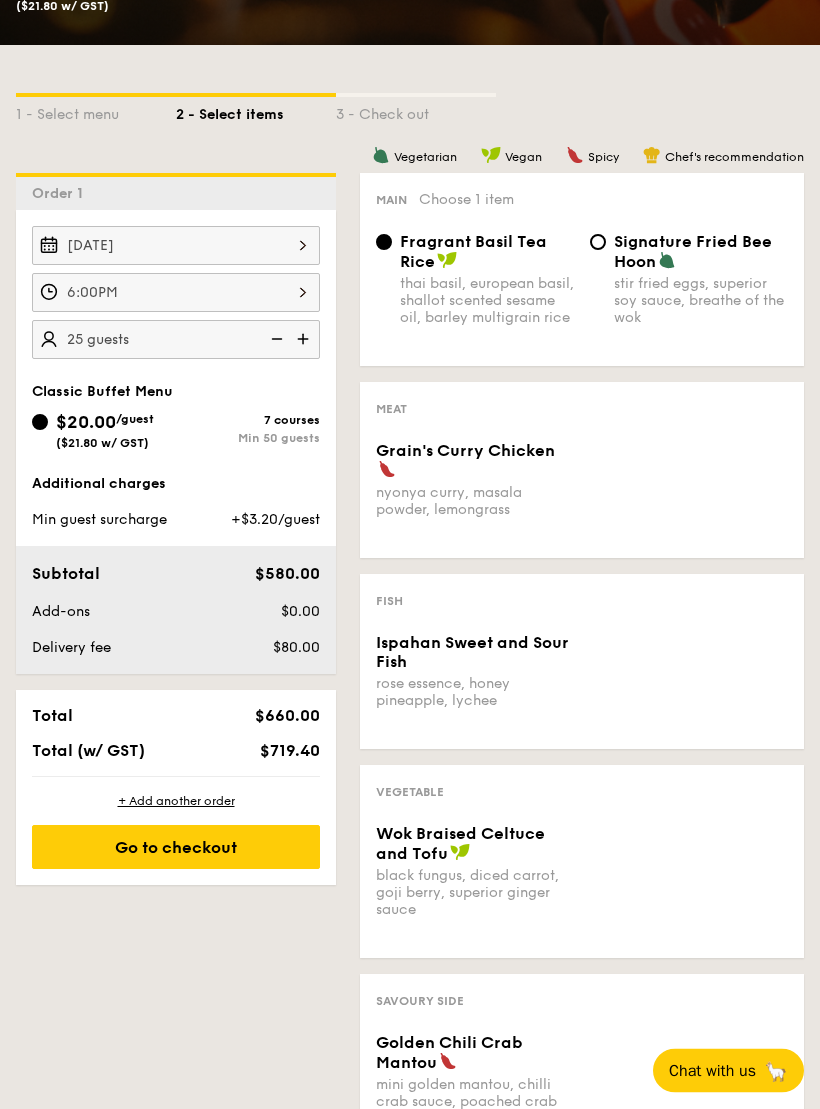 click on "Wok Braised Celtuce and Tofu black fungus, diced carrot, goji berry, superior ginger sauce" at bounding box center (582, 884) 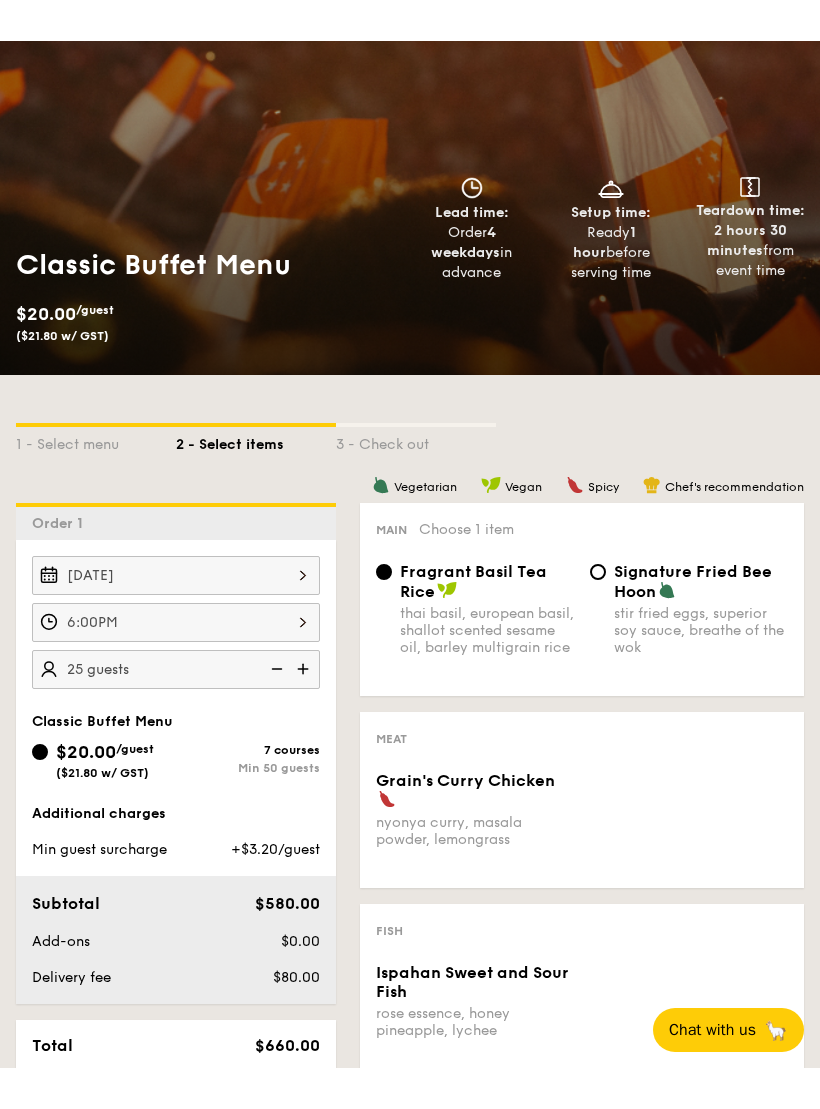 scroll, scrollTop: 131, scrollLeft: 0, axis: vertical 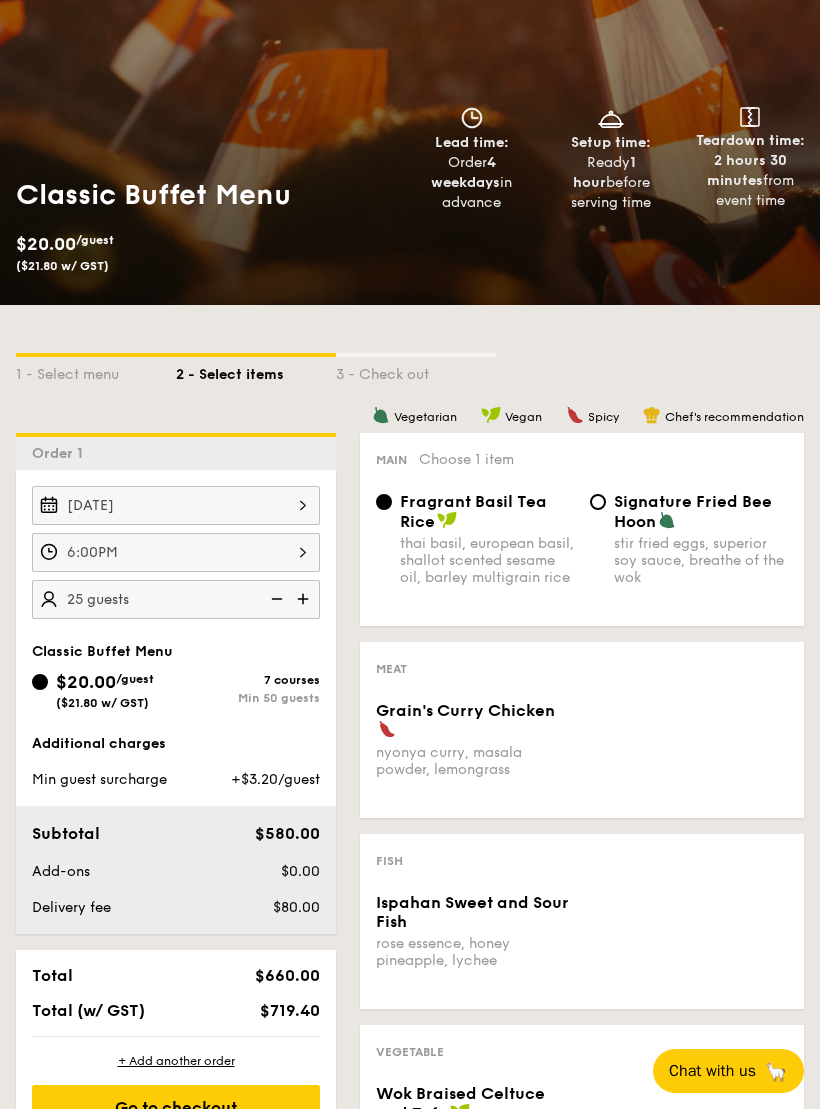 click on "Fragrant Basil Tea Rice thai basil, european basil, shallot scented sesame oil, barley multigrain rice" at bounding box center [384, 502] 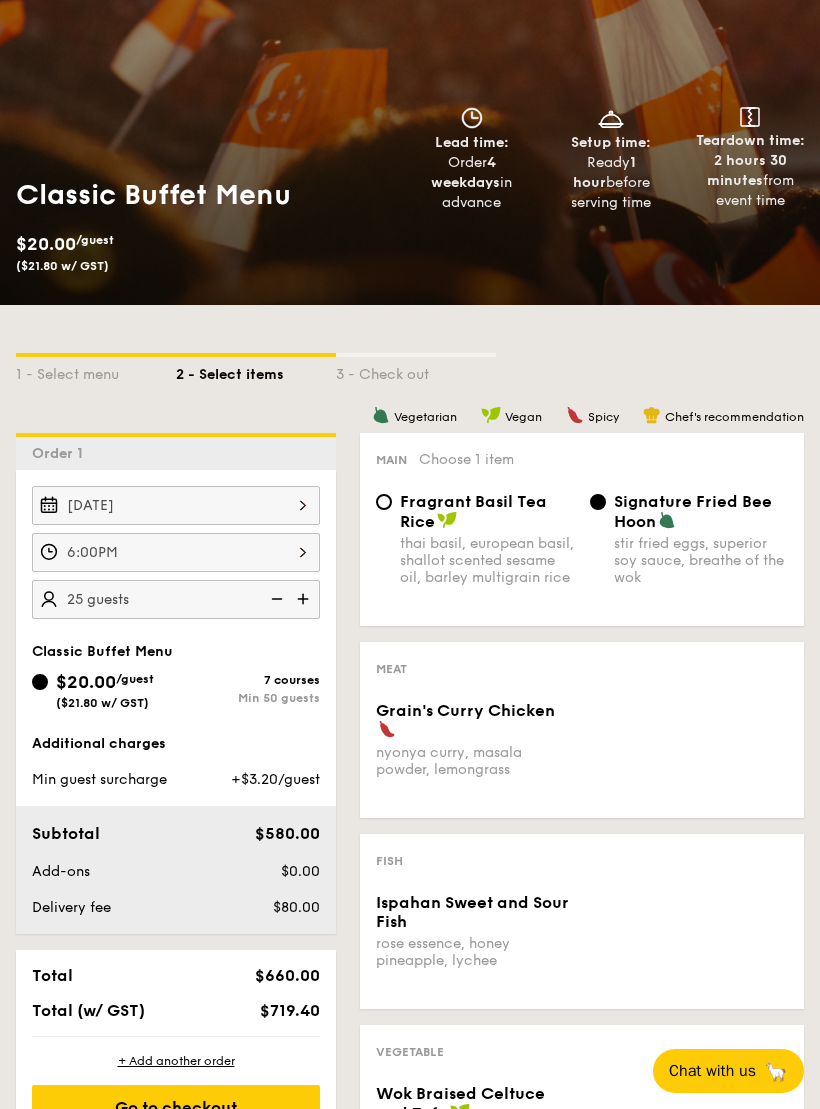 click on "Fragrant Basil Tea Rice" at bounding box center [473, 511] 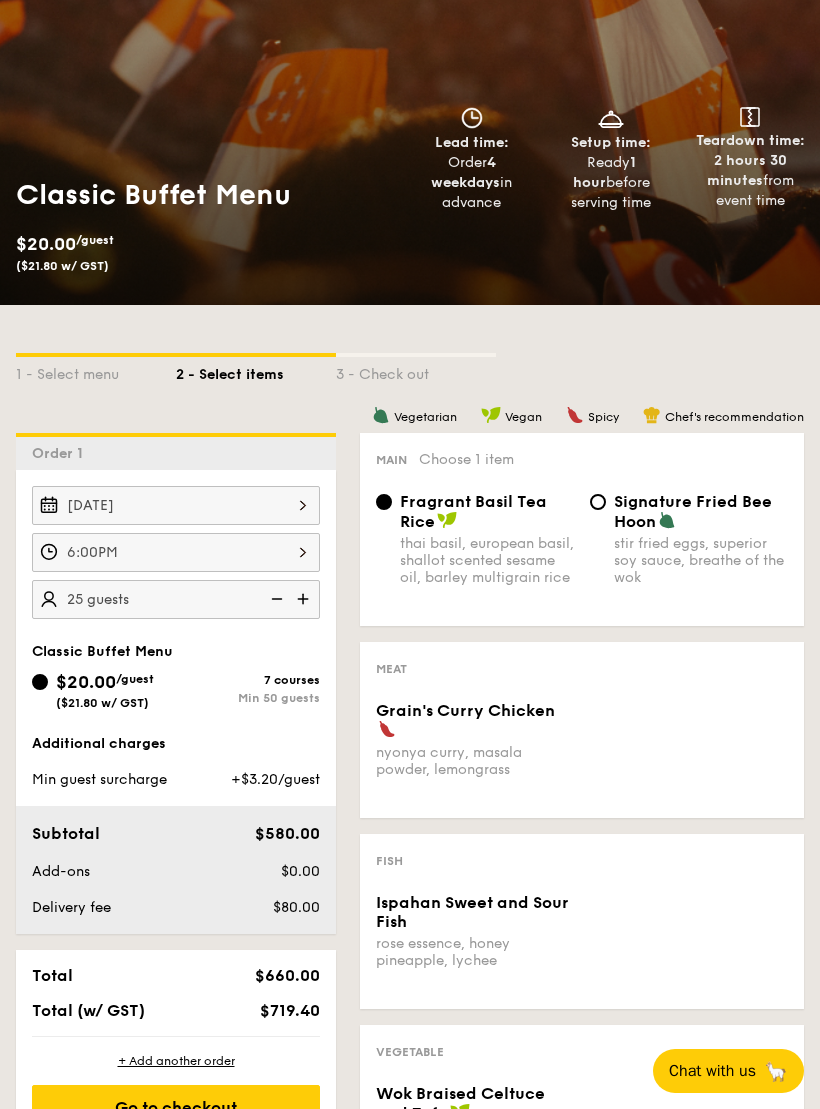 click on "Fragrant Basil Tea Rice thai basil, european basil, shallot scented sesame oil, barley multigrain rice Signature Fried Bee Hoon stir fried eggs, superior soy sauce, breathe of the wok" at bounding box center (582, 551) 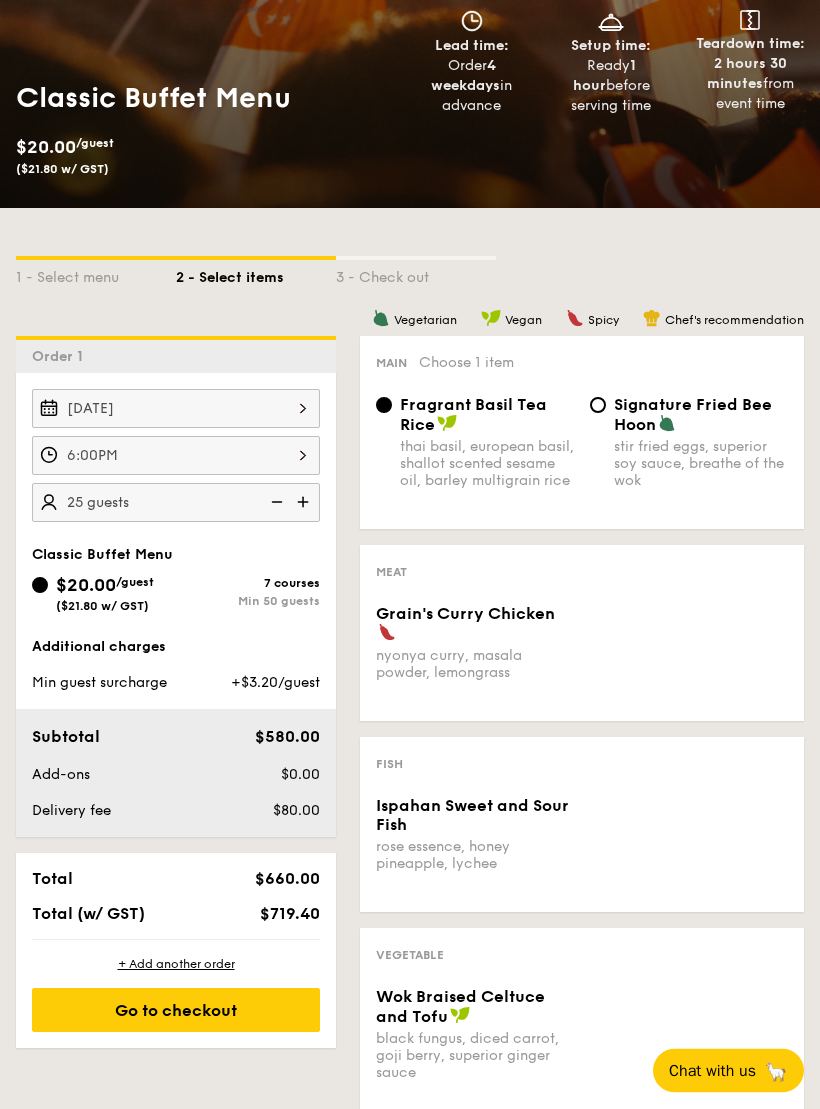 scroll, scrollTop: 251, scrollLeft: 0, axis: vertical 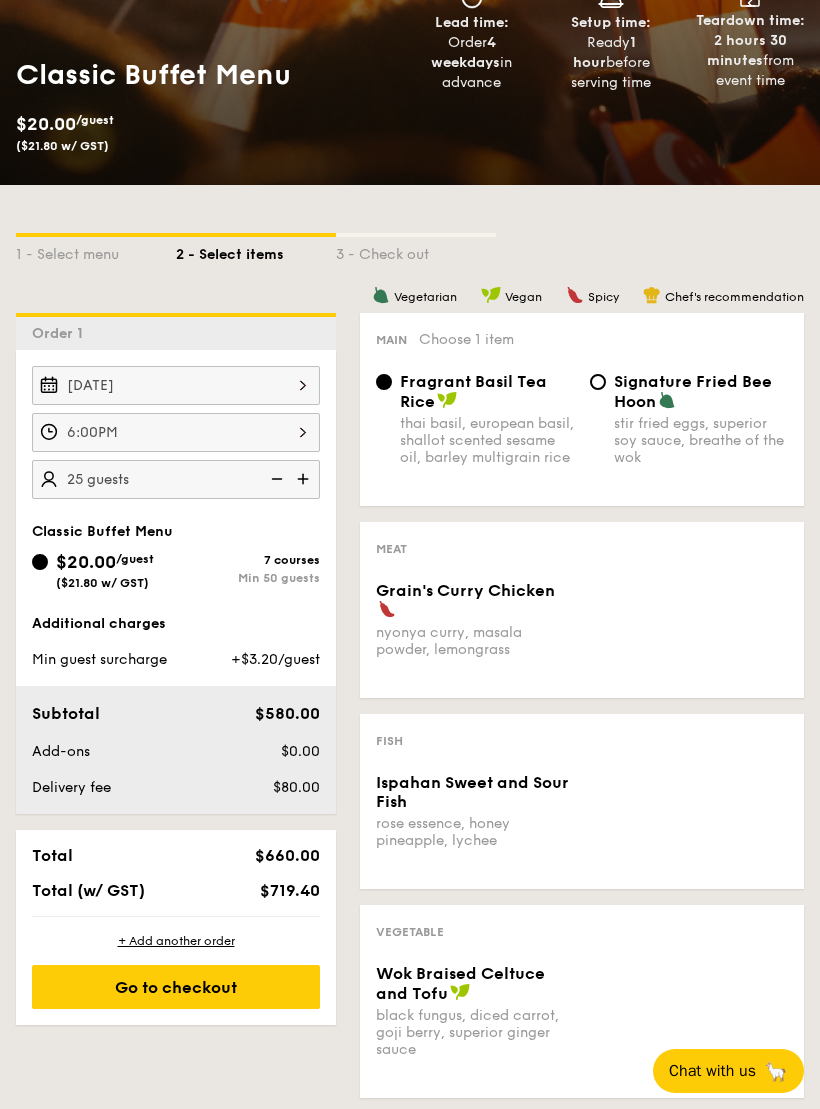 click on "Grain's Curry Chicken nyonya curry, masala powder, lemongrass" at bounding box center (582, 631) 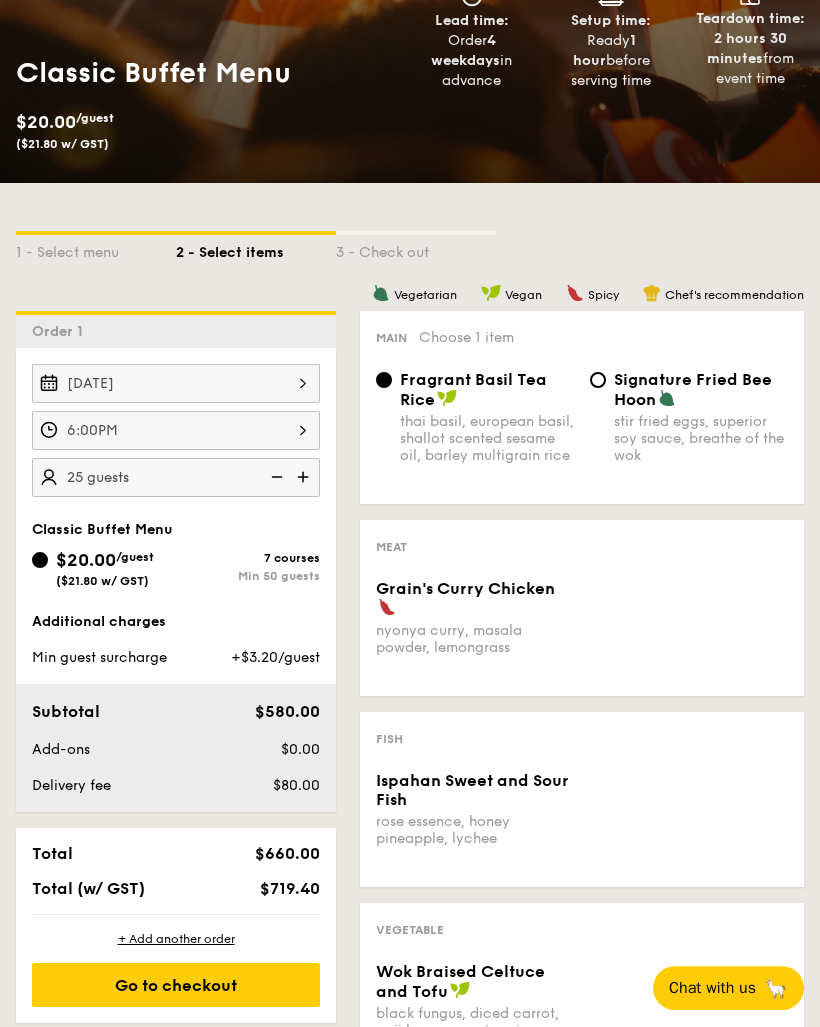 scroll, scrollTop: 323, scrollLeft: 0, axis: vertical 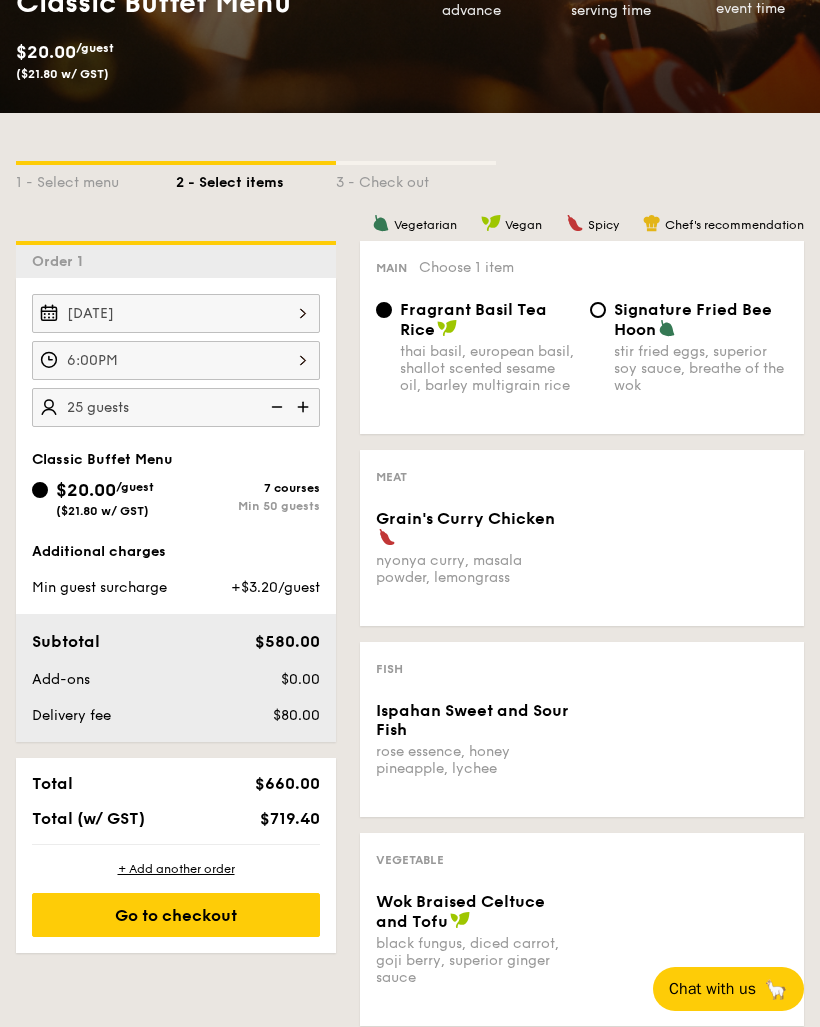 click on "Fragrant Basil Tea Rice" at bounding box center (473, 319) 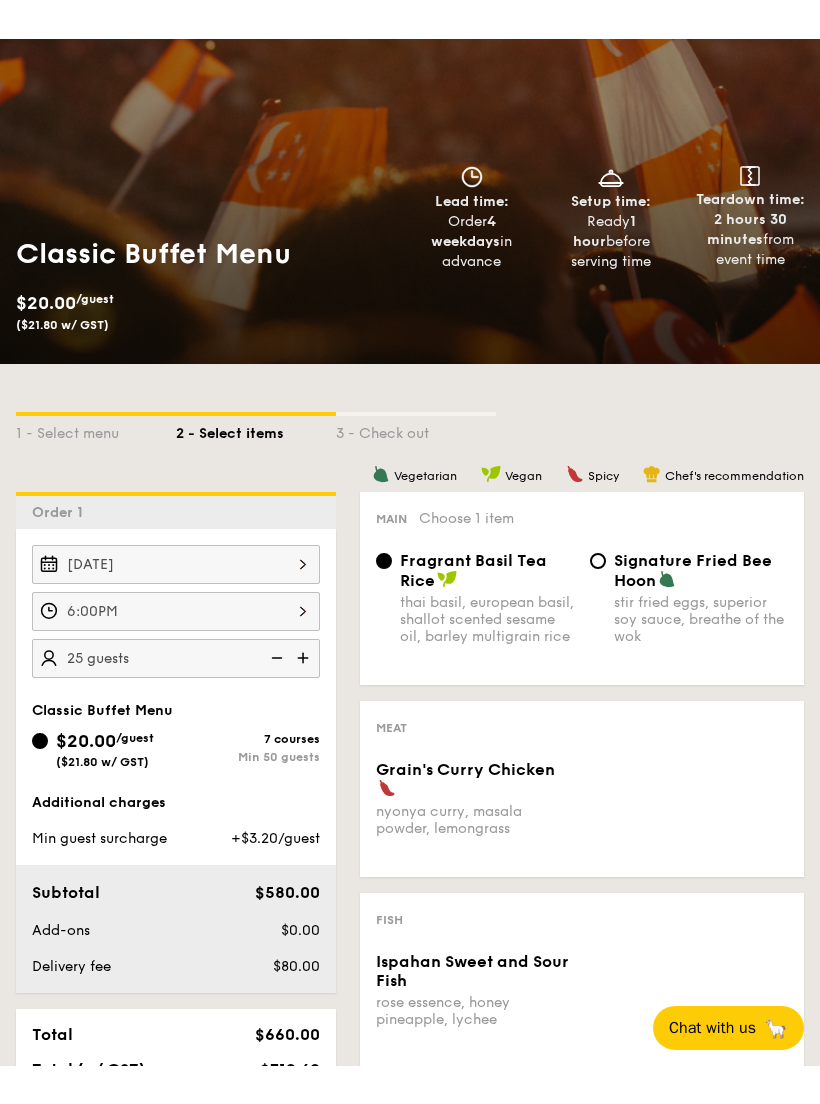 scroll, scrollTop: 0, scrollLeft: 0, axis: both 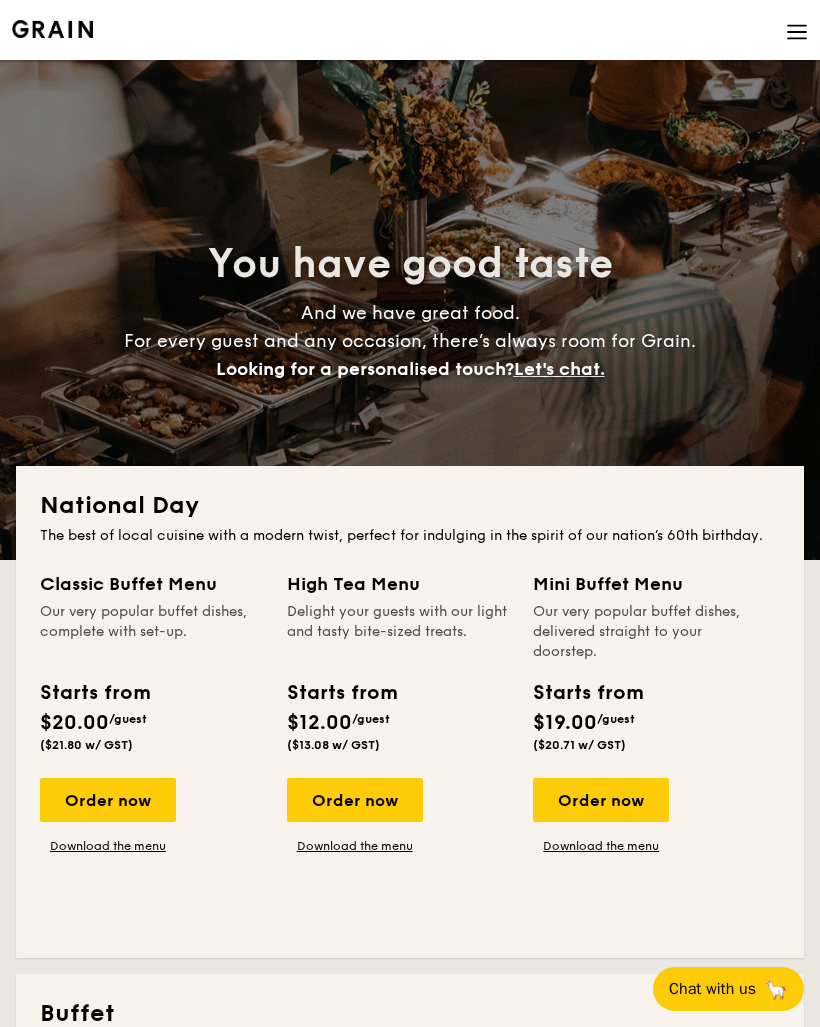 click on "Order now" at bounding box center (601, 800) 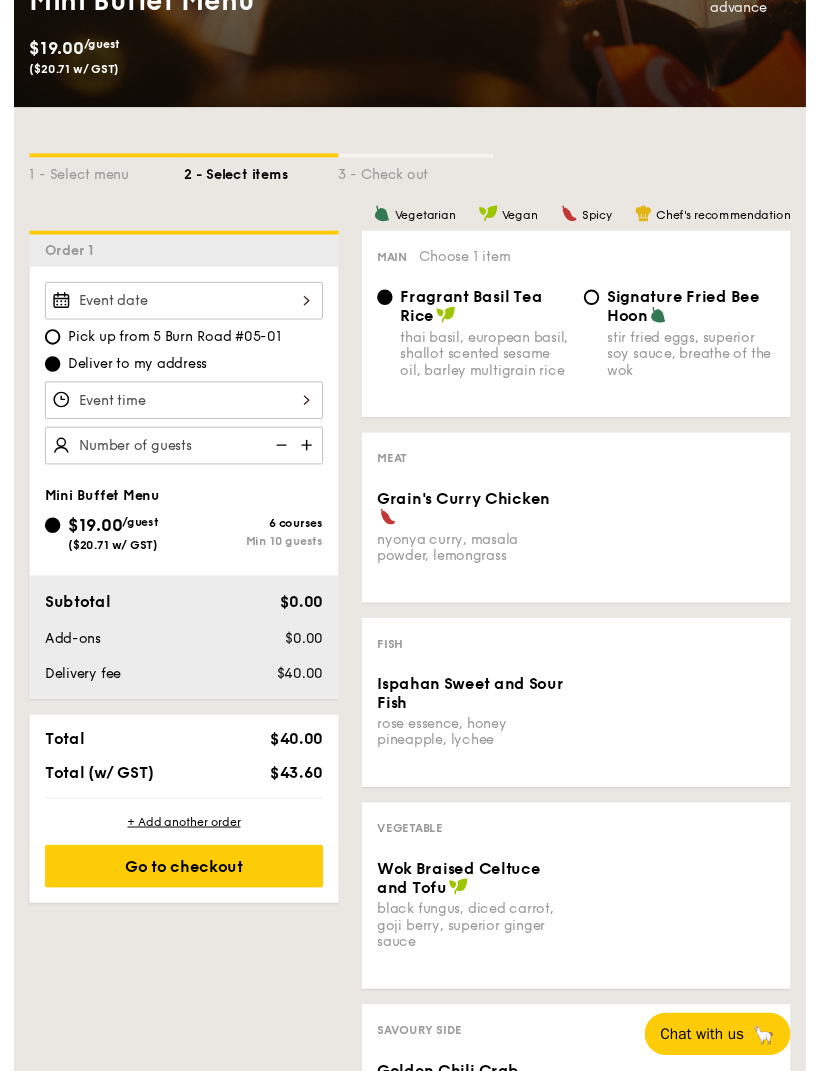 scroll, scrollTop: 408, scrollLeft: 0, axis: vertical 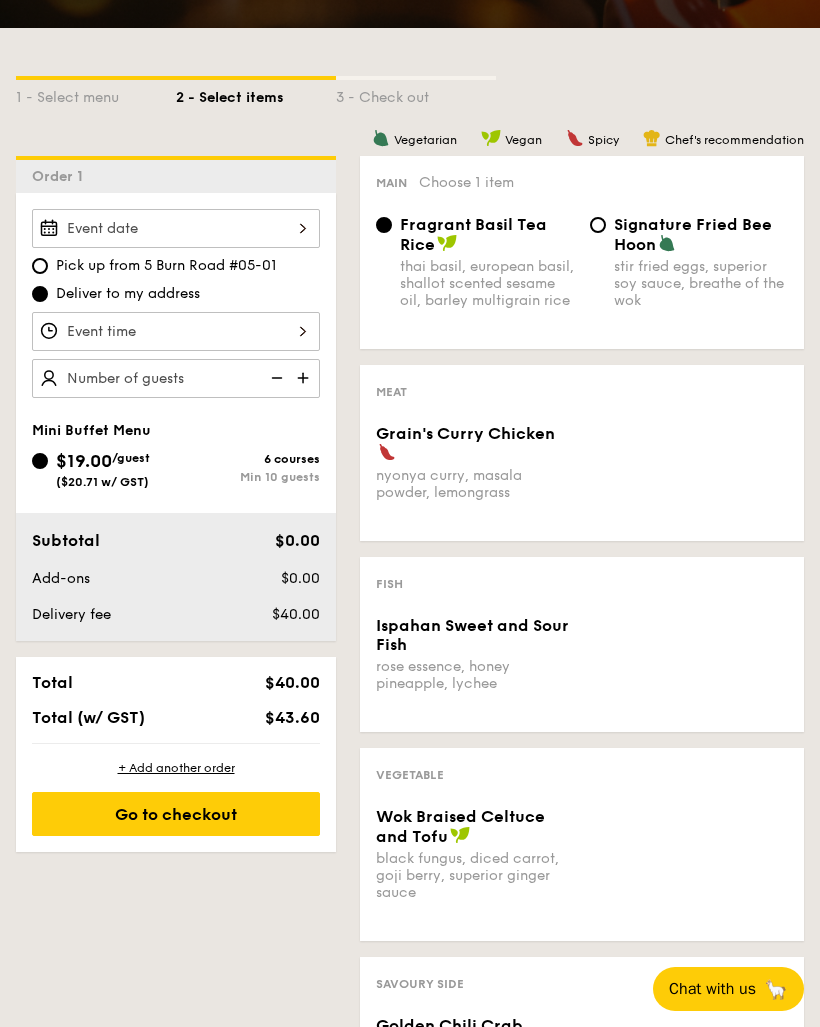 click on "Deliver to my address" at bounding box center (40, 294) 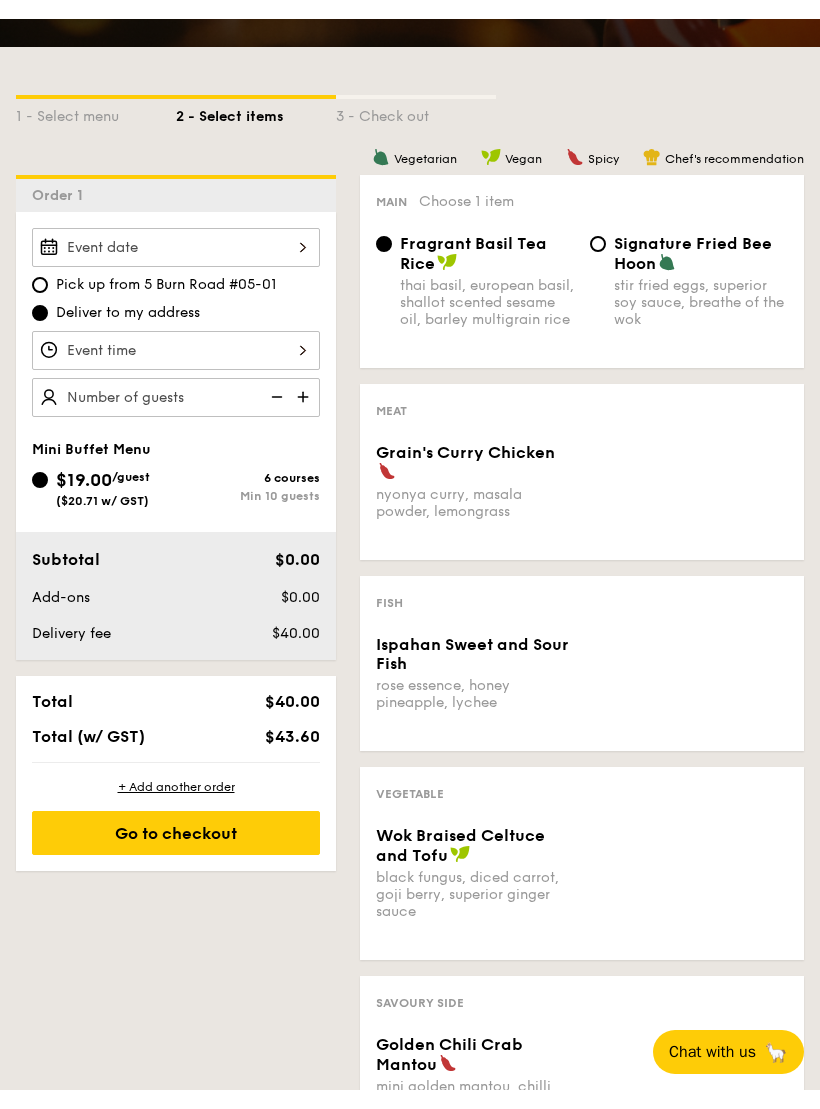 scroll, scrollTop: 383, scrollLeft: 0, axis: vertical 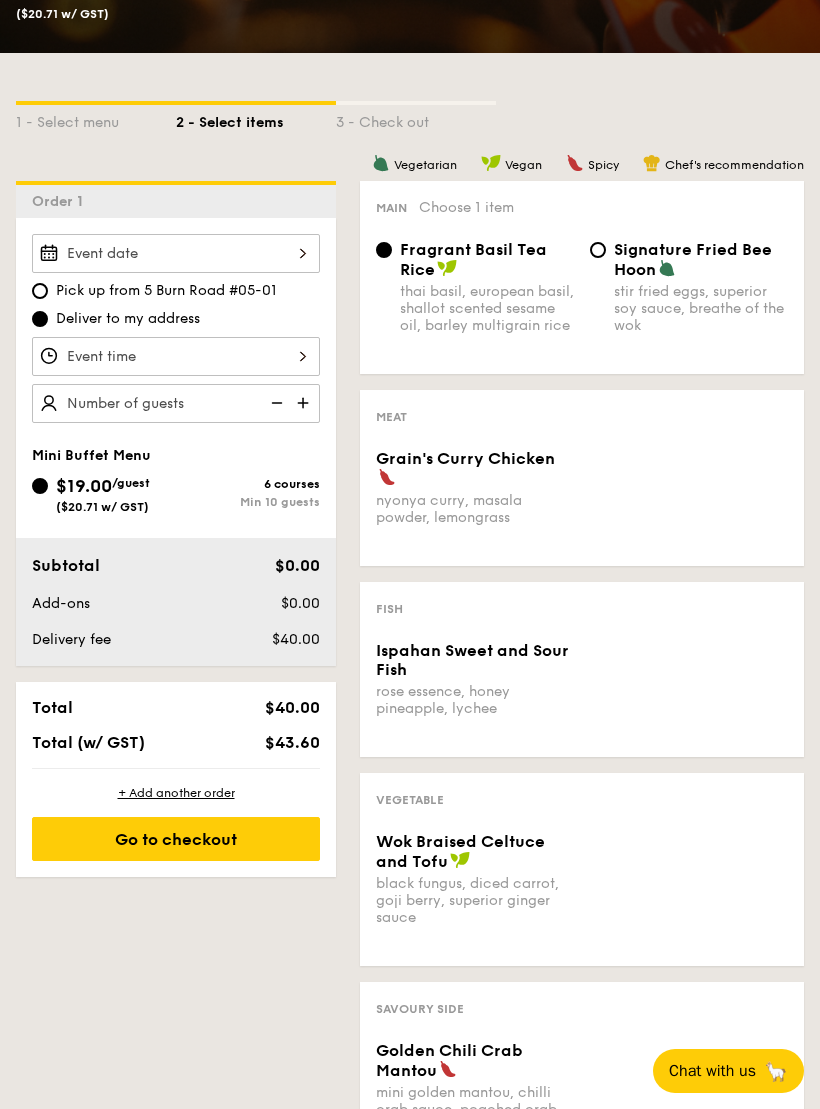 click on "Go to checkout" at bounding box center (176, 839) 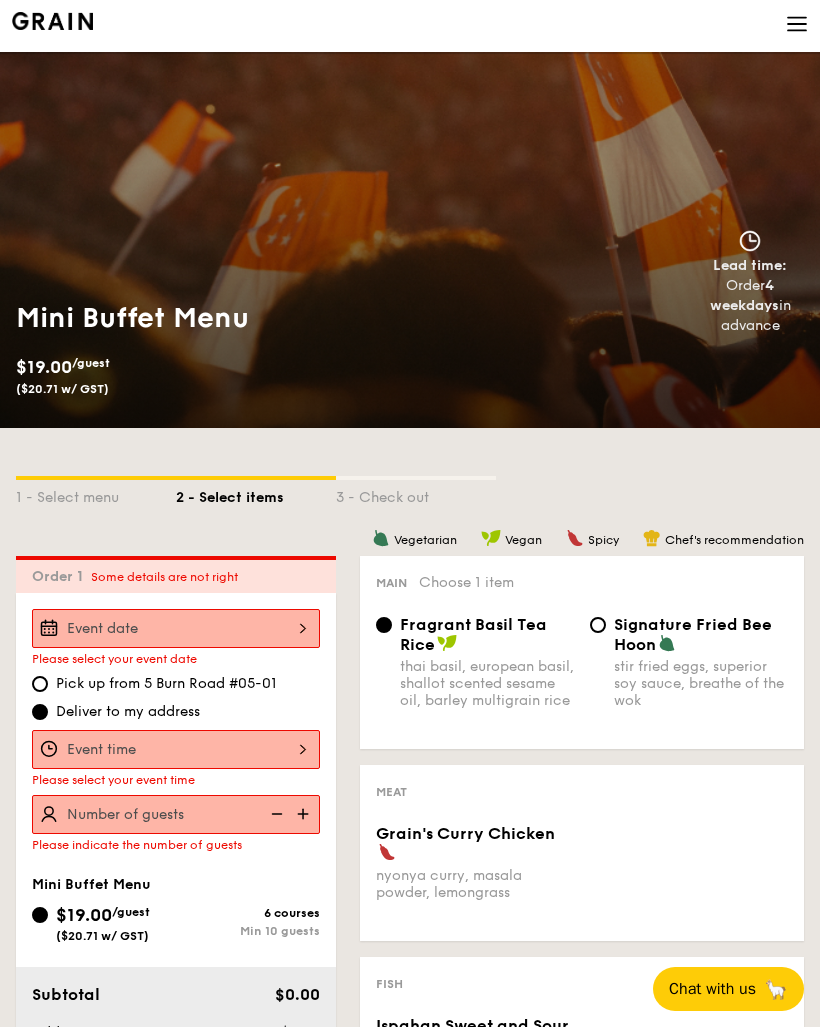 scroll, scrollTop: 0, scrollLeft: 0, axis: both 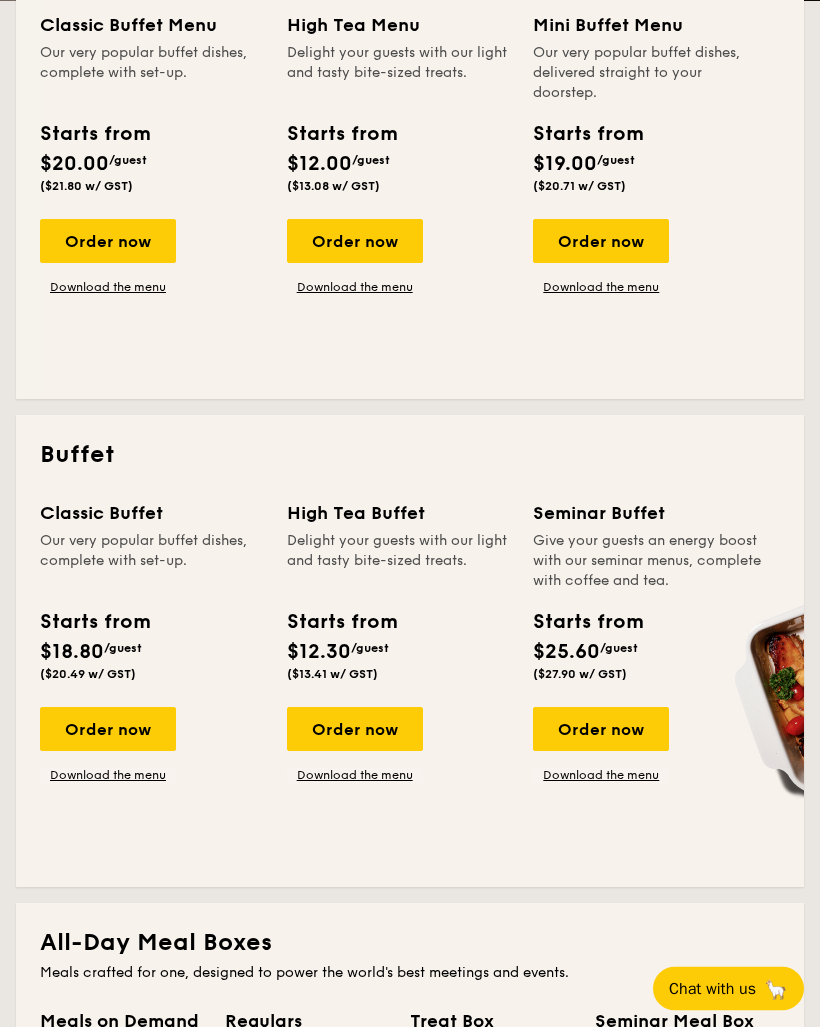 click on "Order now" at bounding box center [108, 730] 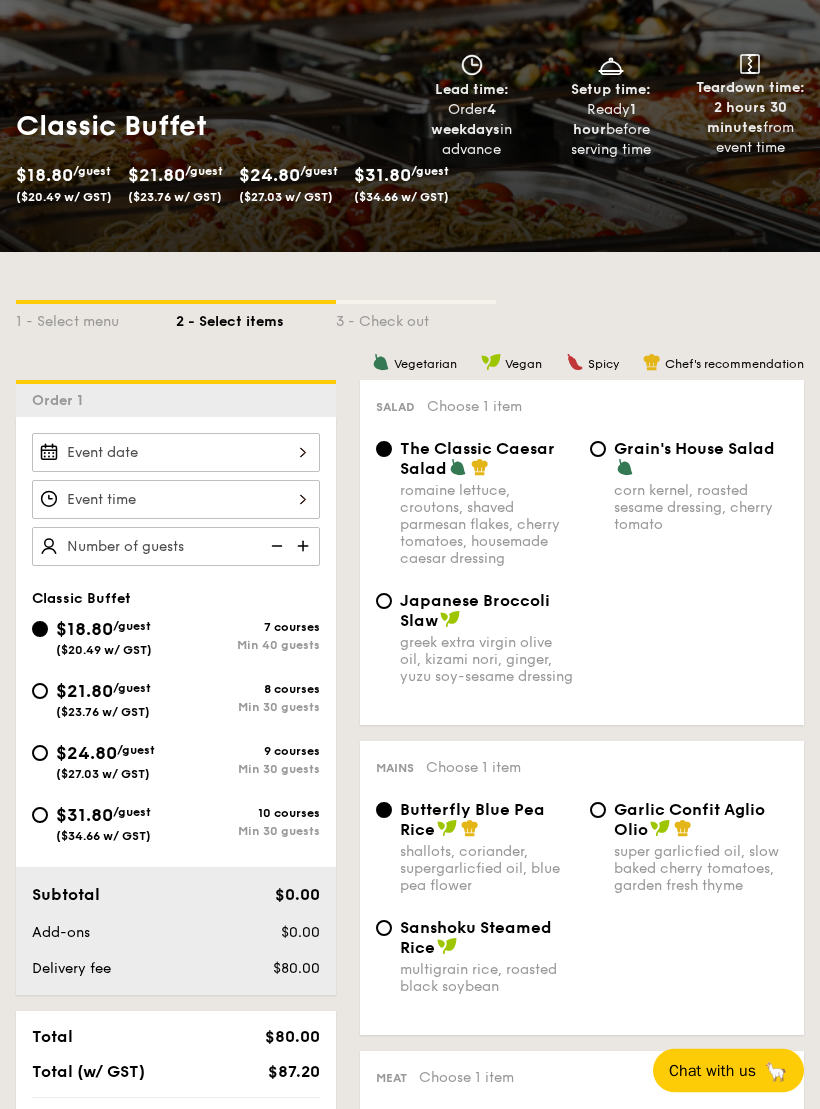scroll, scrollTop: 191, scrollLeft: 0, axis: vertical 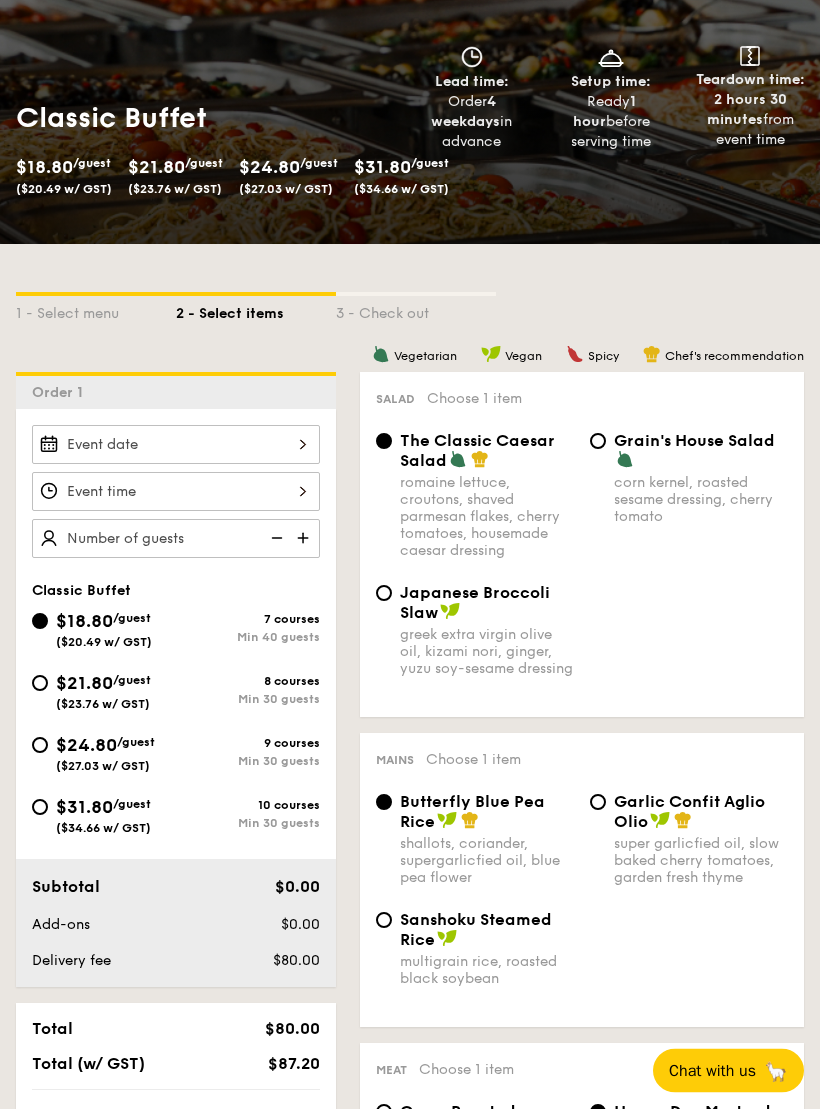 click on "$21.80
/guest
($23.76 w/ GST)
8 courses
Min 30 guests" at bounding box center (40, 684) 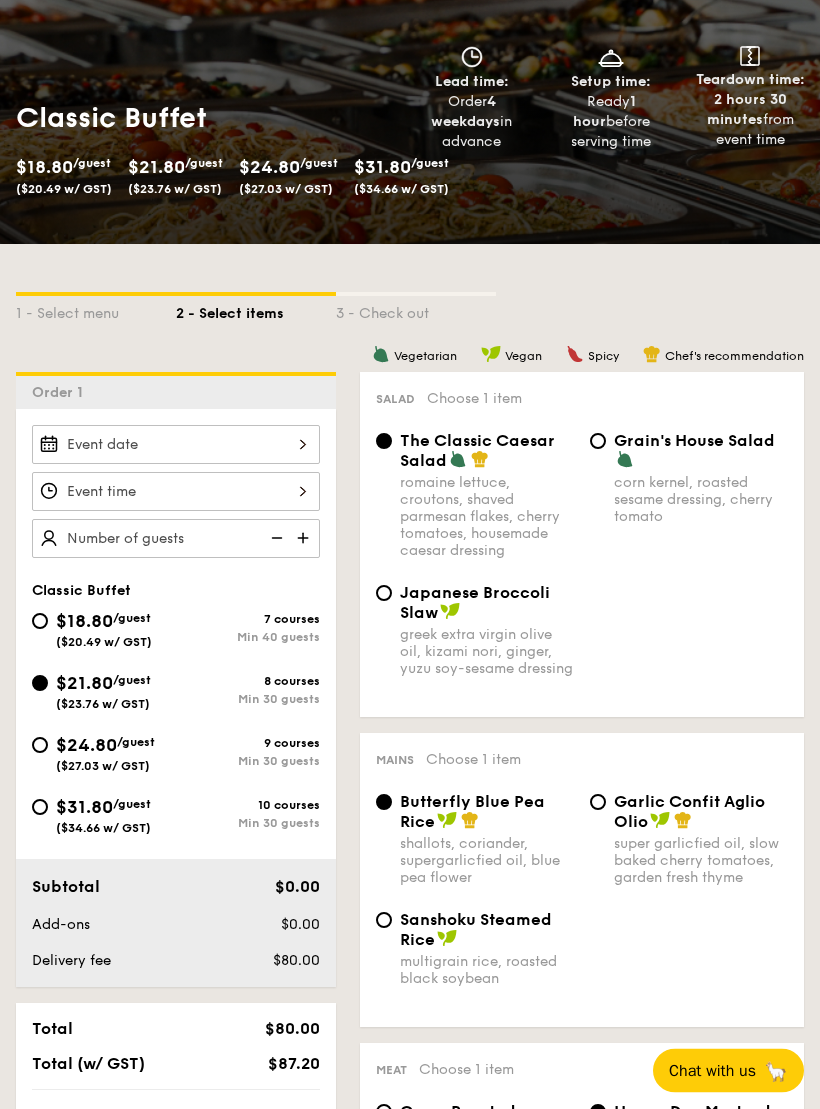 radio on "true" 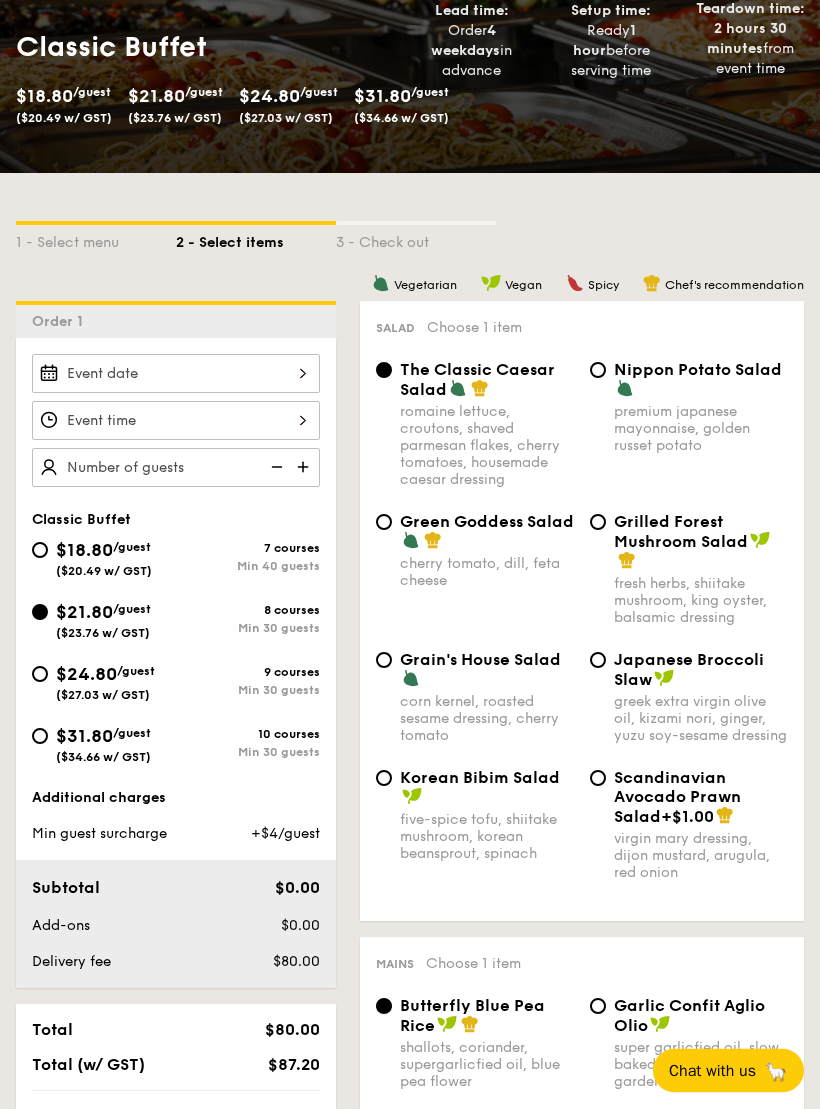 scroll, scrollTop: 270, scrollLeft: 0, axis: vertical 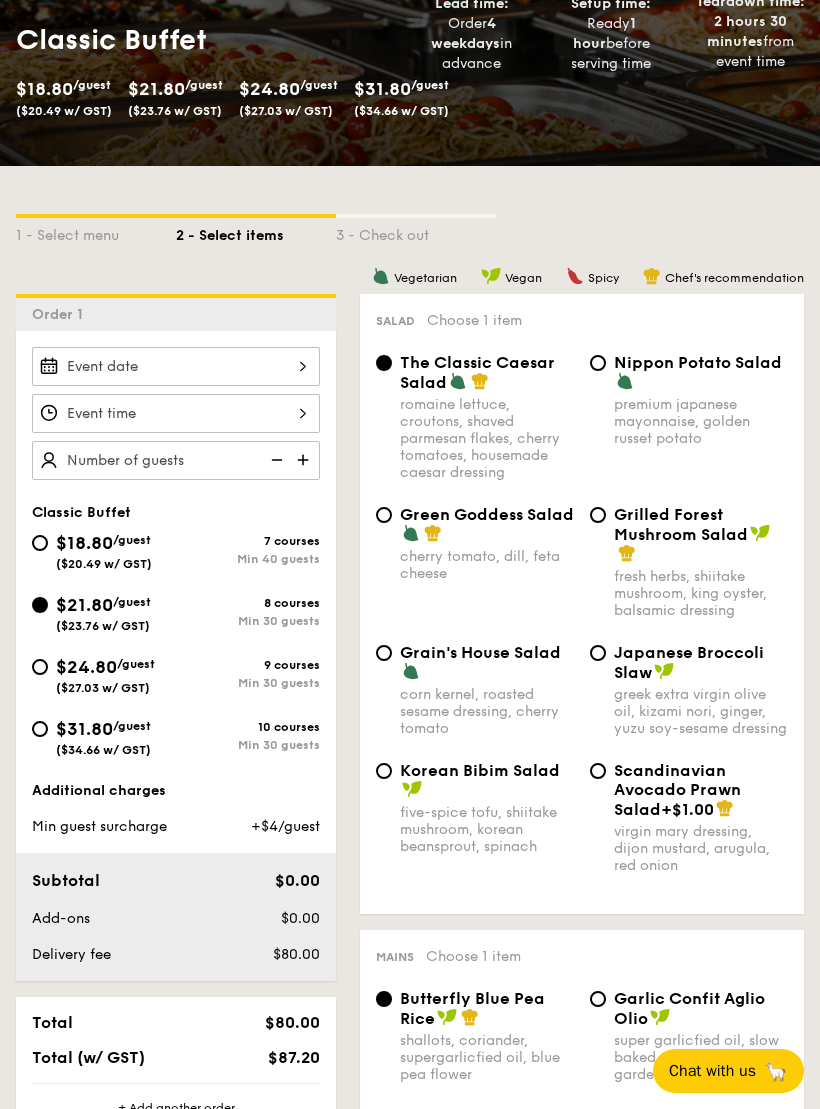 click on "greek extra virgin olive oil, kizami nori, ginger, yuzu soy-sesame dressing" at bounding box center (701, 711) 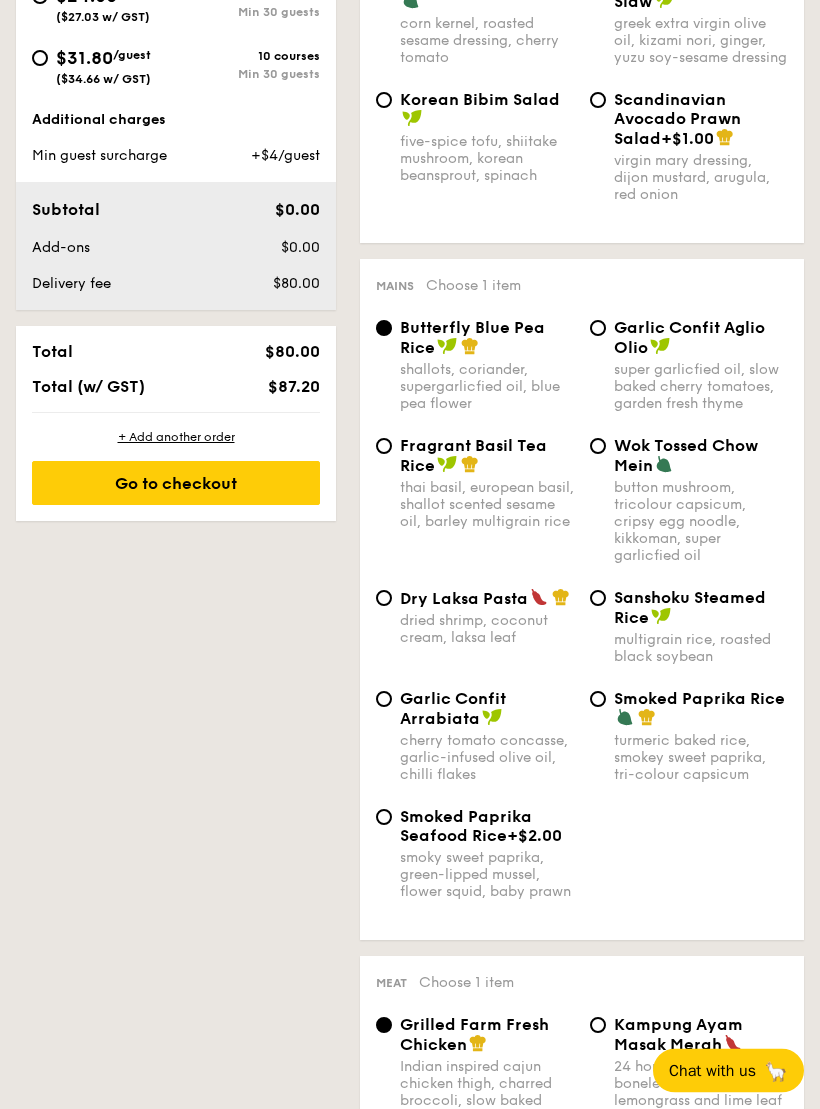 scroll, scrollTop: 941, scrollLeft: 0, axis: vertical 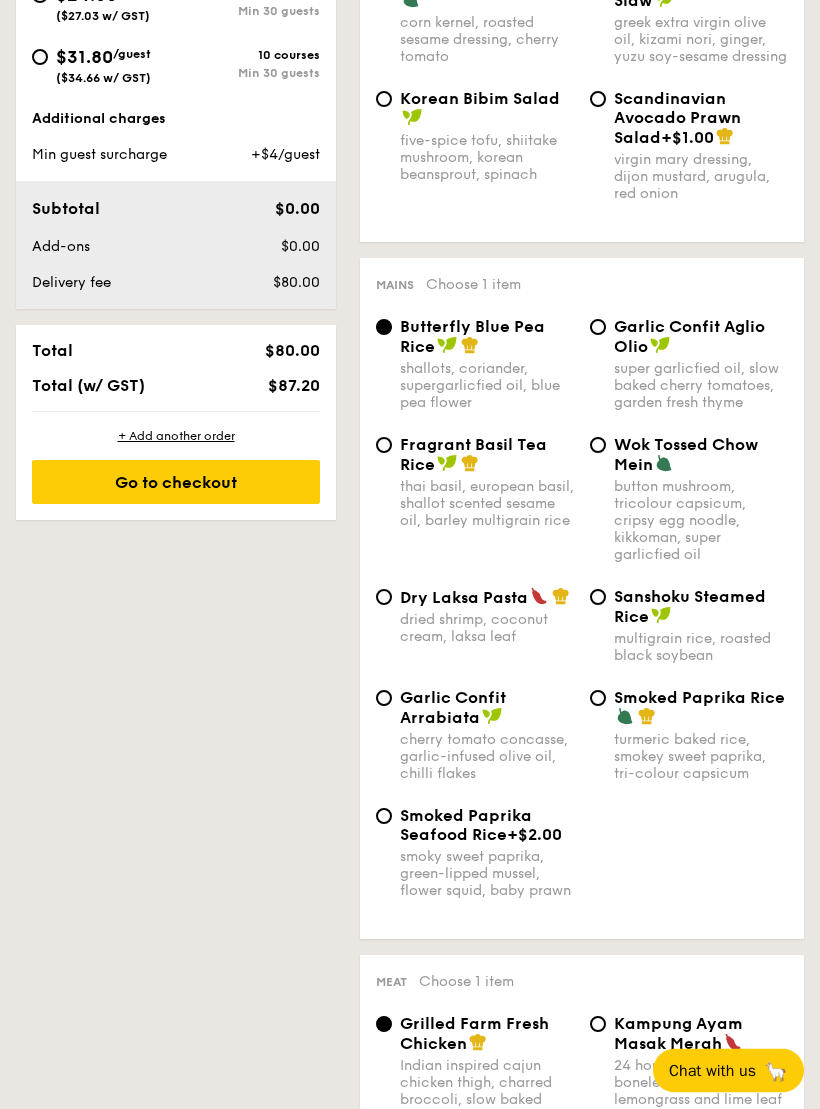 click on "dried shrimp, coconut cream, laksa leaf" at bounding box center (487, 629) 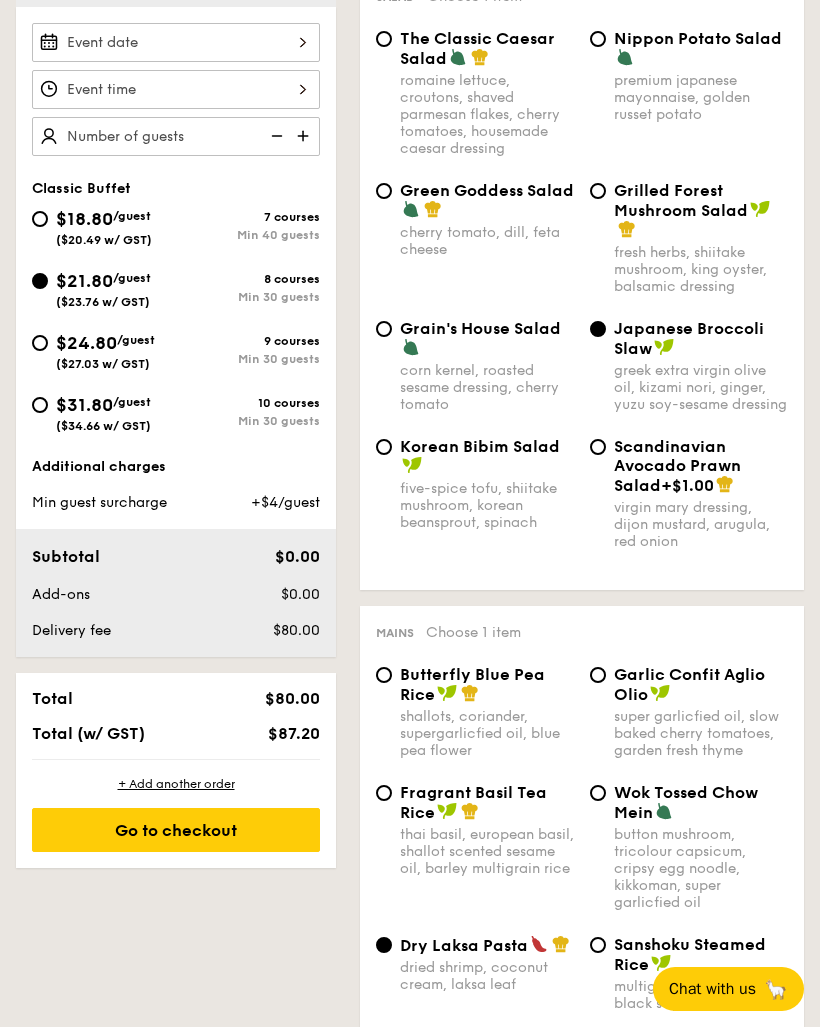 scroll, scrollTop: 593, scrollLeft: 0, axis: vertical 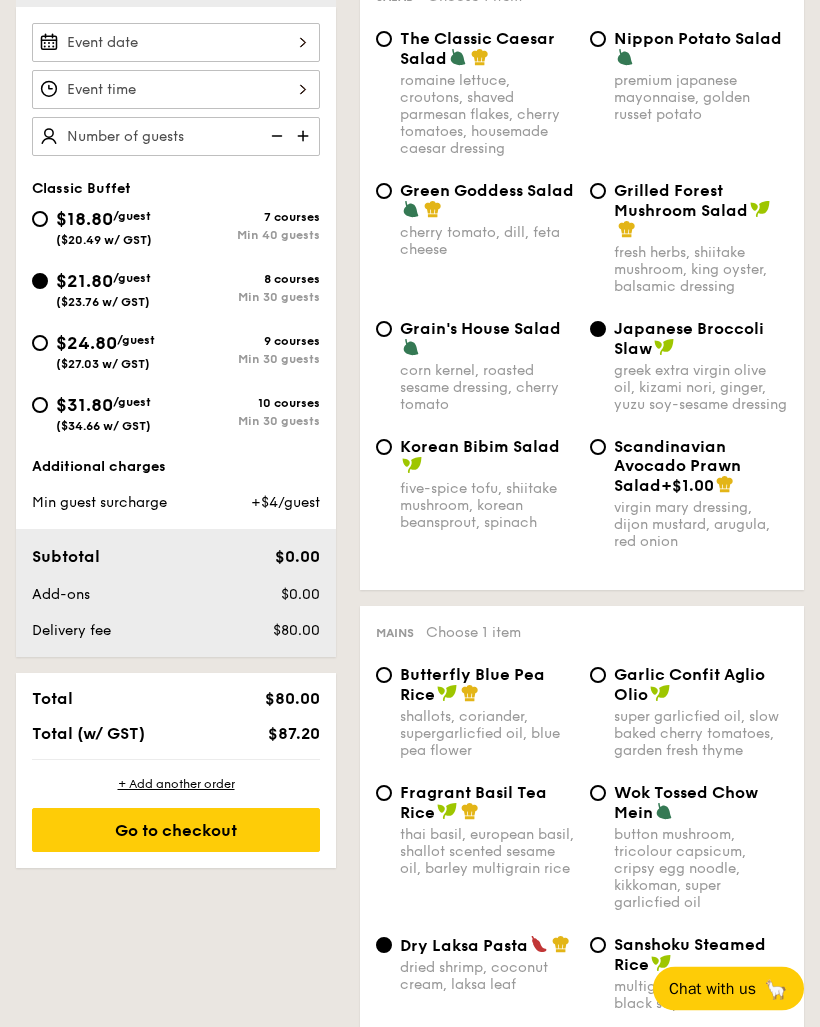 click on "Grilled Forest Mushroom Salad" at bounding box center (701, 211) 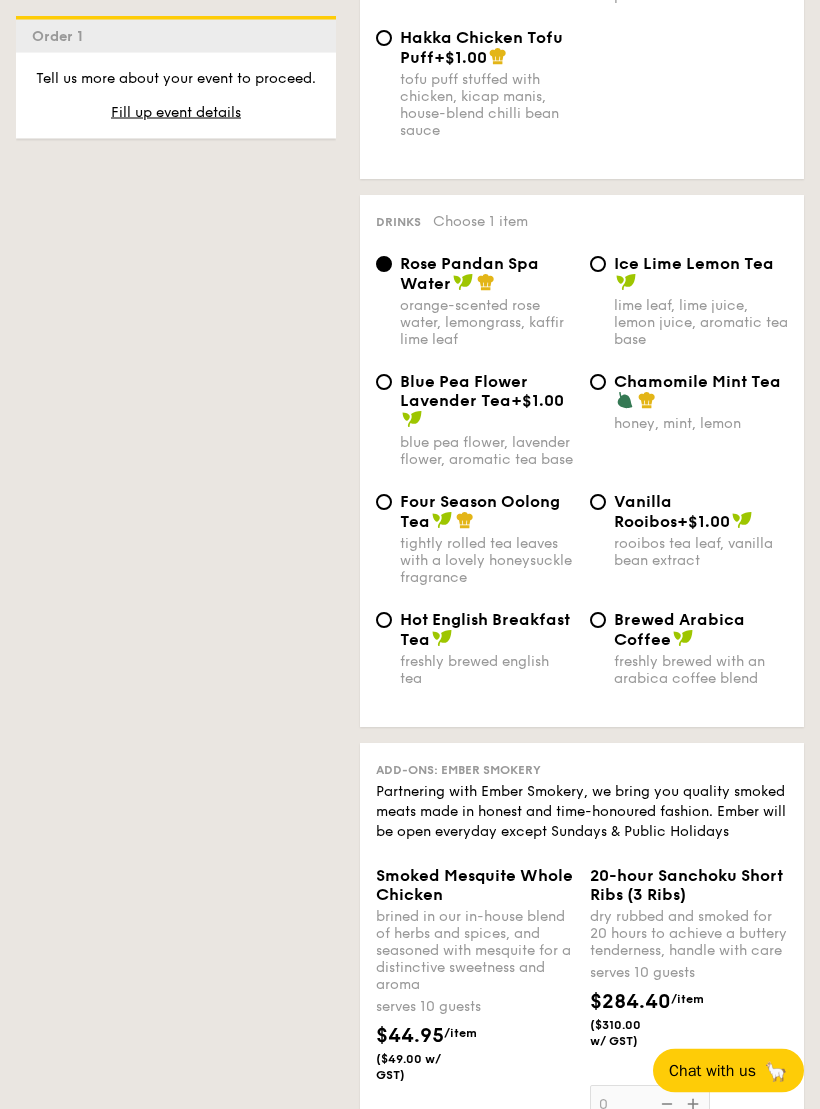 scroll, scrollTop: 5100, scrollLeft: 0, axis: vertical 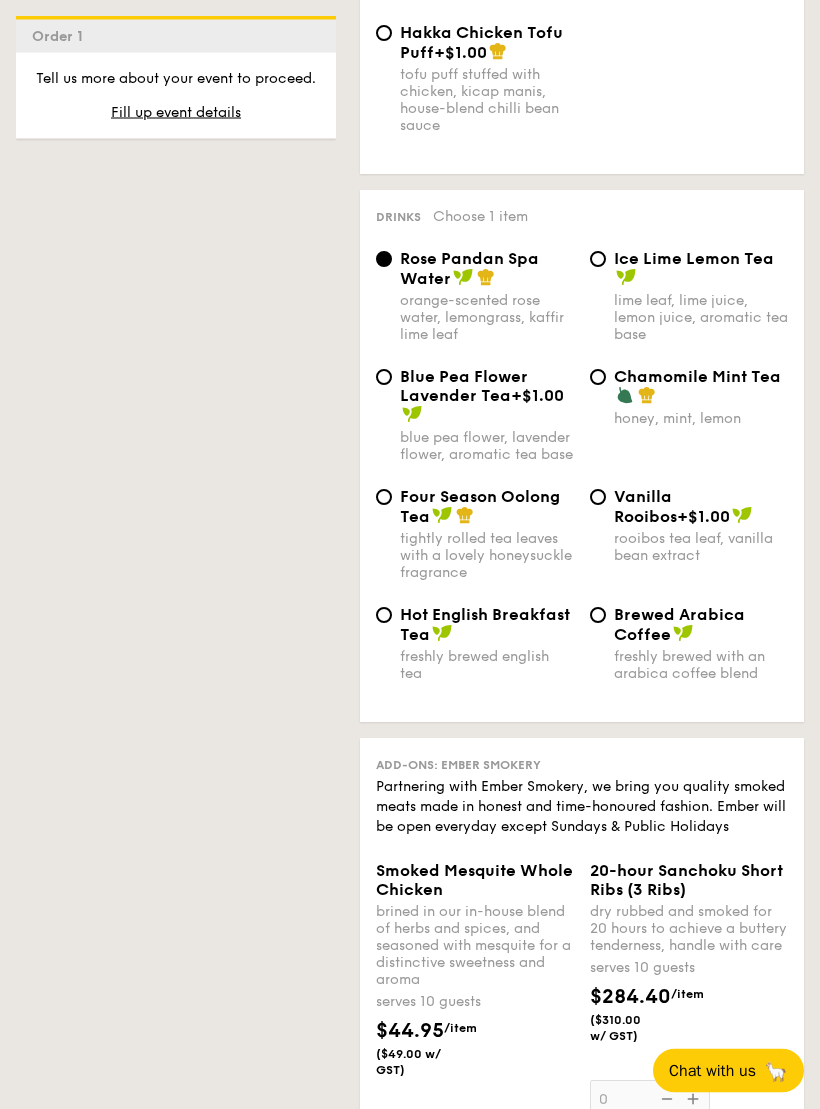 click on "Chamomile Mint Tea" at bounding box center [701, 387] 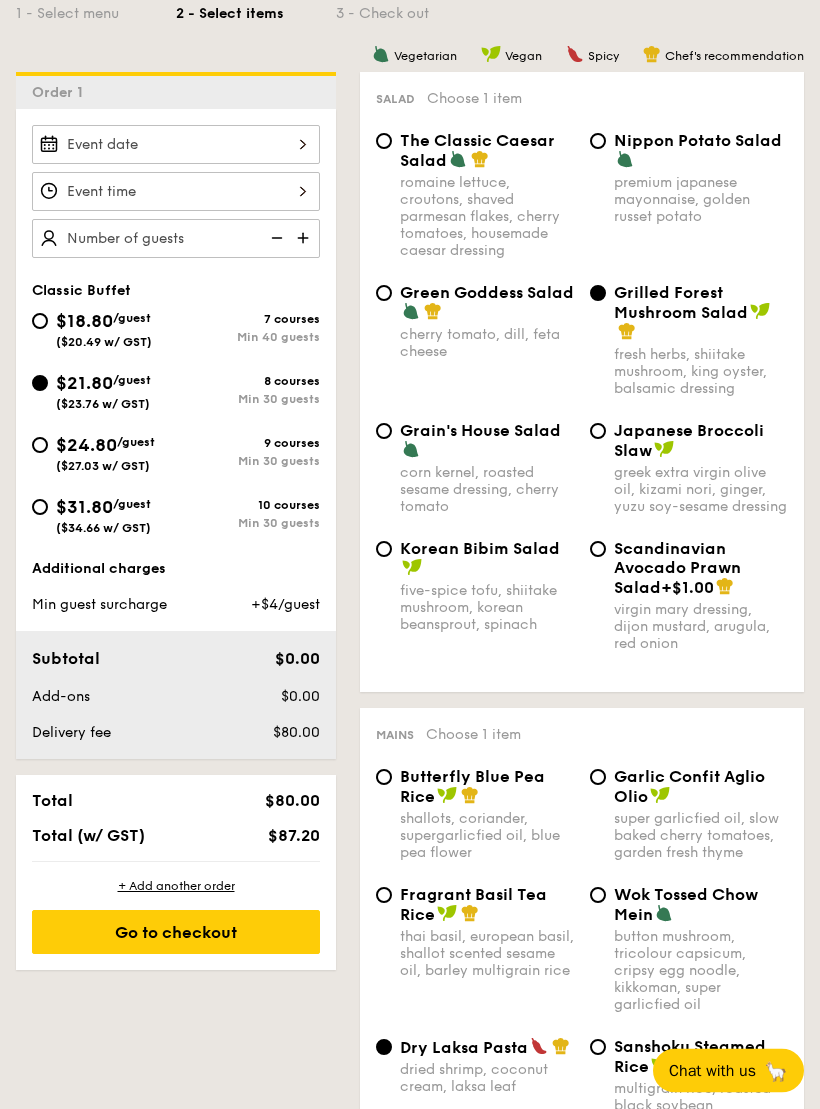 scroll, scrollTop: 493, scrollLeft: 0, axis: vertical 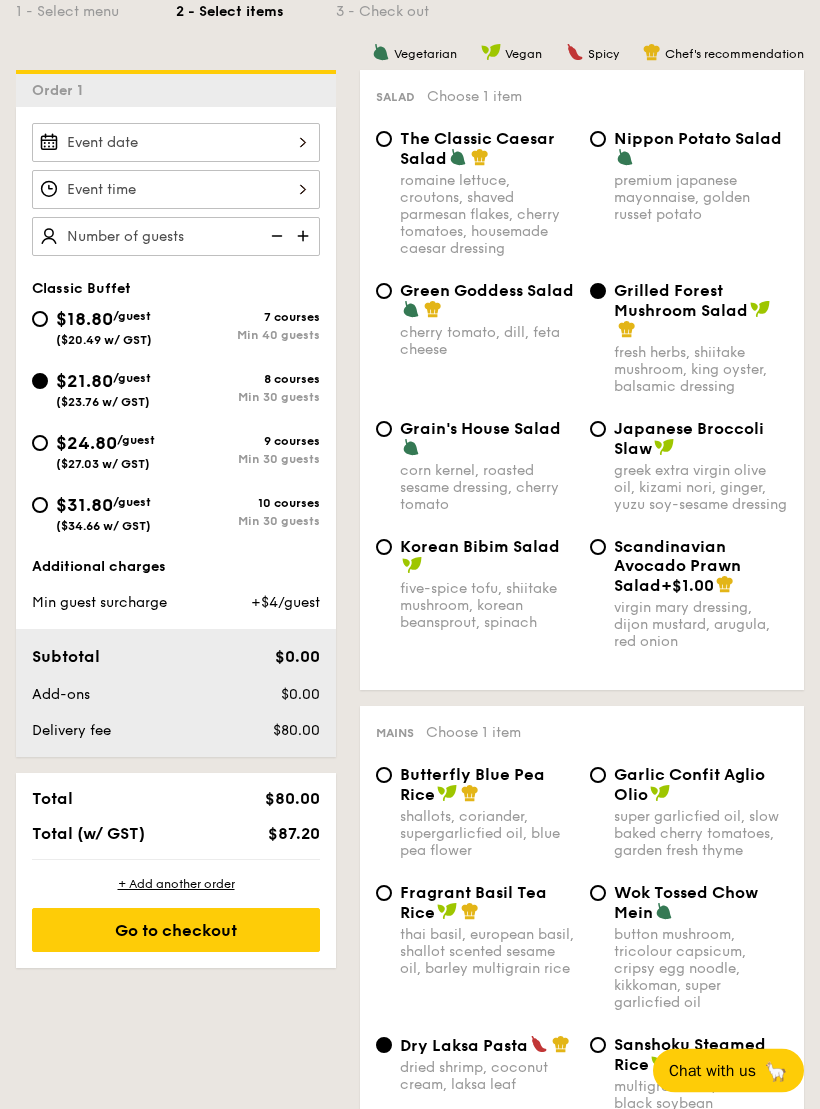 click at bounding box center [305, 237] 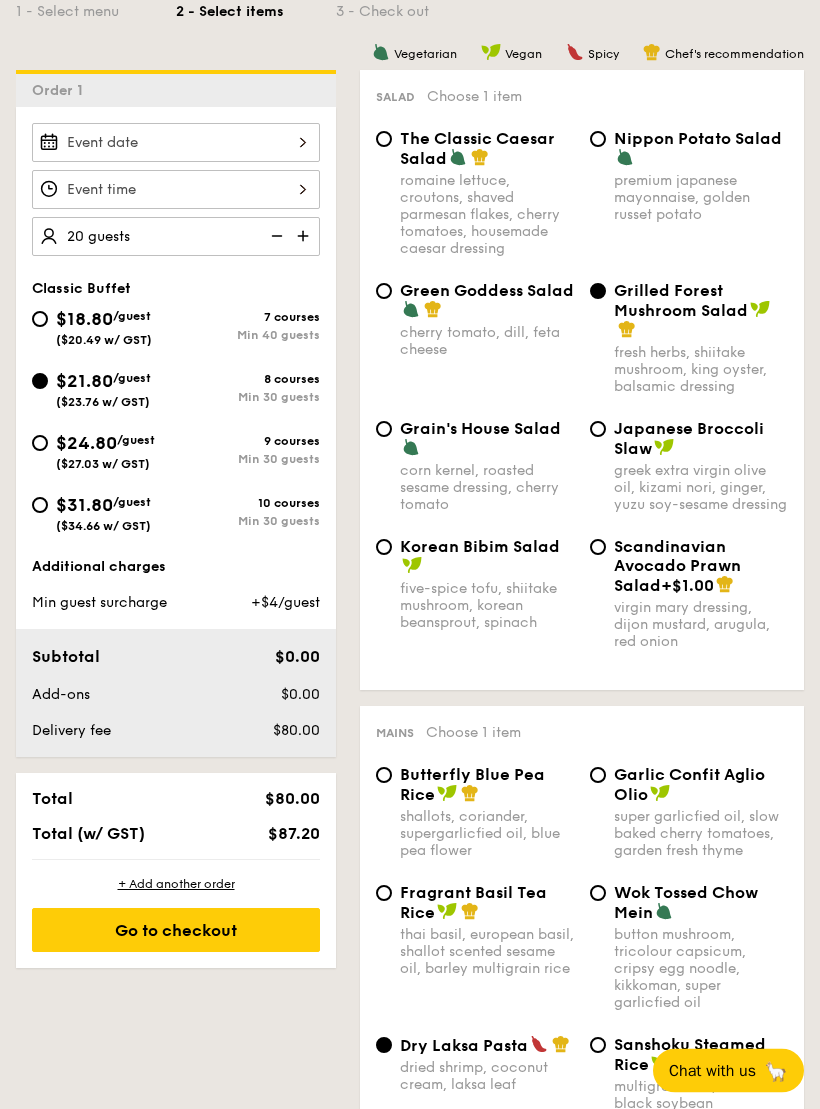scroll, scrollTop: 494, scrollLeft: 0, axis: vertical 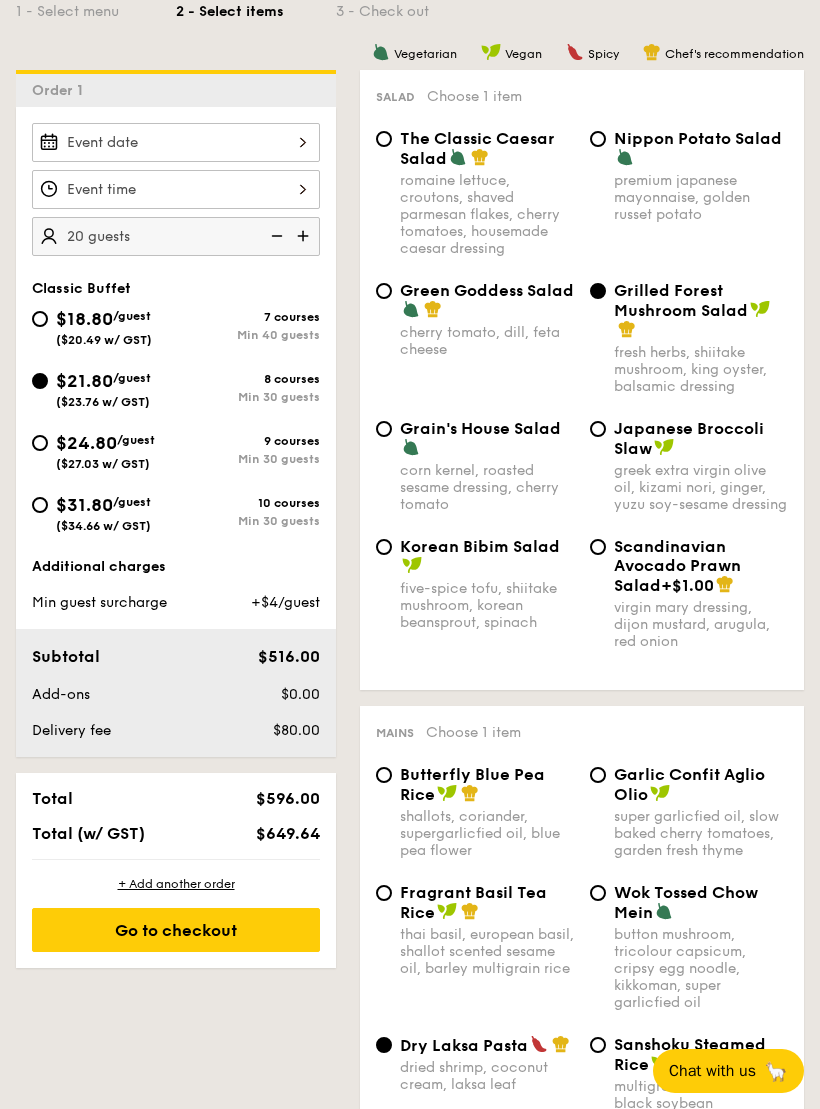 click at bounding box center [305, 236] 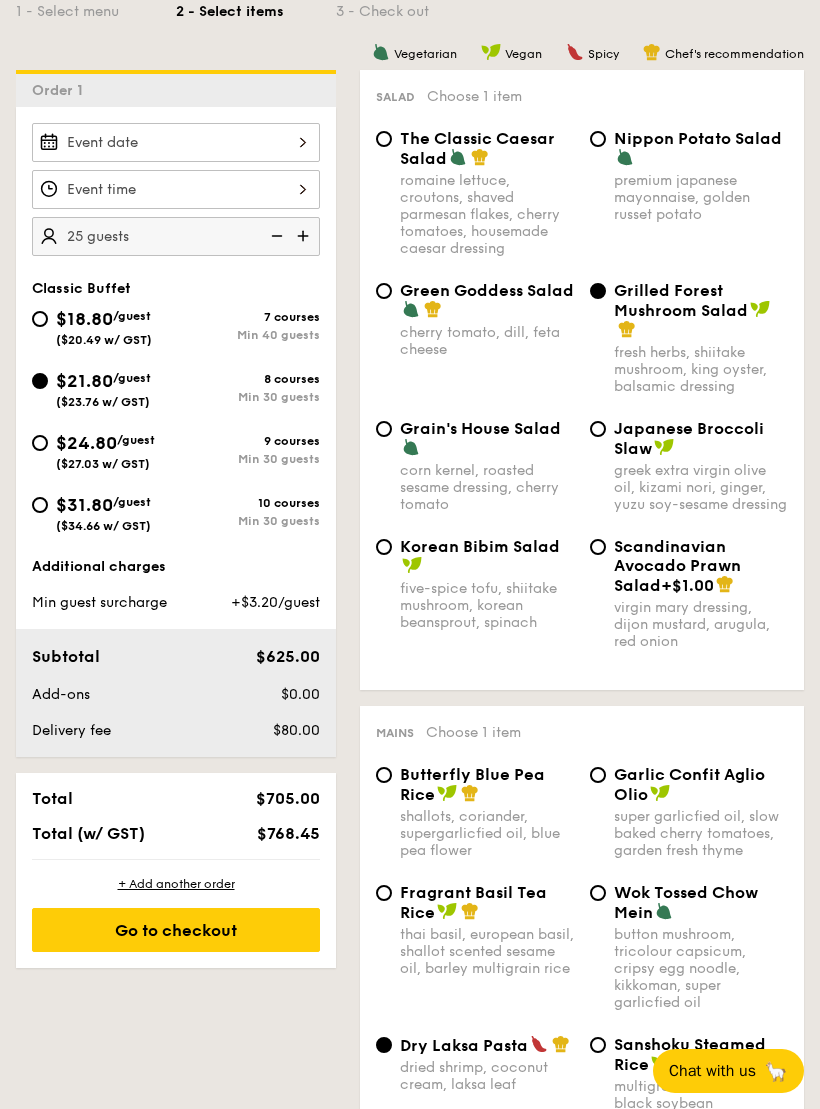 click at bounding box center [305, 236] 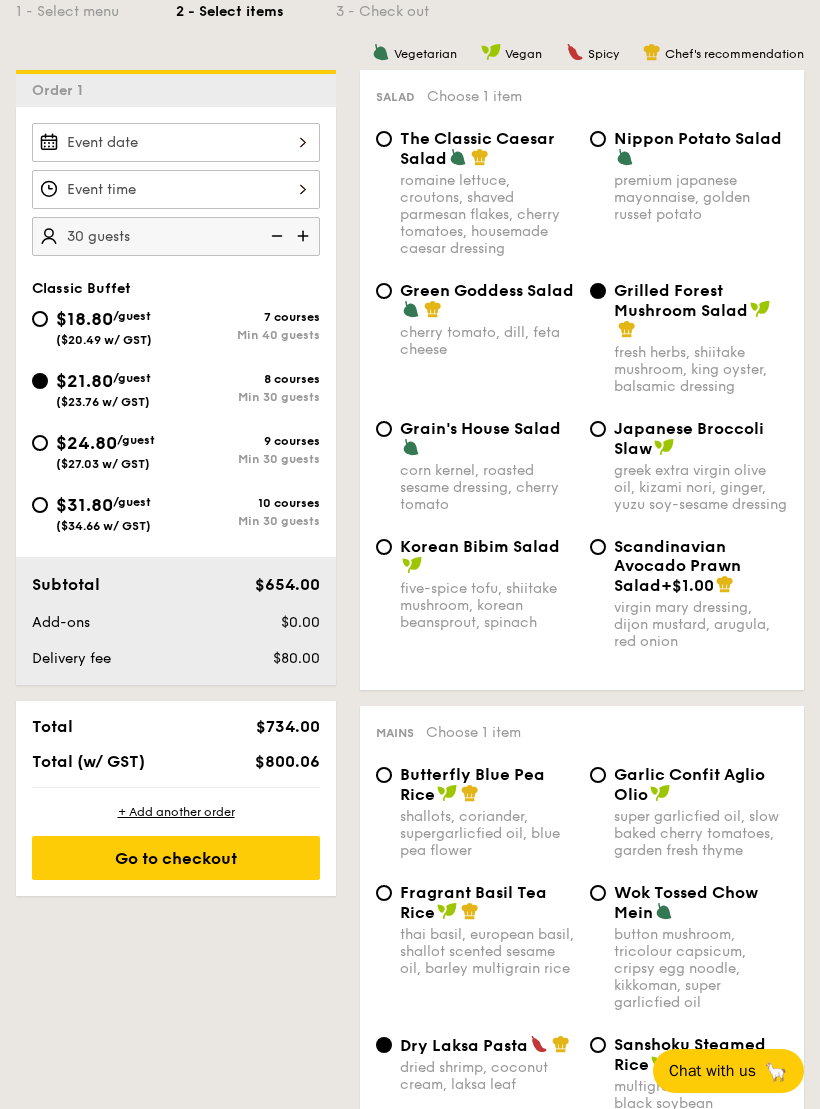click at bounding box center [176, 189] 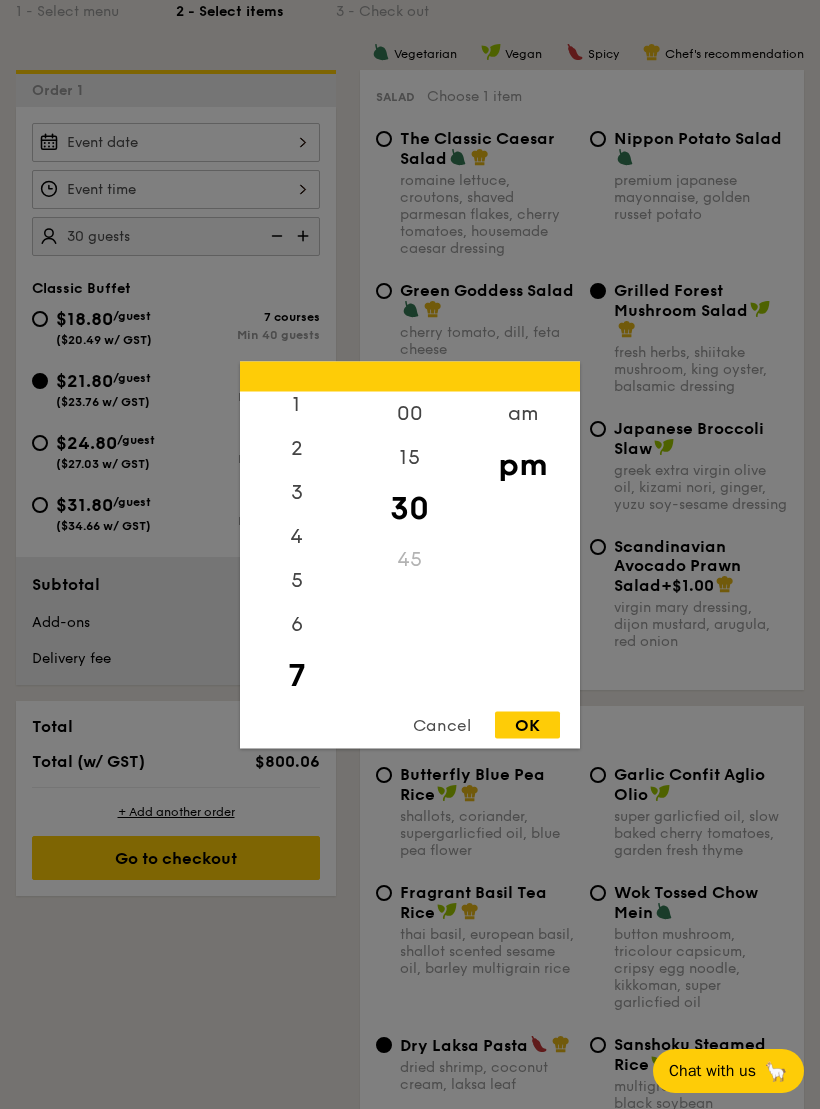 scroll, scrollTop: 52, scrollLeft: 0, axis: vertical 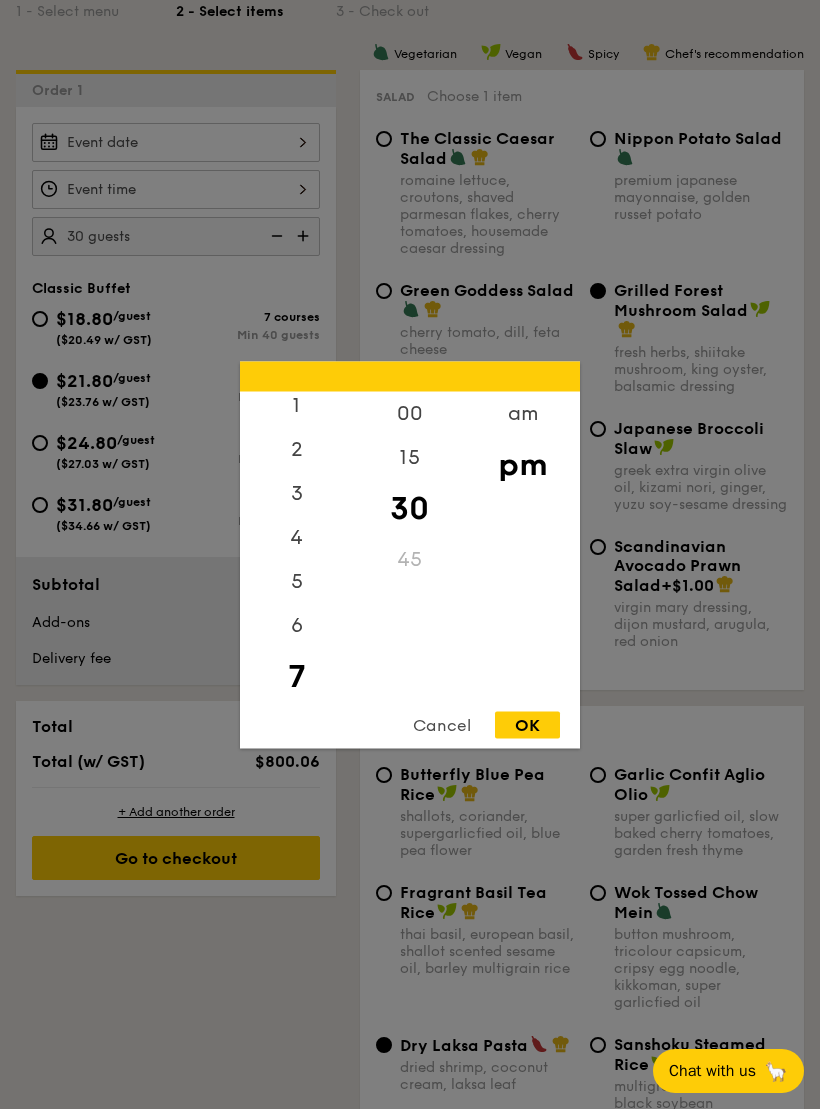 click on "00" at bounding box center (409, 413) 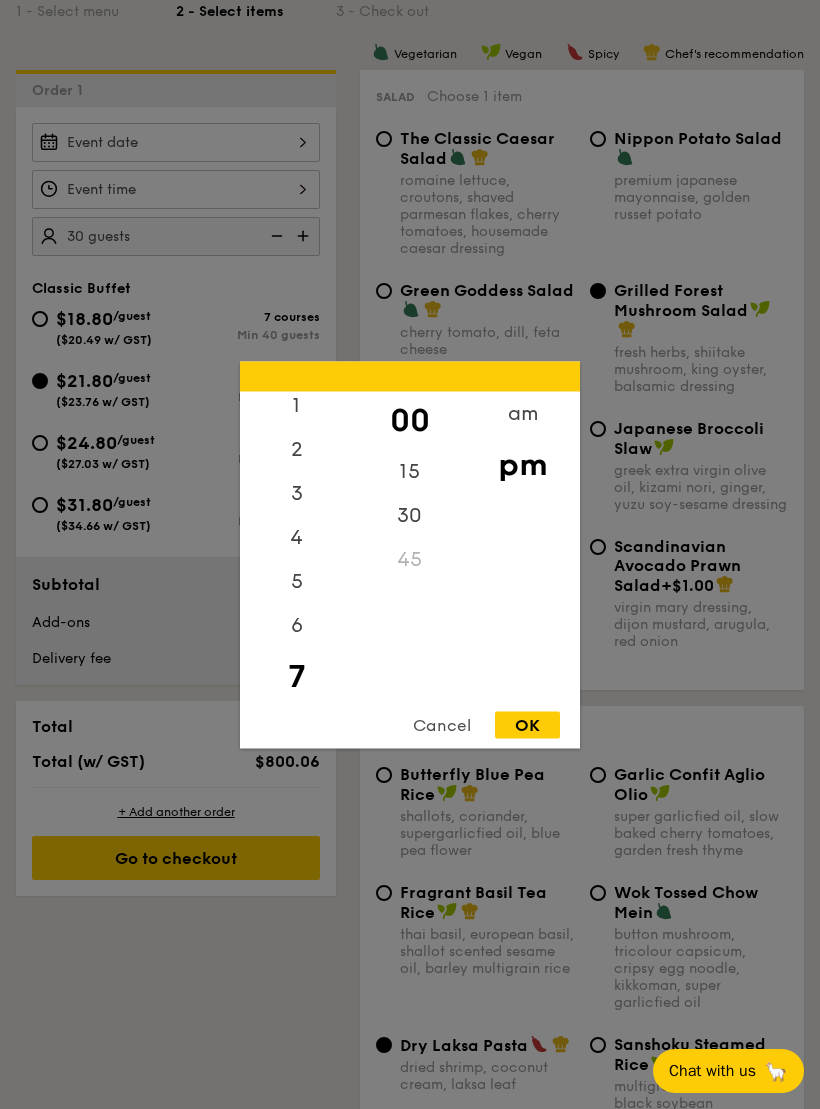 click on "6" at bounding box center [296, 625] 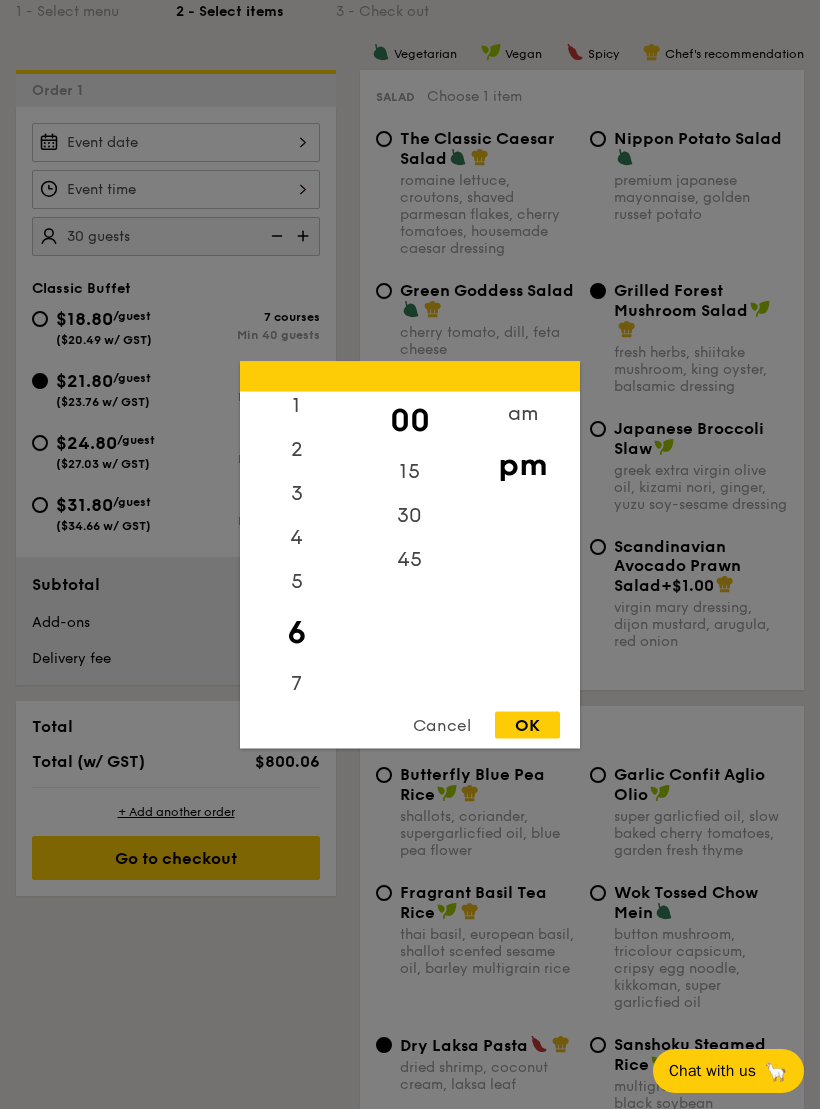 click on "OK" at bounding box center [527, 724] 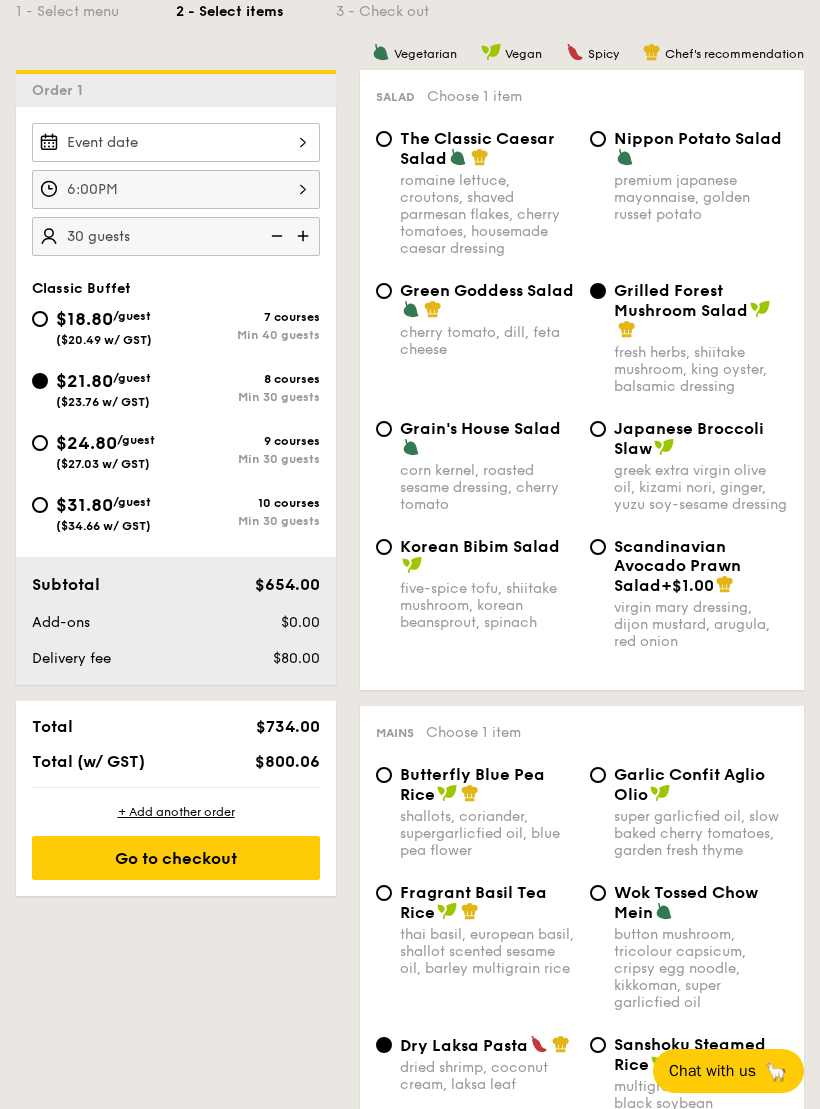 click at bounding box center [176, 142] 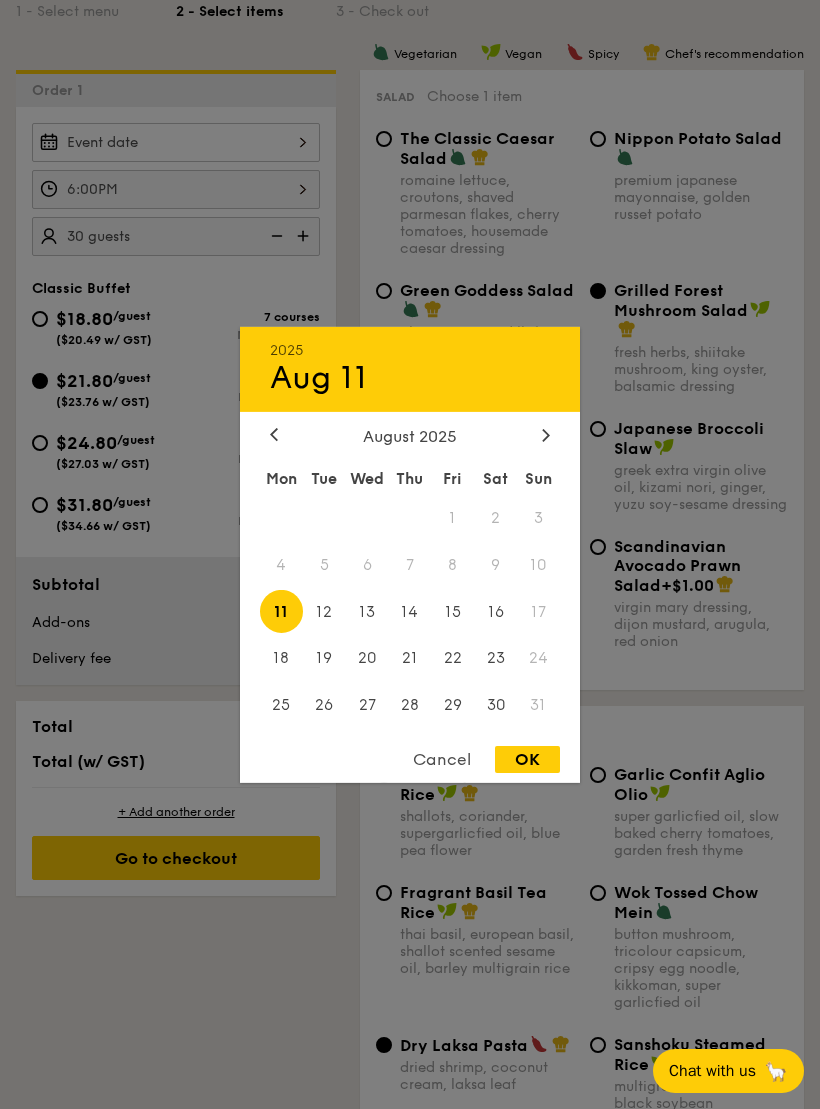 click on "15" at bounding box center [452, 611] 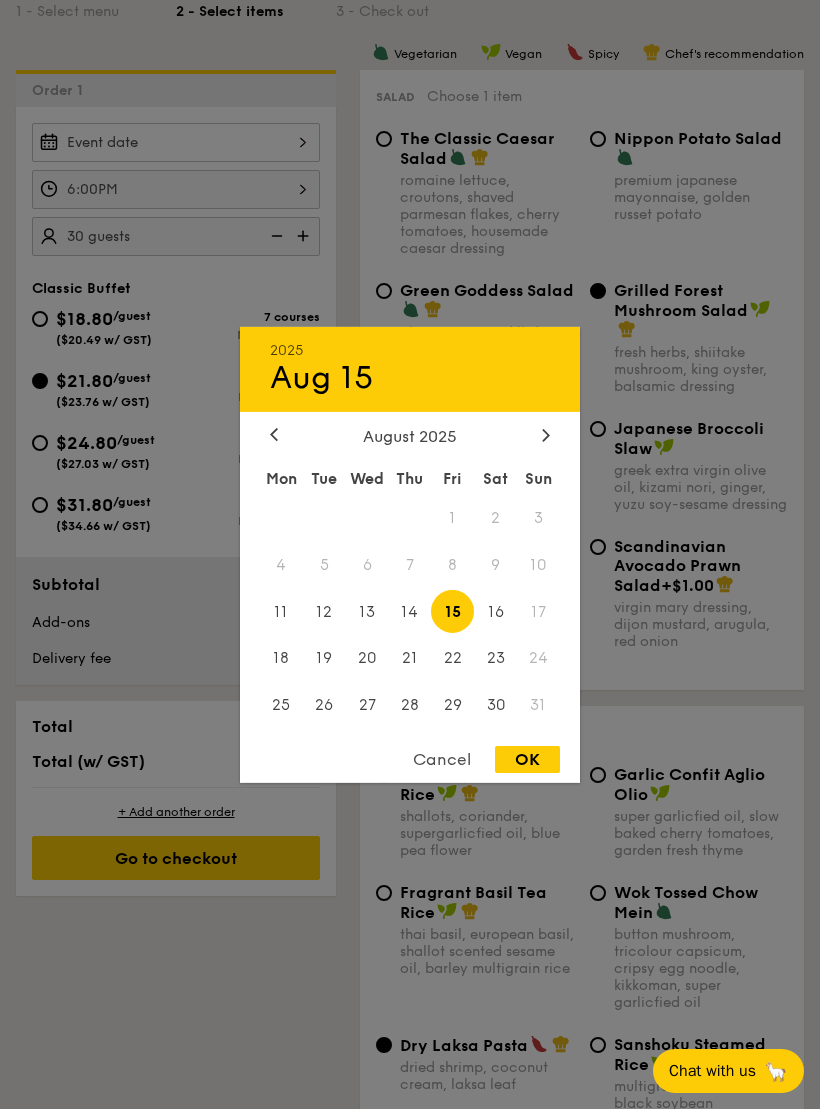 click on "OK" at bounding box center [527, 759] 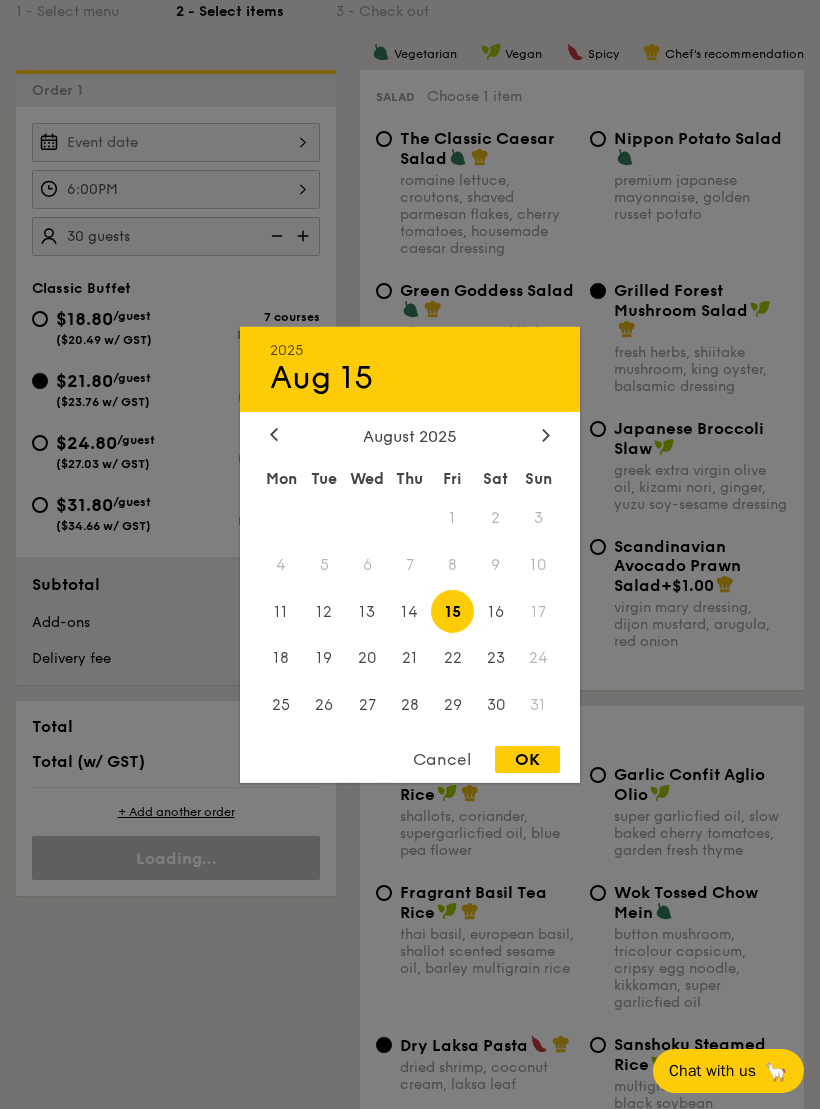 type on "Aug 15, 2025" 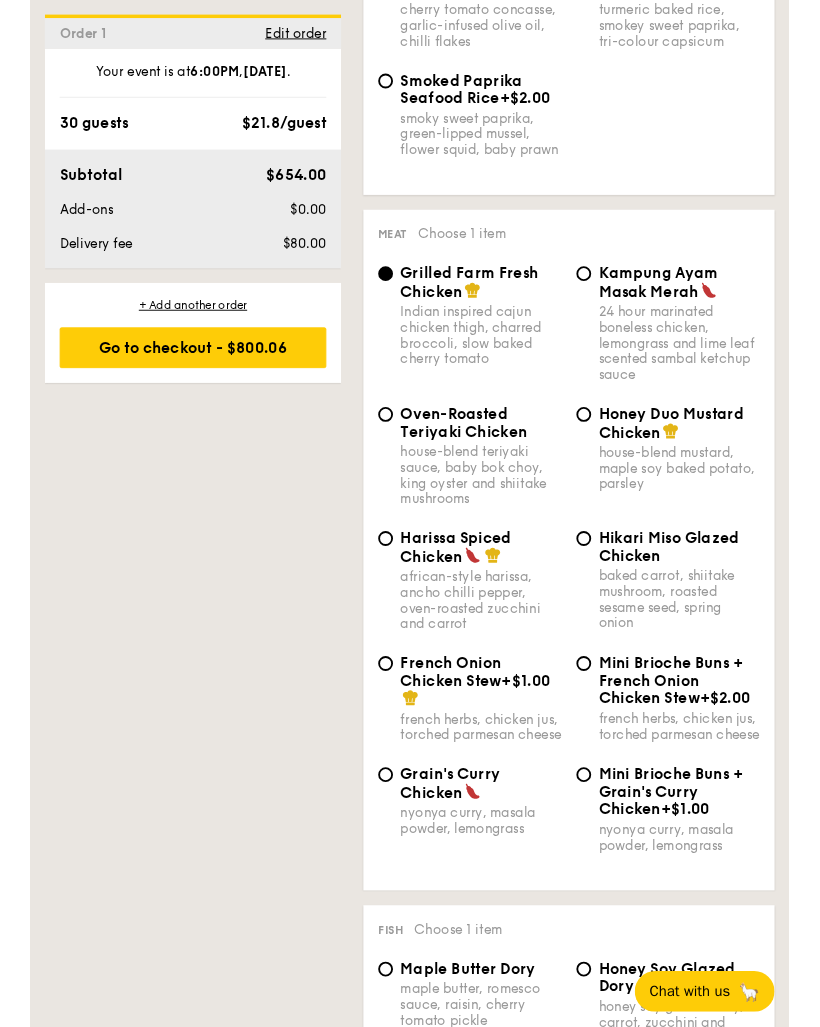 scroll, scrollTop: 1753, scrollLeft: 0, axis: vertical 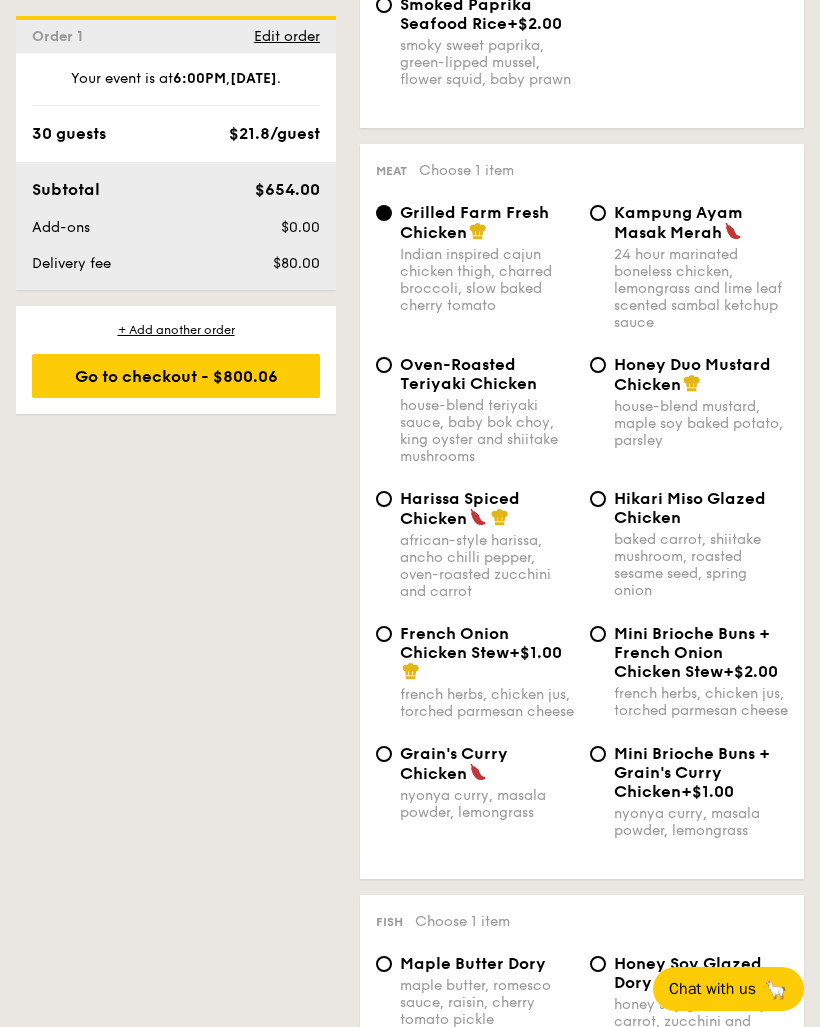 click on "French Onion Chicken Stew" at bounding box center (454, 643) 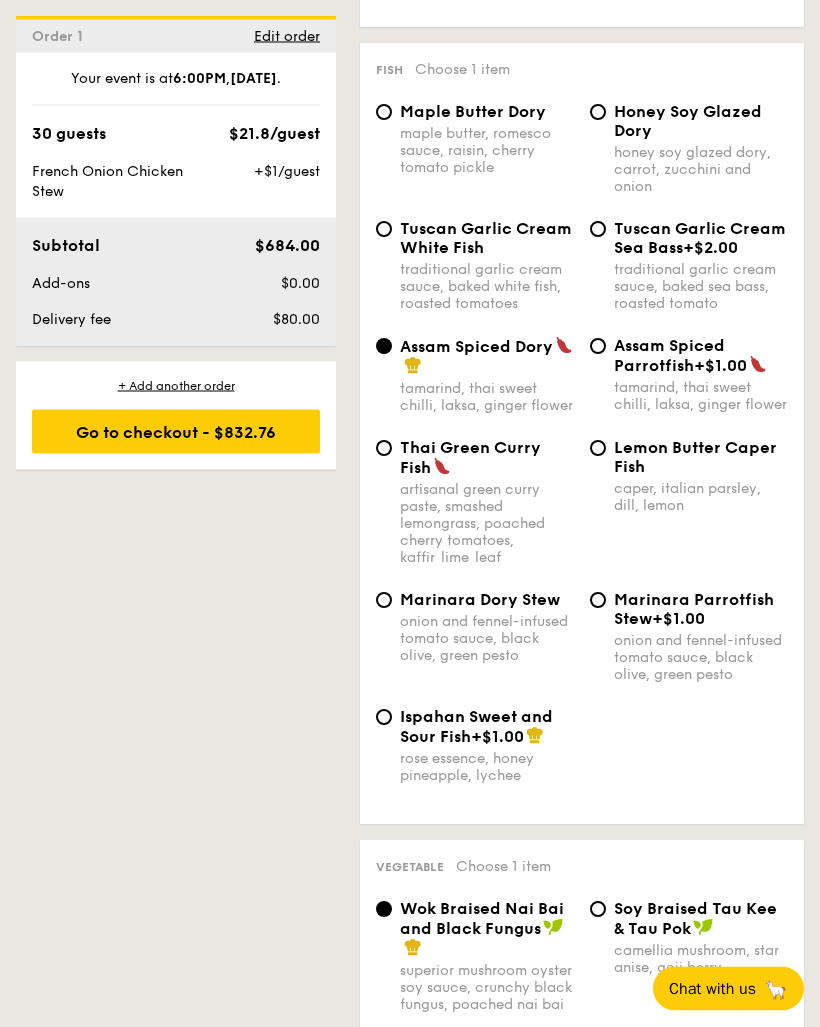 scroll, scrollTop: 2488, scrollLeft: 0, axis: vertical 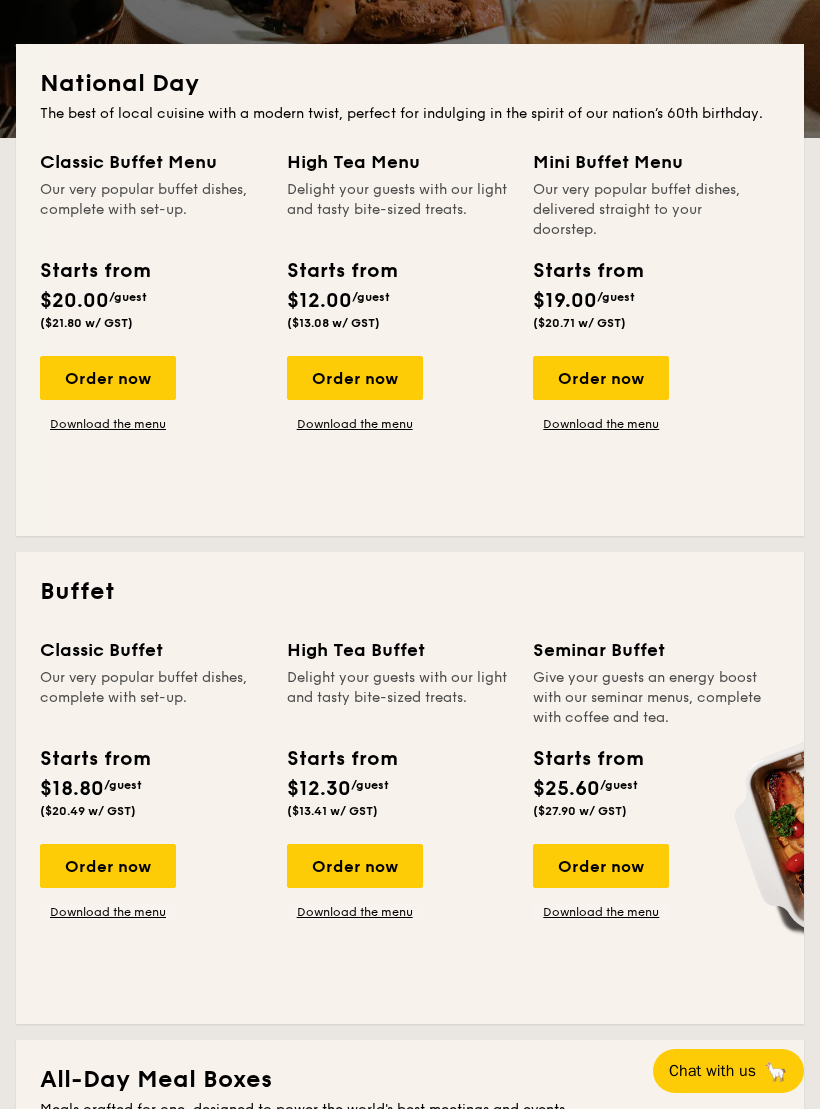 click on "Order now" at bounding box center (601, 866) 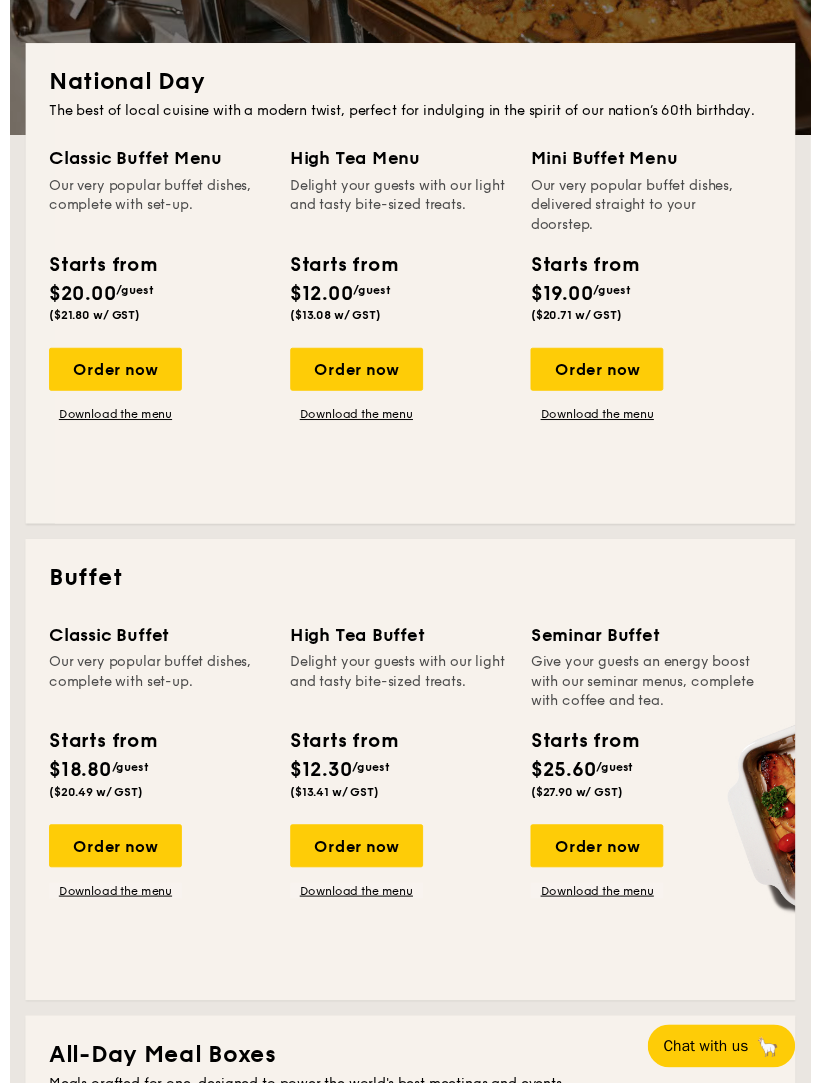scroll, scrollTop: 0, scrollLeft: 0, axis: both 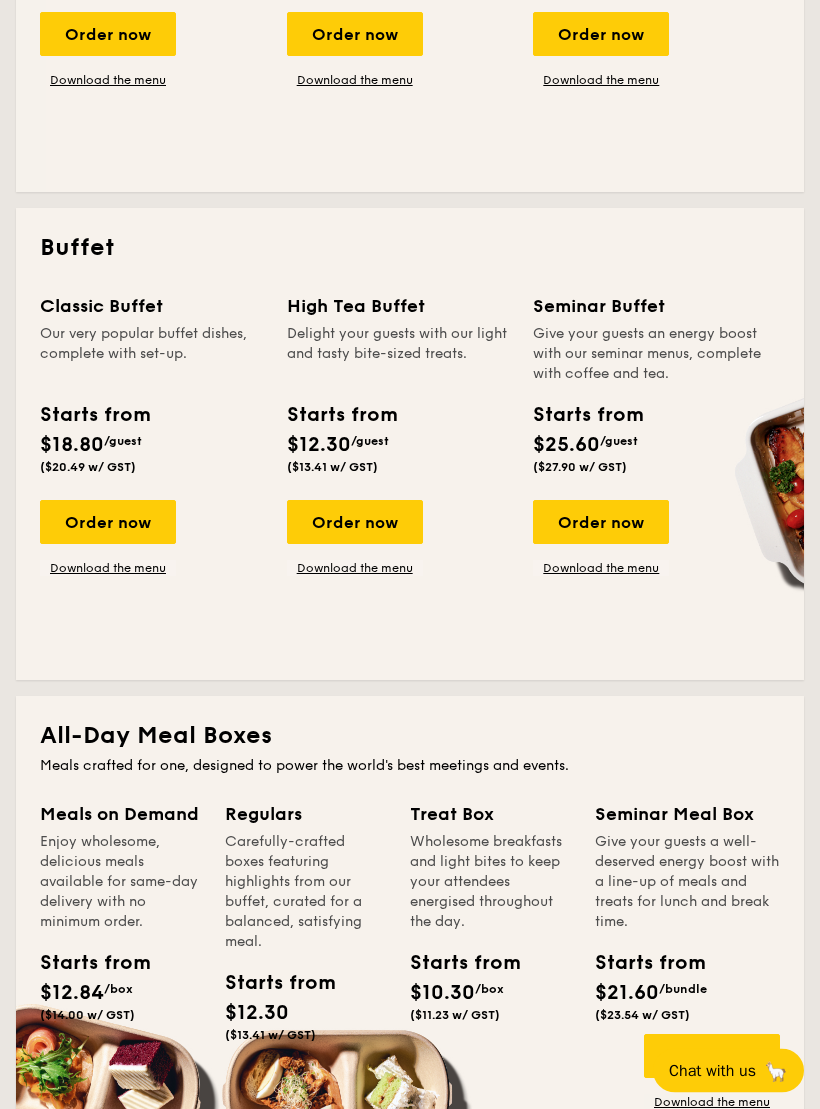 click on "Order now" at bounding box center [108, 523] 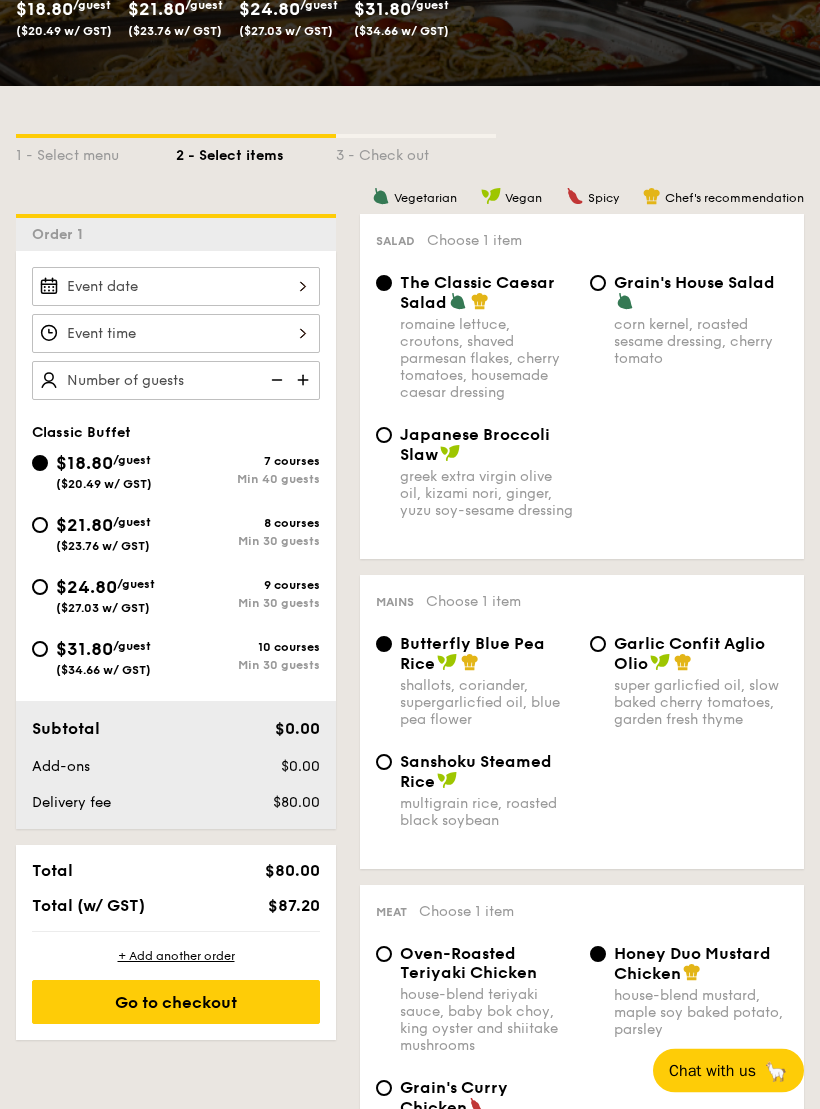 scroll, scrollTop: 350, scrollLeft: 0, axis: vertical 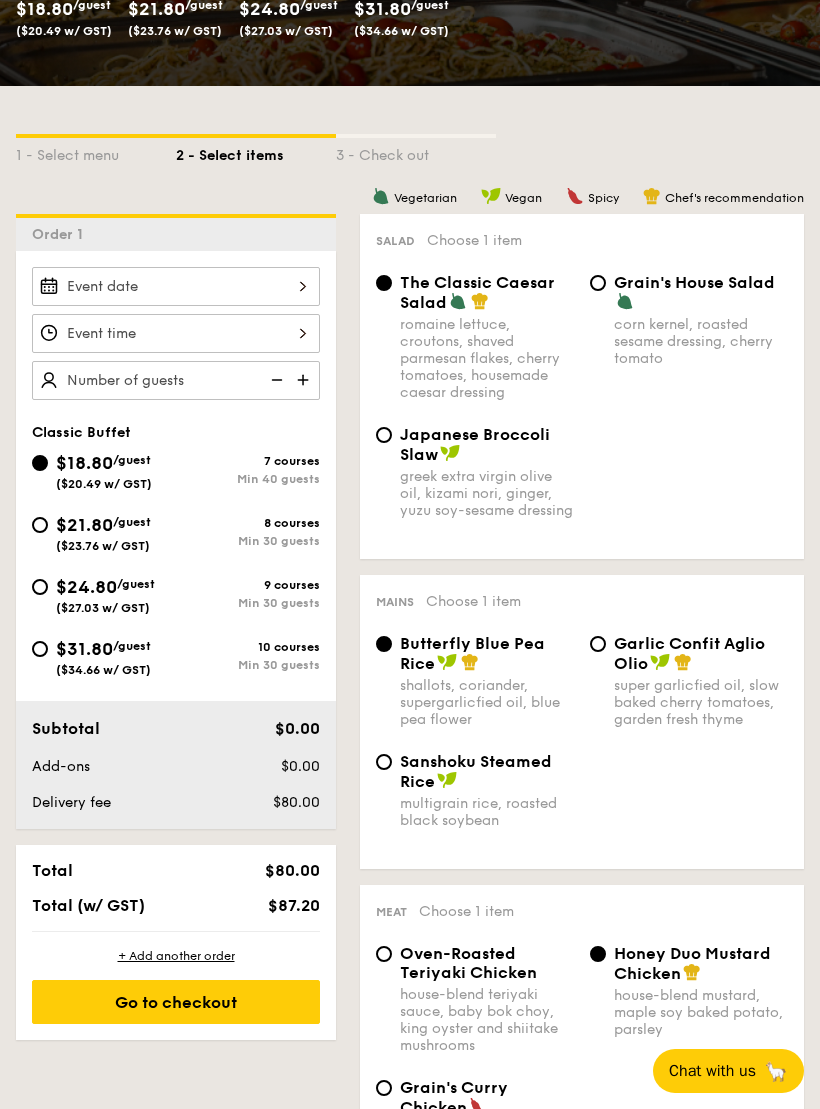 click on "$21.80
/guest
($23.76 w/ GST)
8 courses
Min 30 guests" at bounding box center (40, 525) 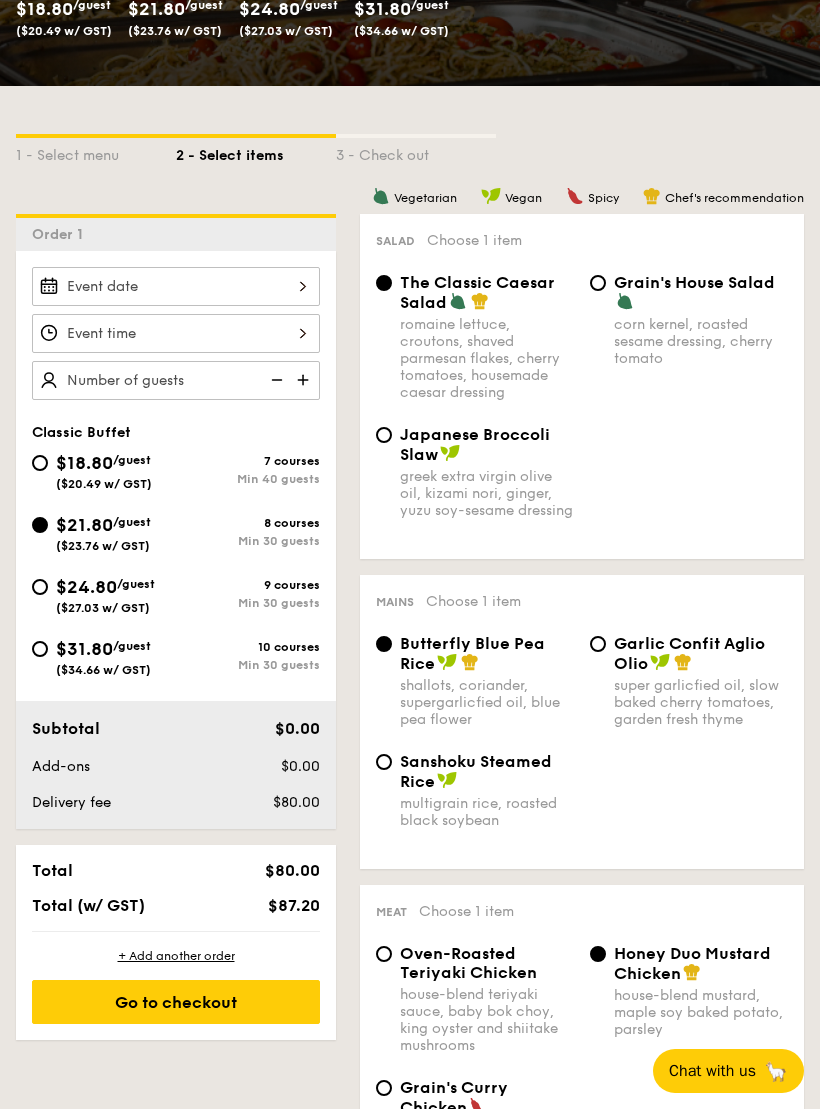 radio on "true" 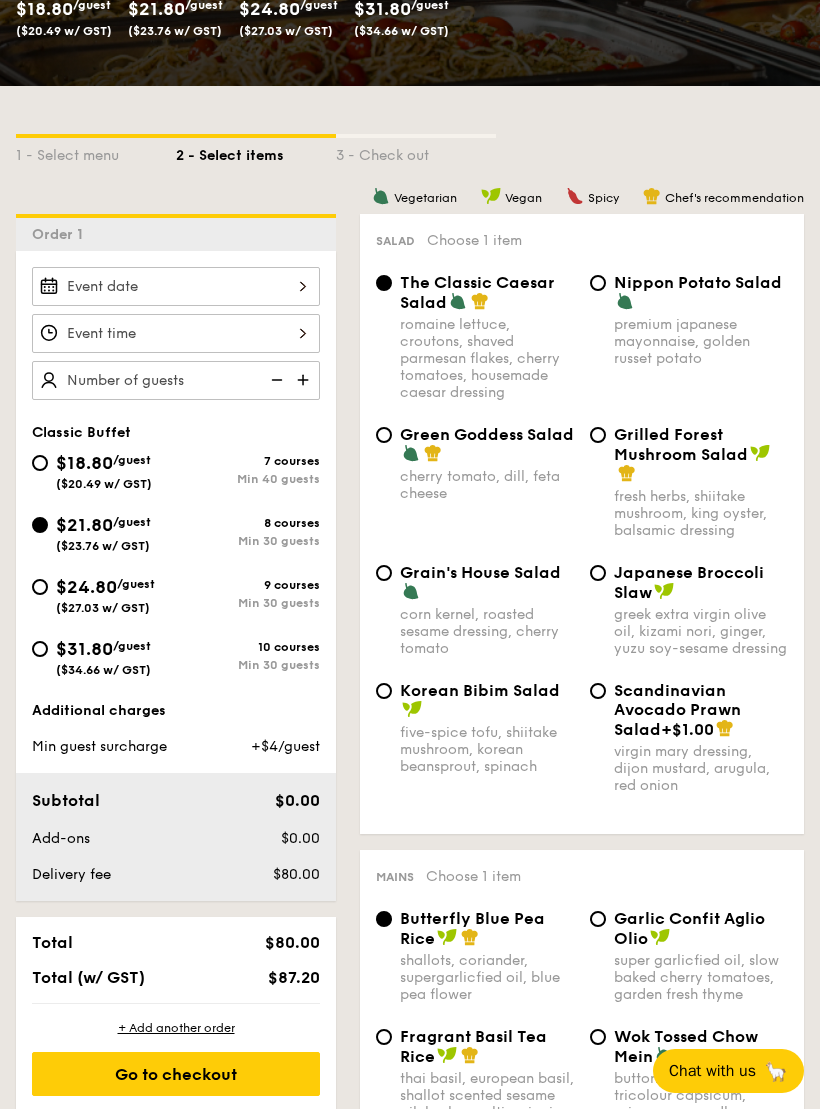 click on "$24.80
/guest
($27.03 w/ GST)
9 courses
Min 30 guests" at bounding box center [40, 587] 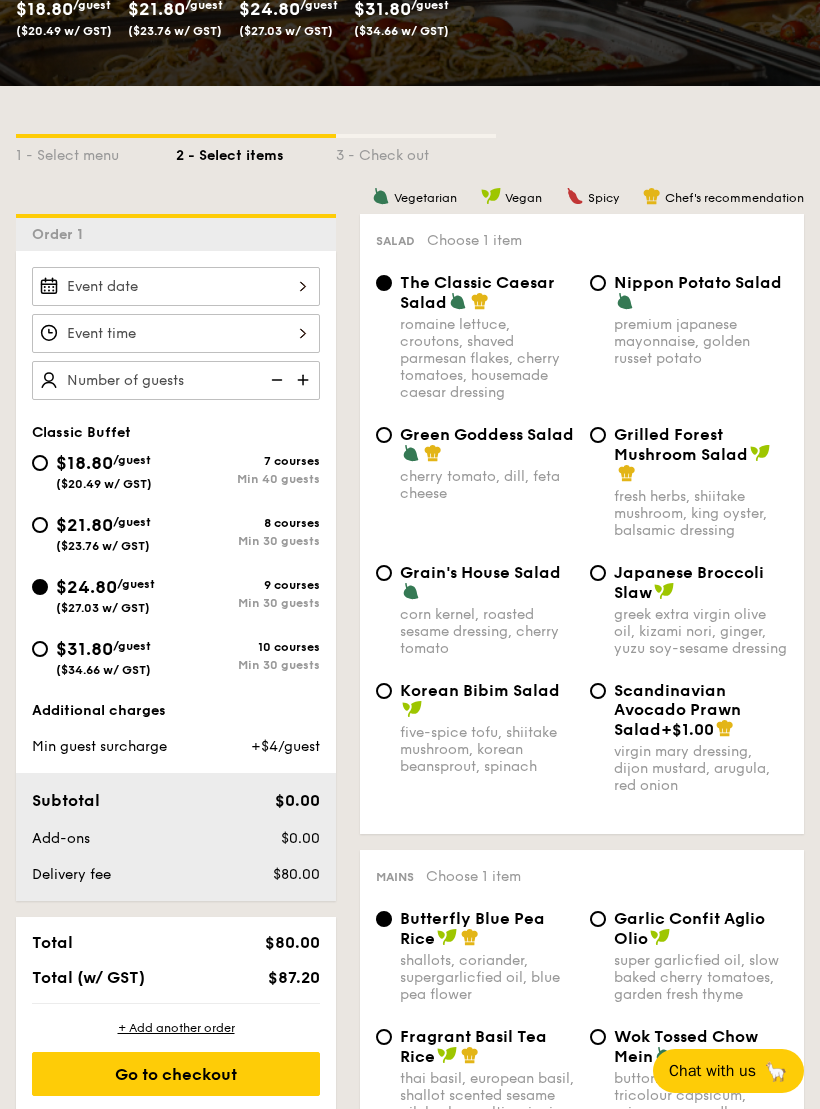 radio on "true" 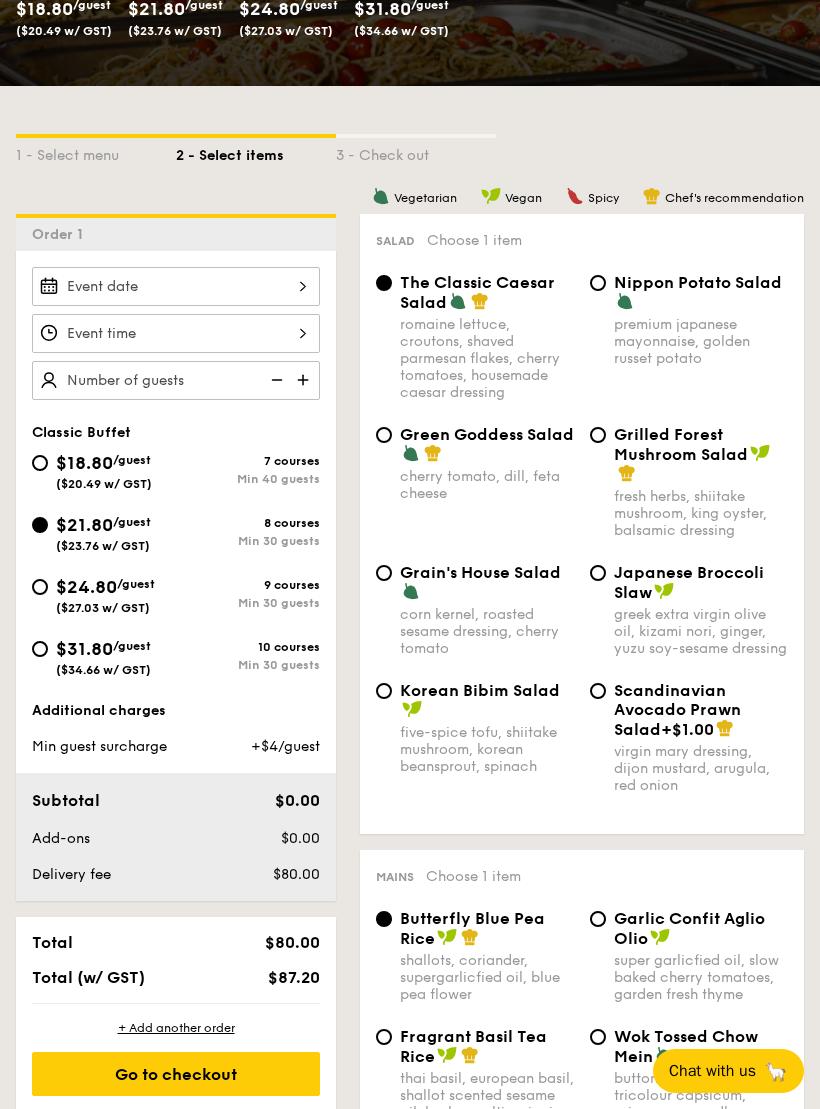radio on "true" 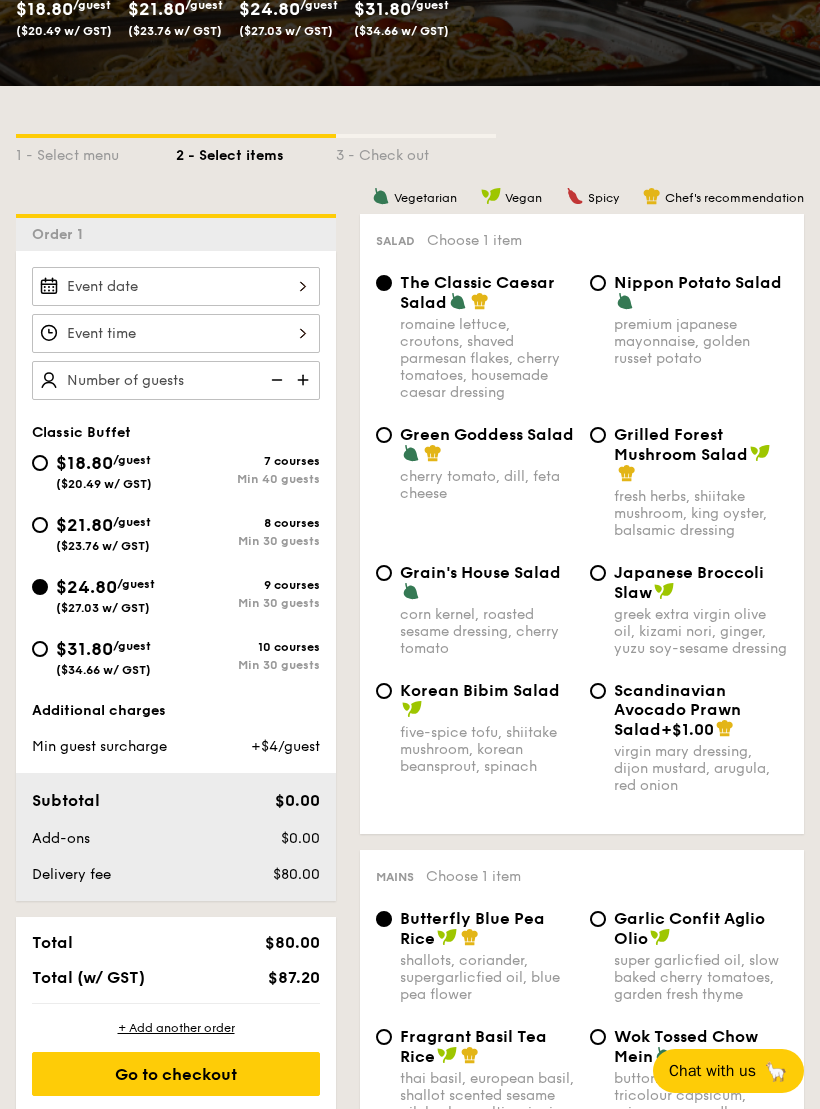 radio on "true" 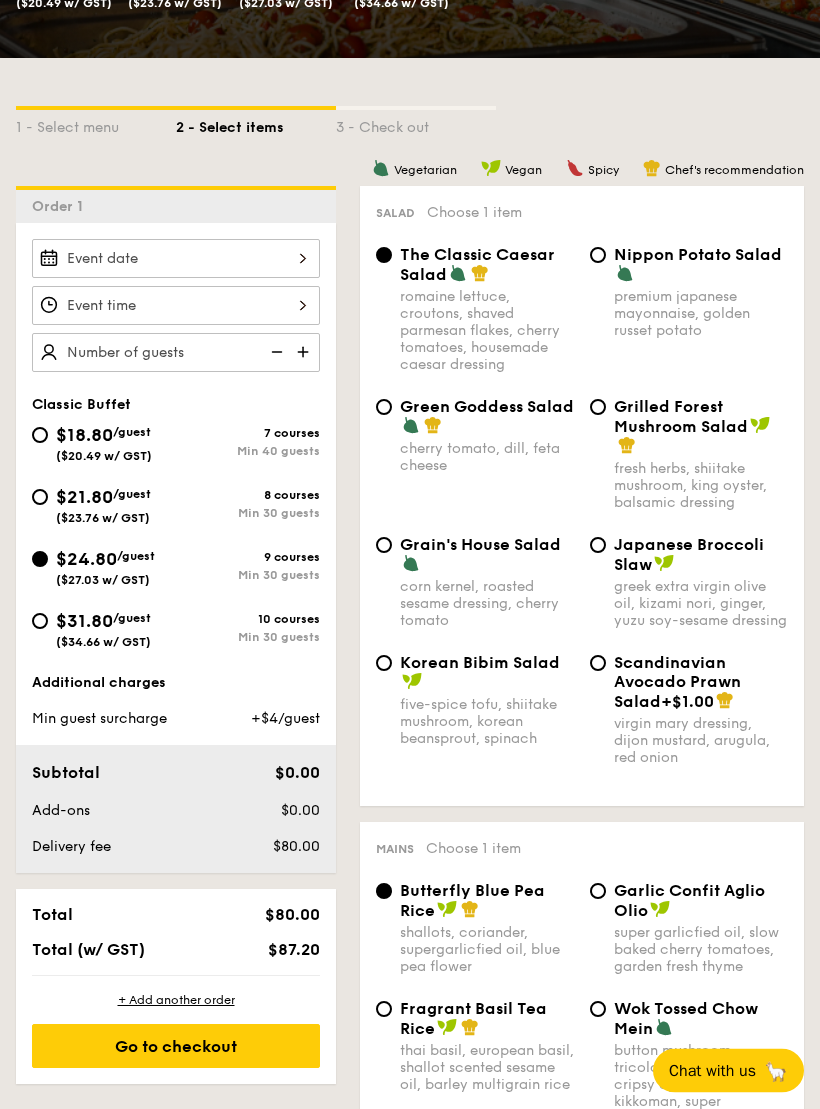 scroll, scrollTop: 378, scrollLeft: 0, axis: vertical 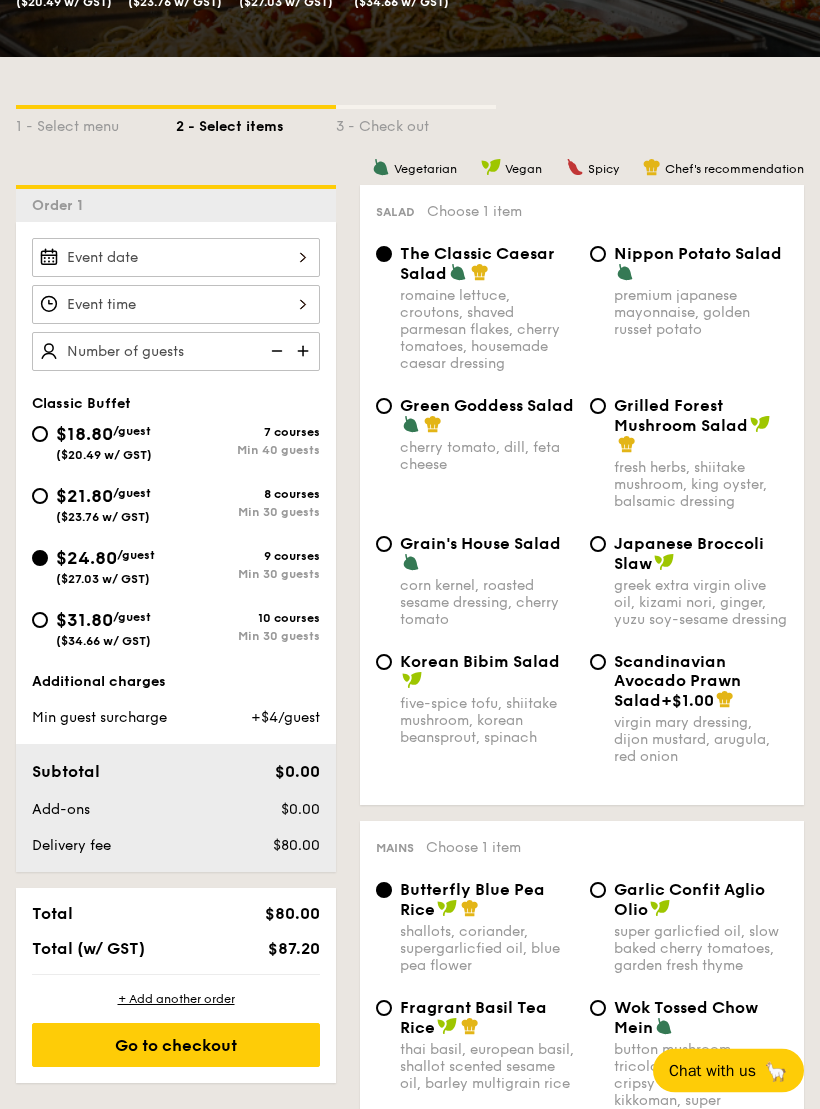 click on "five-spice tofu, shiitake mushroom, korean beansprout, spinach" at bounding box center (487, 721) 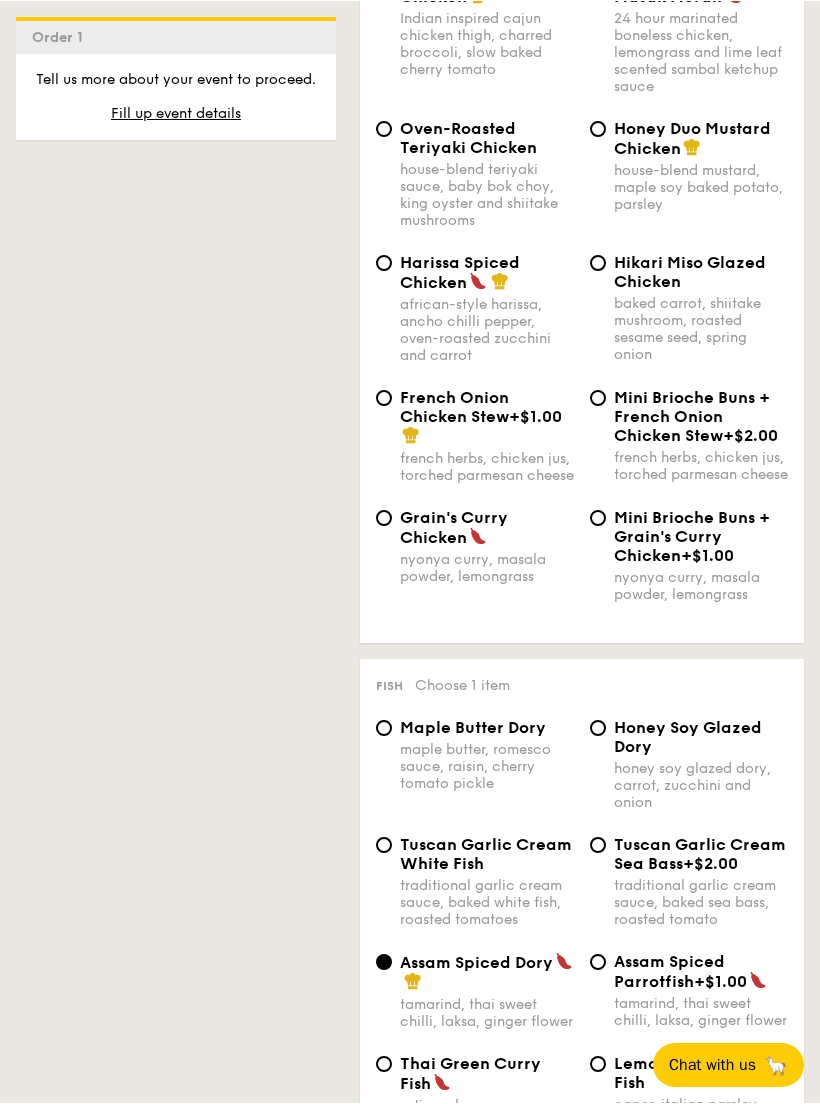 scroll, scrollTop: 2064, scrollLeft: 0, axis: vertical 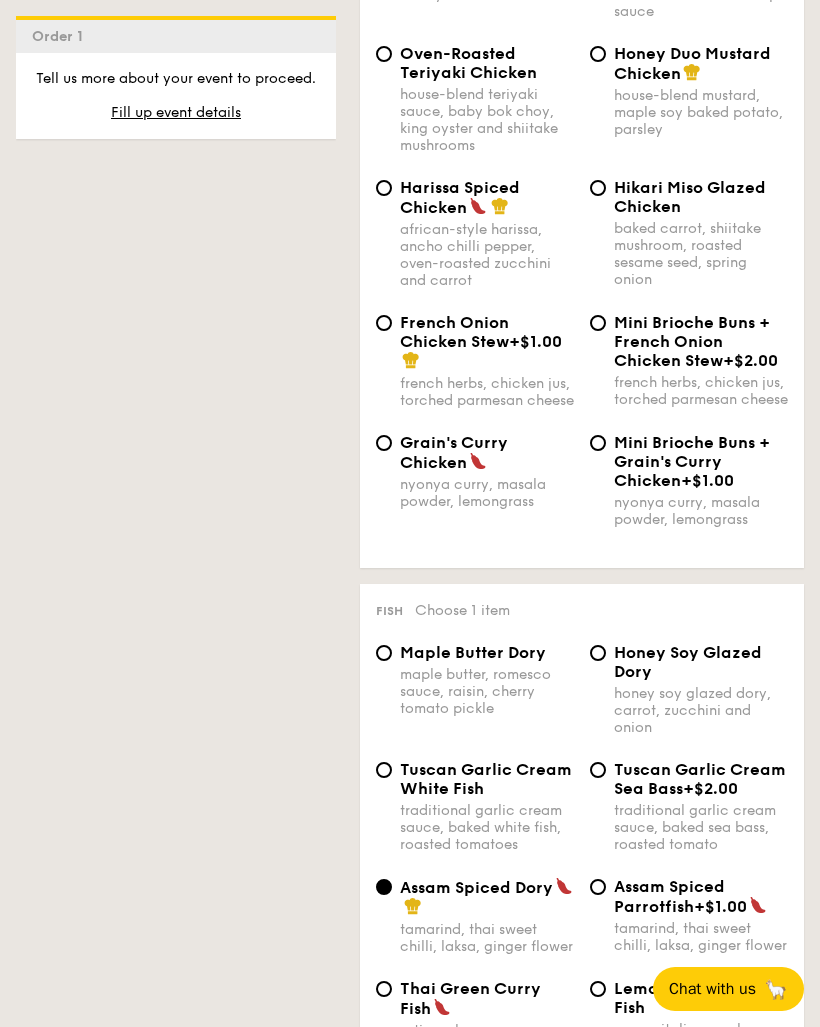 click on "French Onion Chicken Stew" at bounding box center [454, 332] 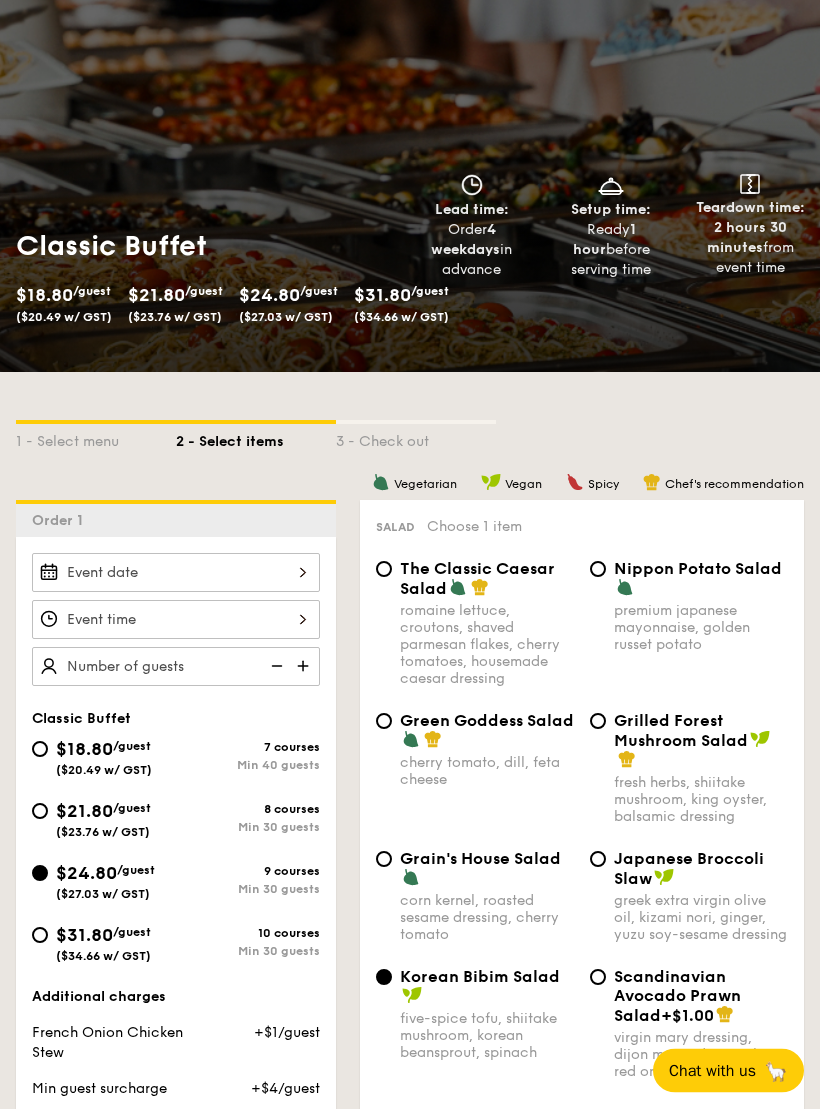 scroll, scrollTop: 64, scrollLeft: 0, axis: vertical 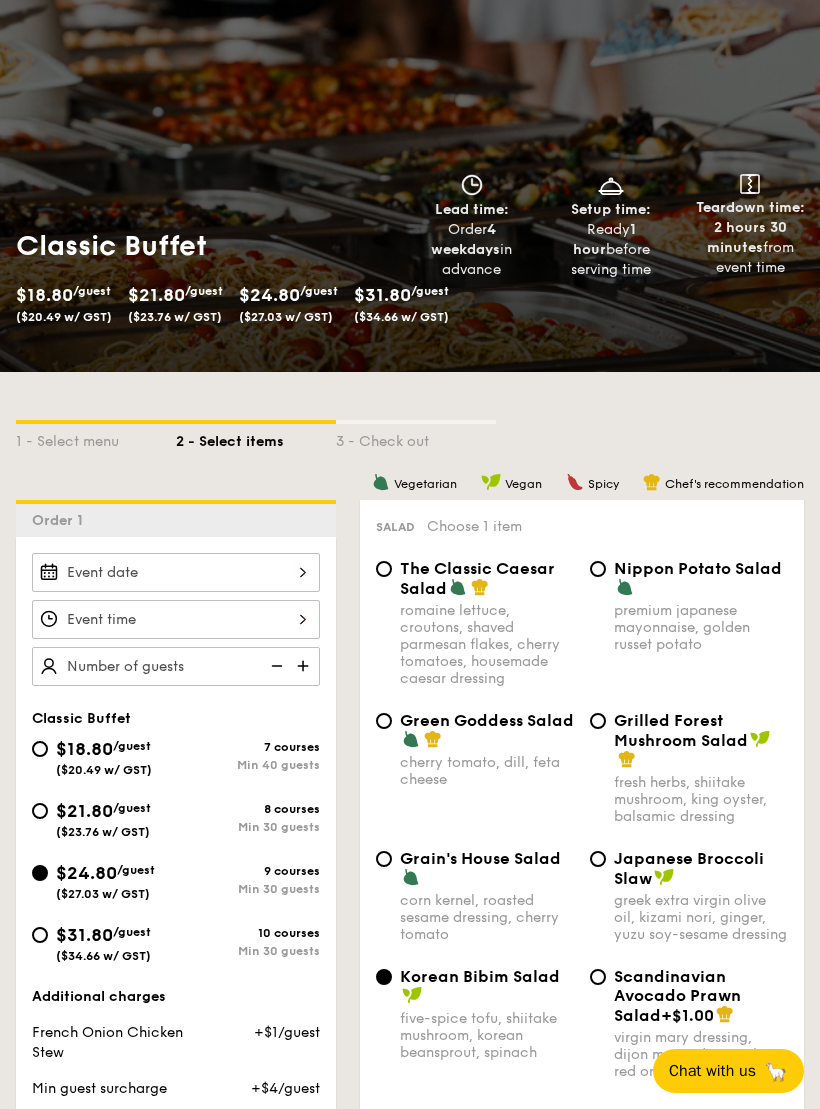 click on "$21.80
/guest
($23.76 w/ GST)
8 courses
Min 30 guests" at bounding box center (40, 811) 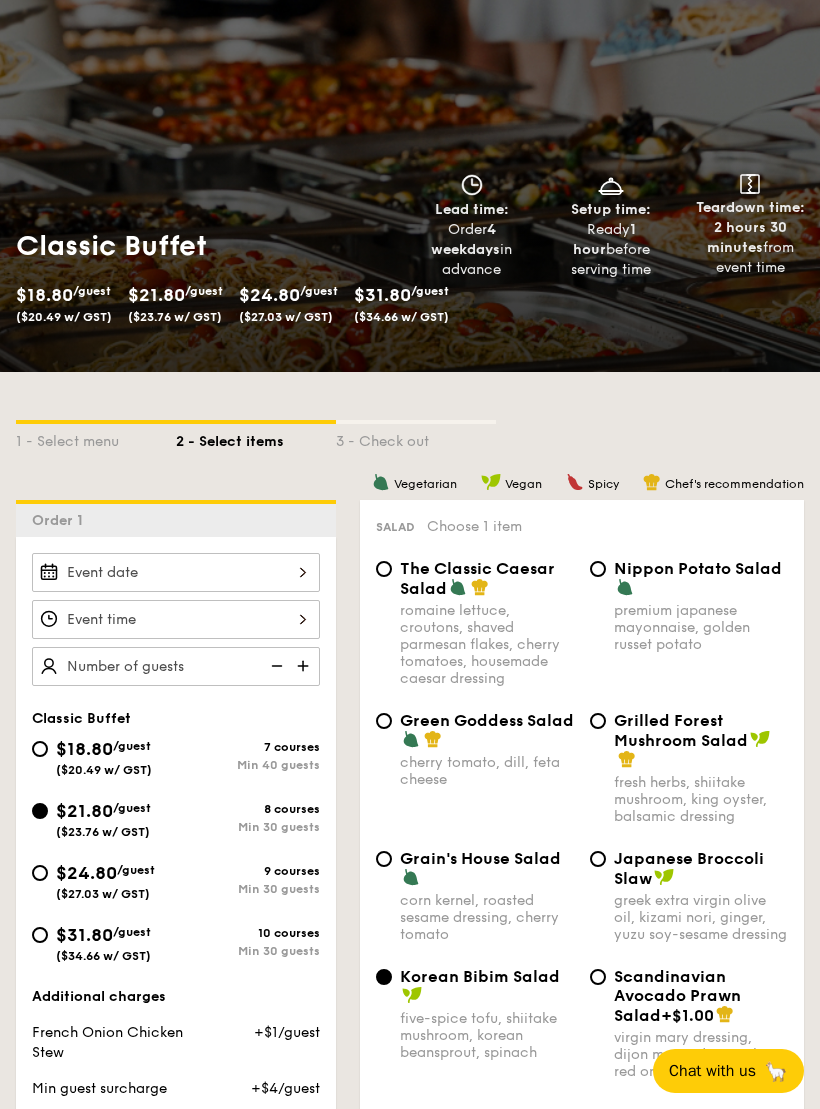 radio on "true" 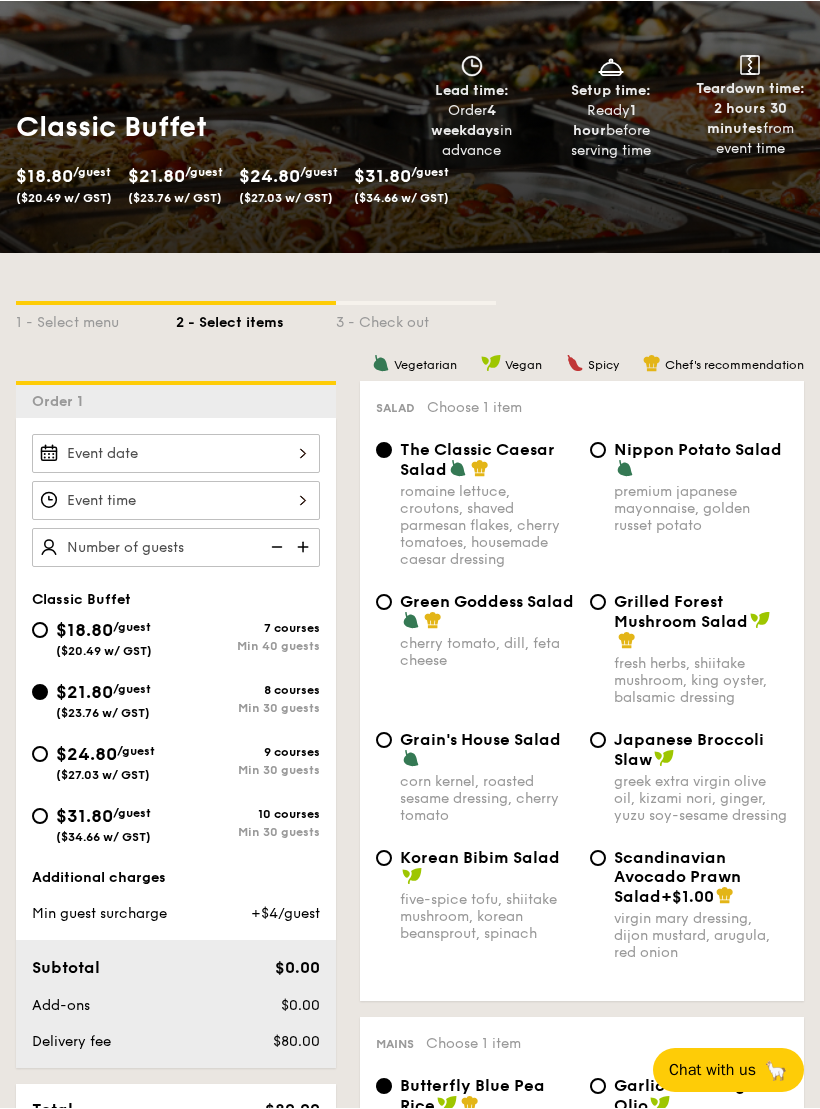 scroll, scrollTop: 182, scrollLeft: 0, axis: vertical 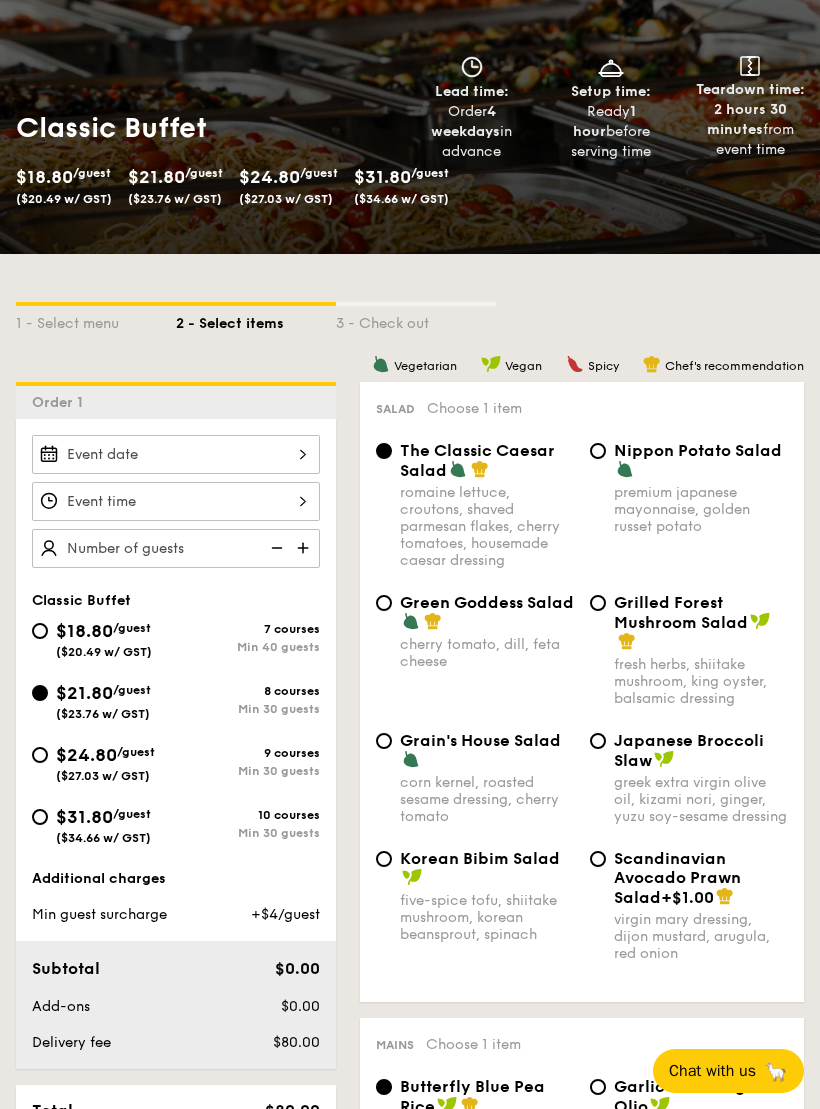 click on "Nippon Potato Salad" at bounding box center (698, 450) 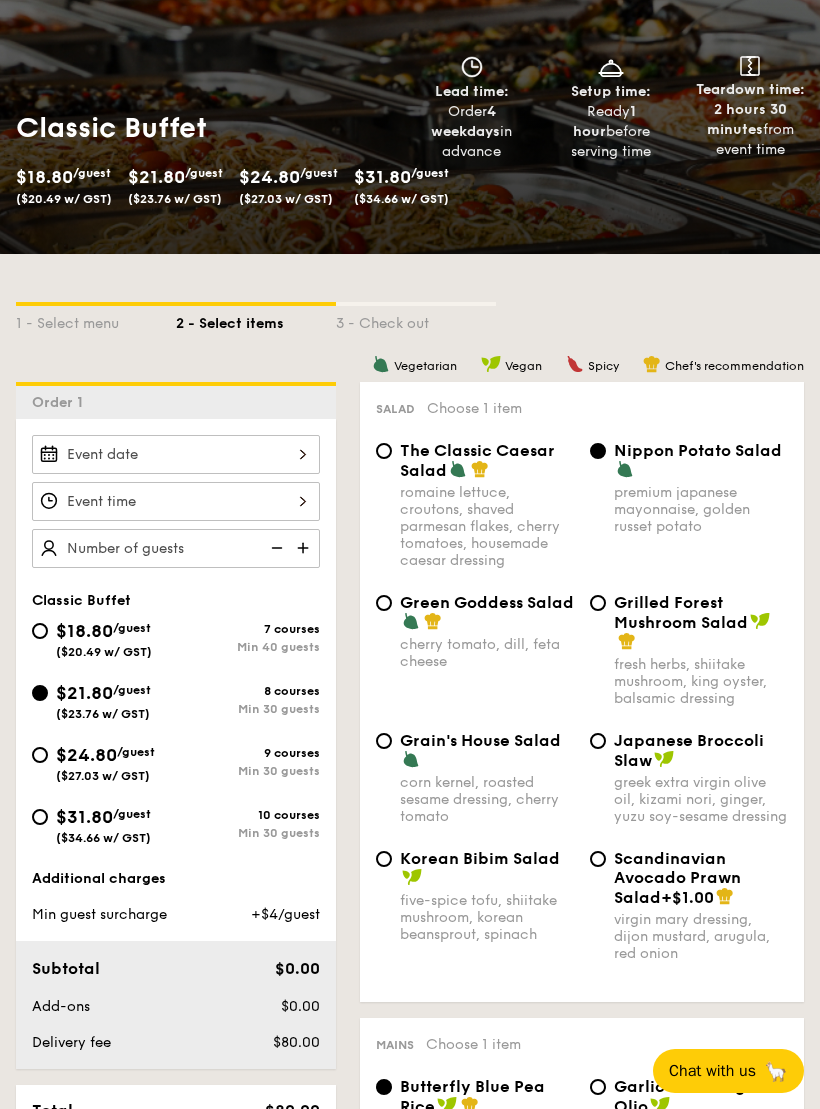 click on "Green Goddess Salad" at bounding box center (487, 612) 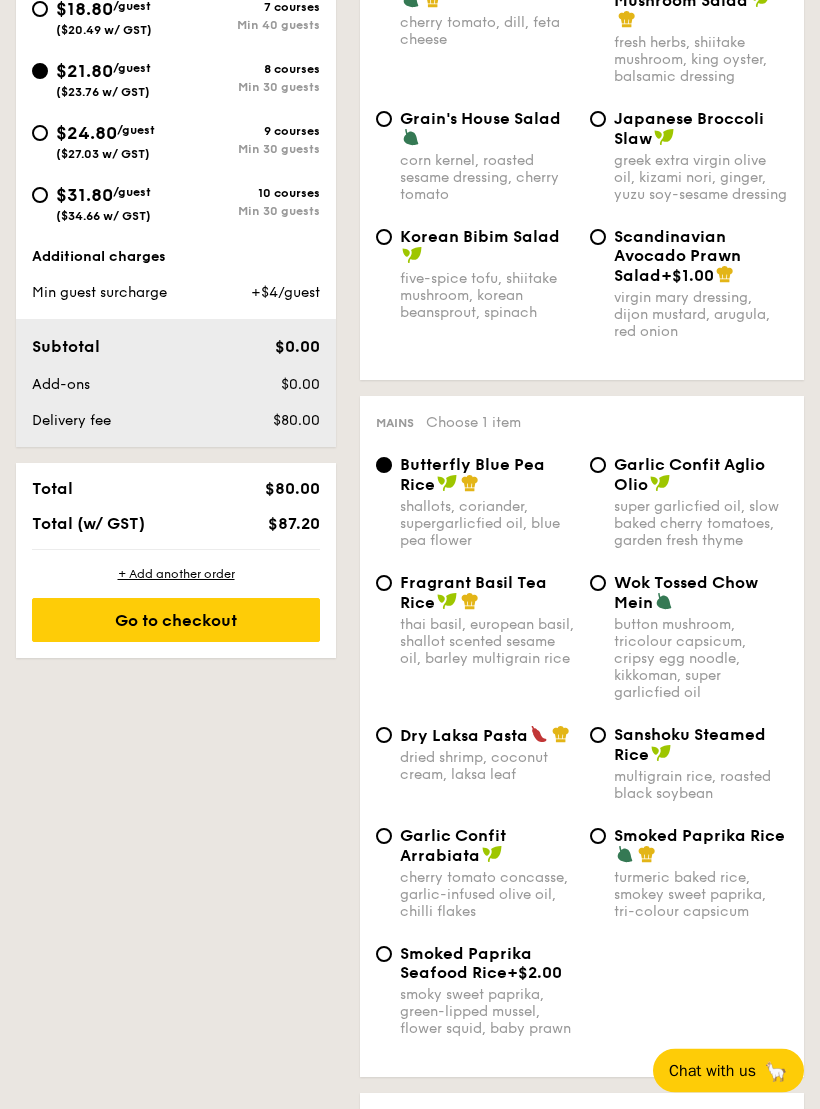scroll, scrollTop: 818, scrollLeft: 0, axis: vertical 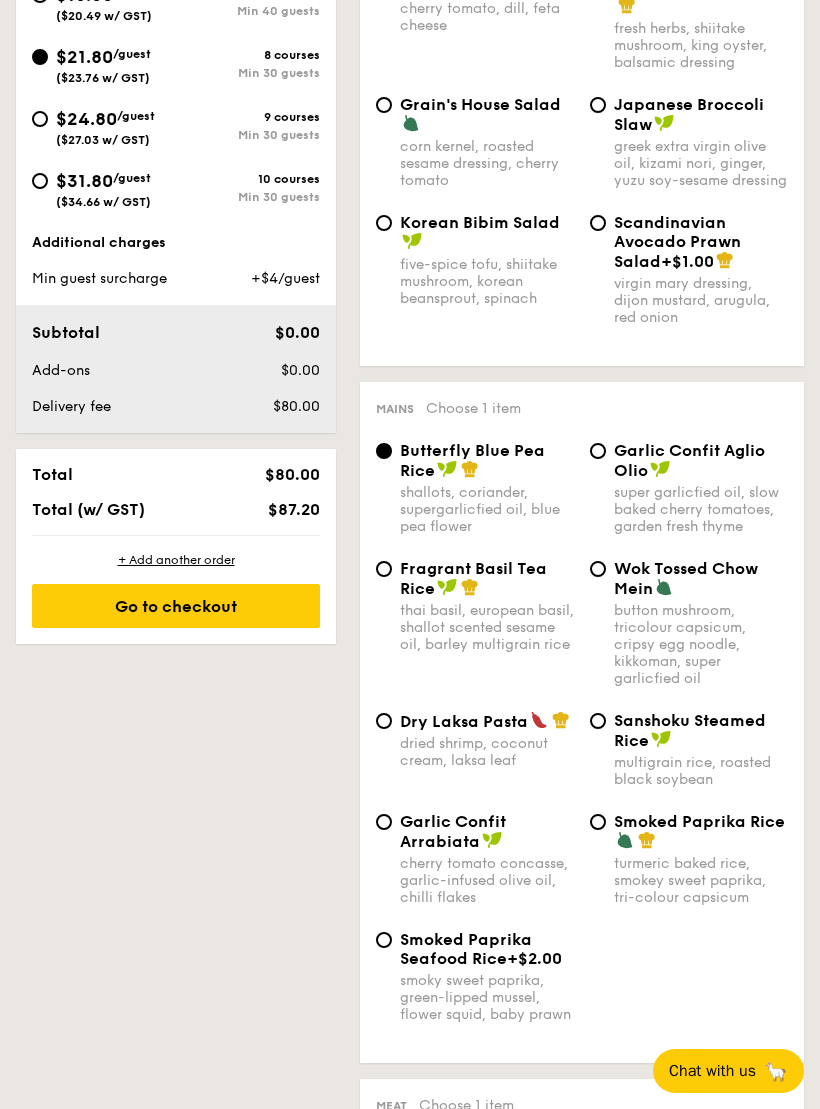 click on "Dry Laksa Pasta" at bounding box center [464, 721] 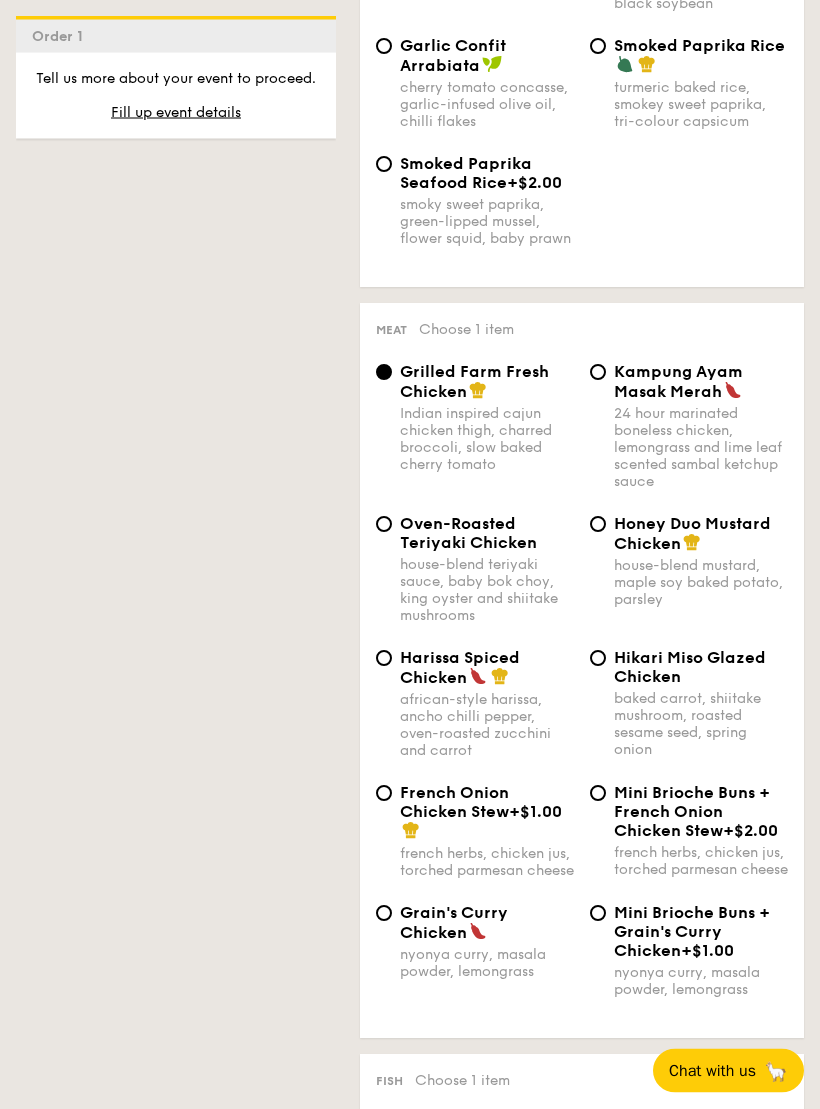 scroll, scrollTop: 1603, scrollLeft: 0, axis: vertical 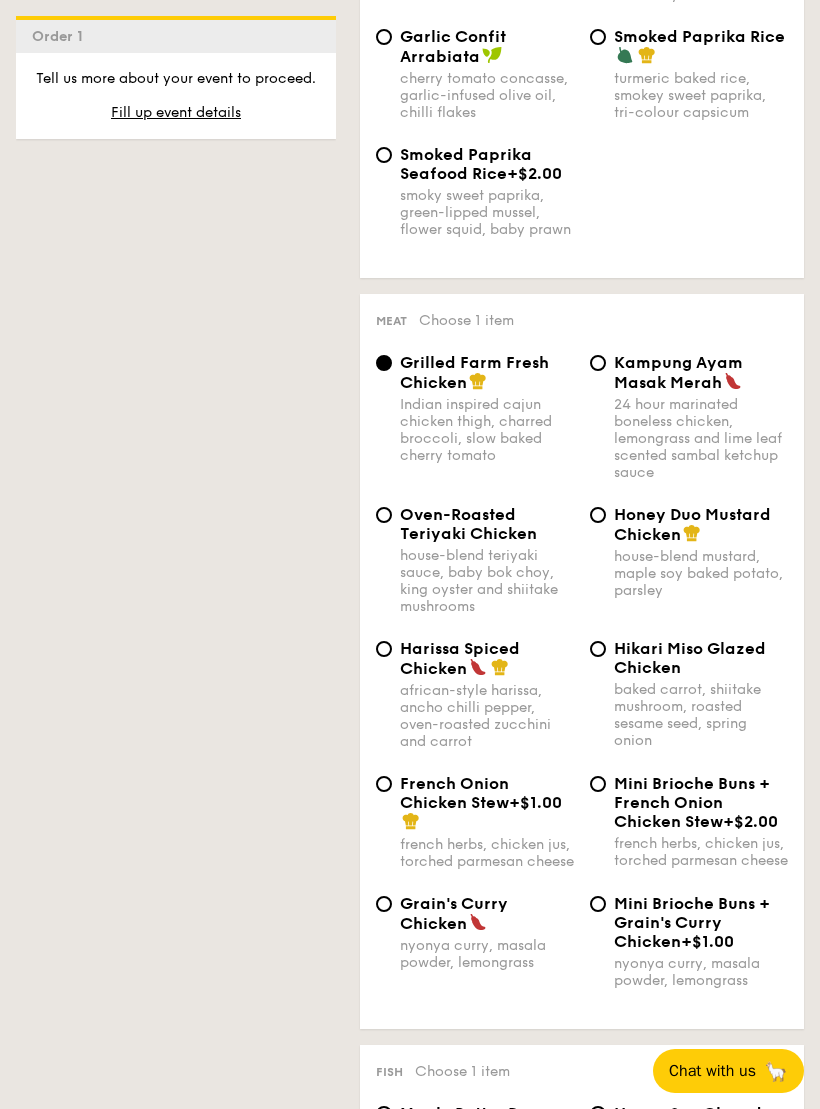 click on "French Onion Chicken Stew" at bounding box center (454, 793) 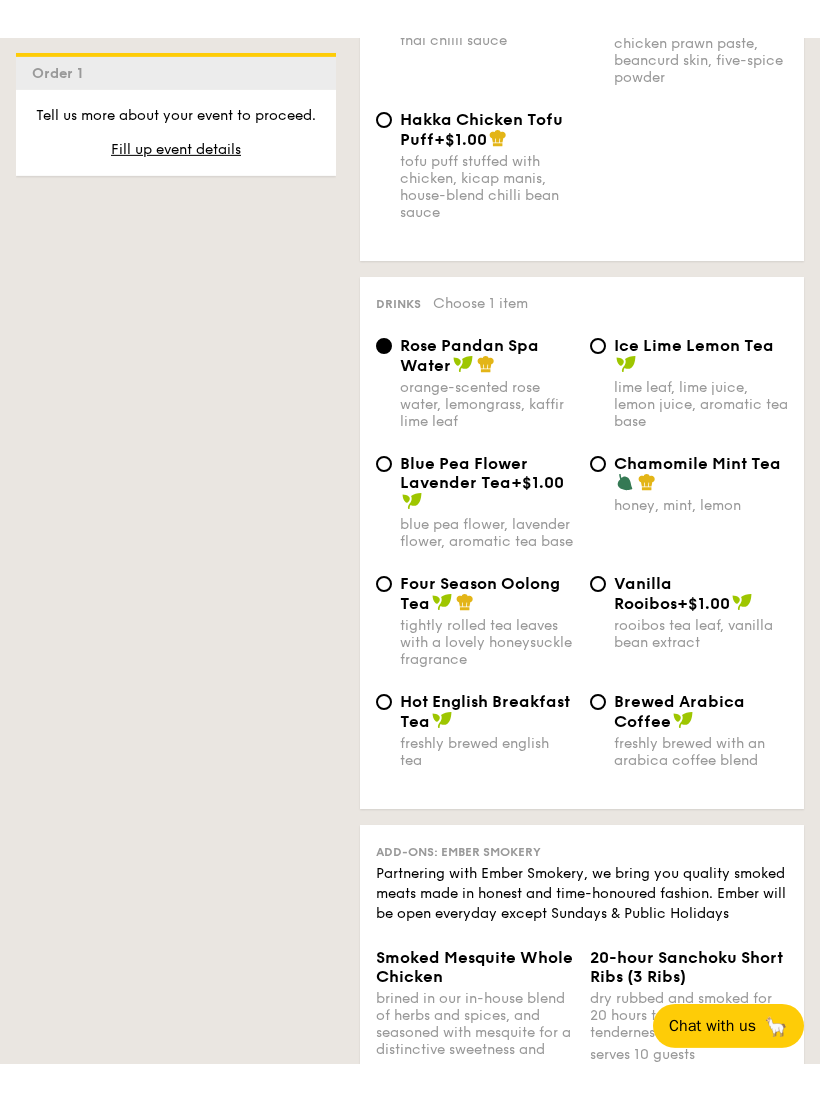 scroll, scrollTop: 5133, scrollLeft: 0, axis: vertical 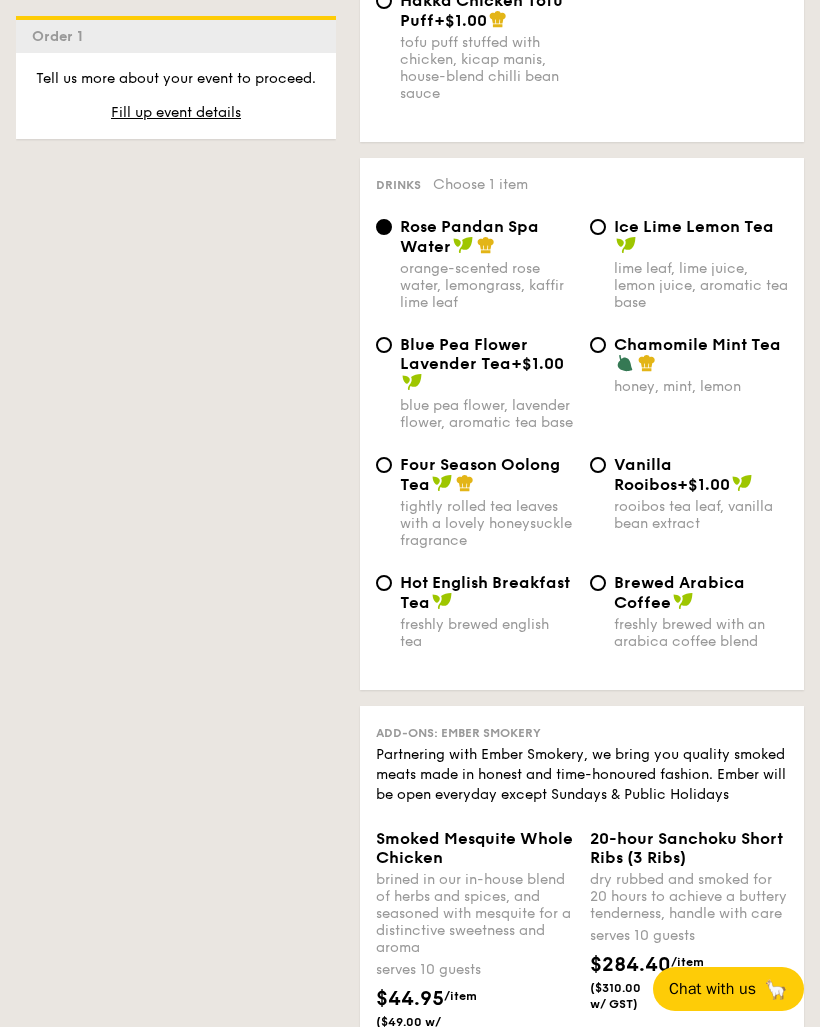click on "Chamomile Mint Tea" at bounding box center [697, 344] 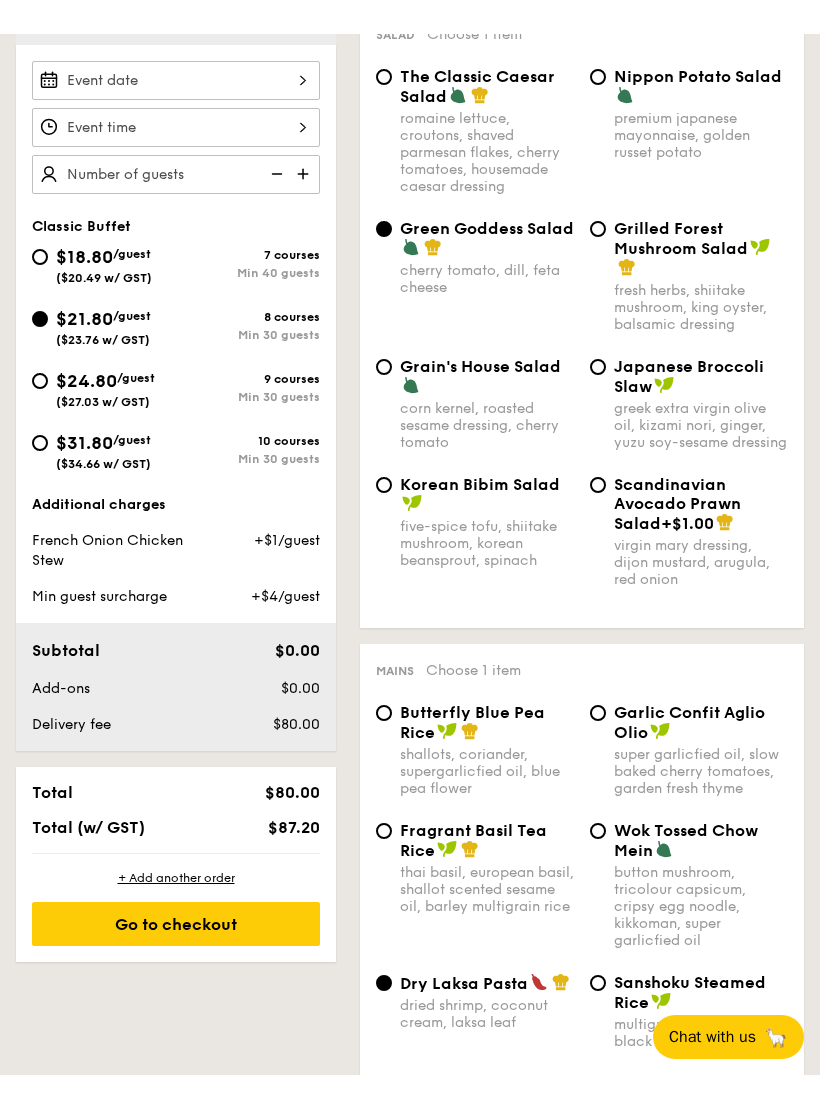 scroll, scrollTop: 521, scrollLeft: 0, axis: vertical 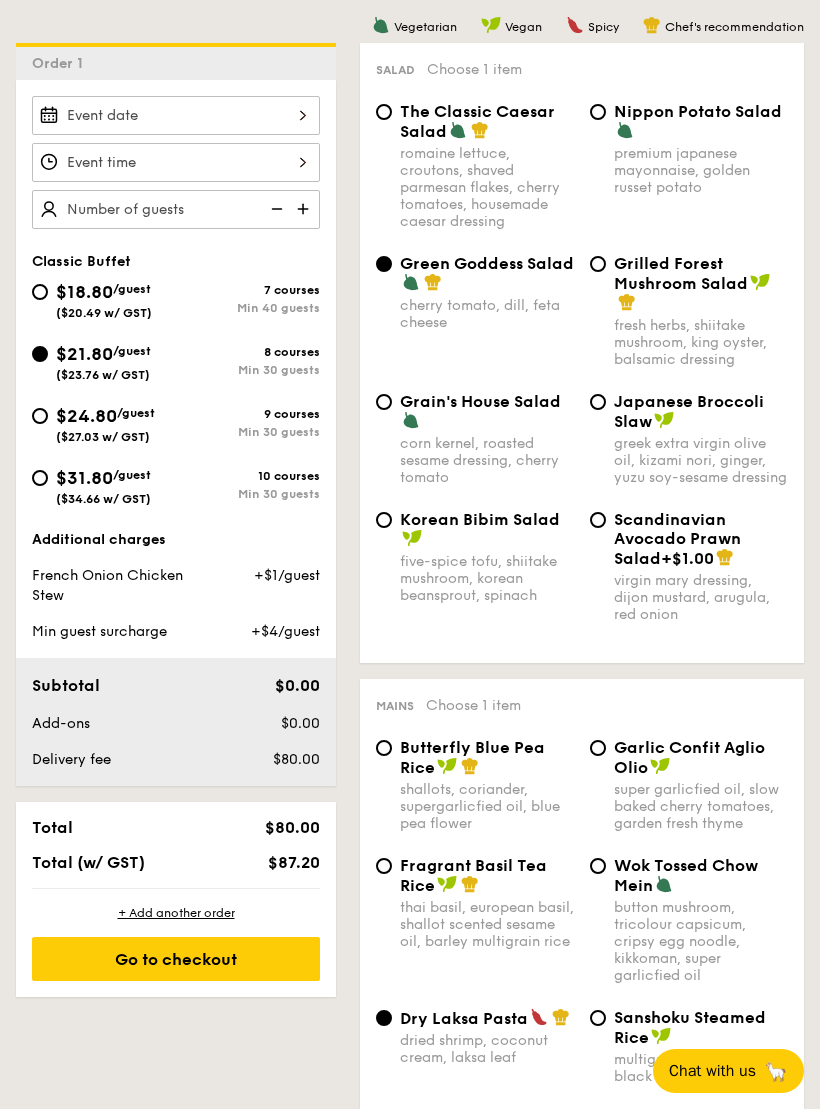click at bounding box center (305, 209) 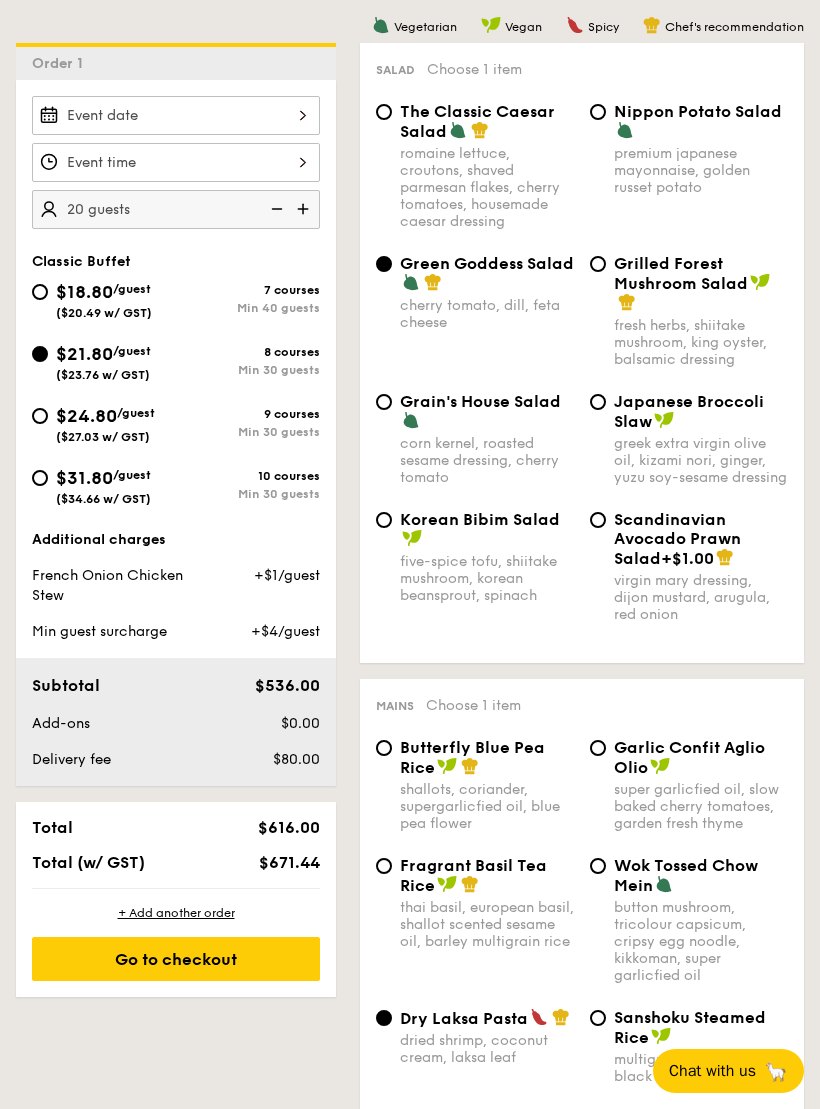 click at bounding box center [305, 209] 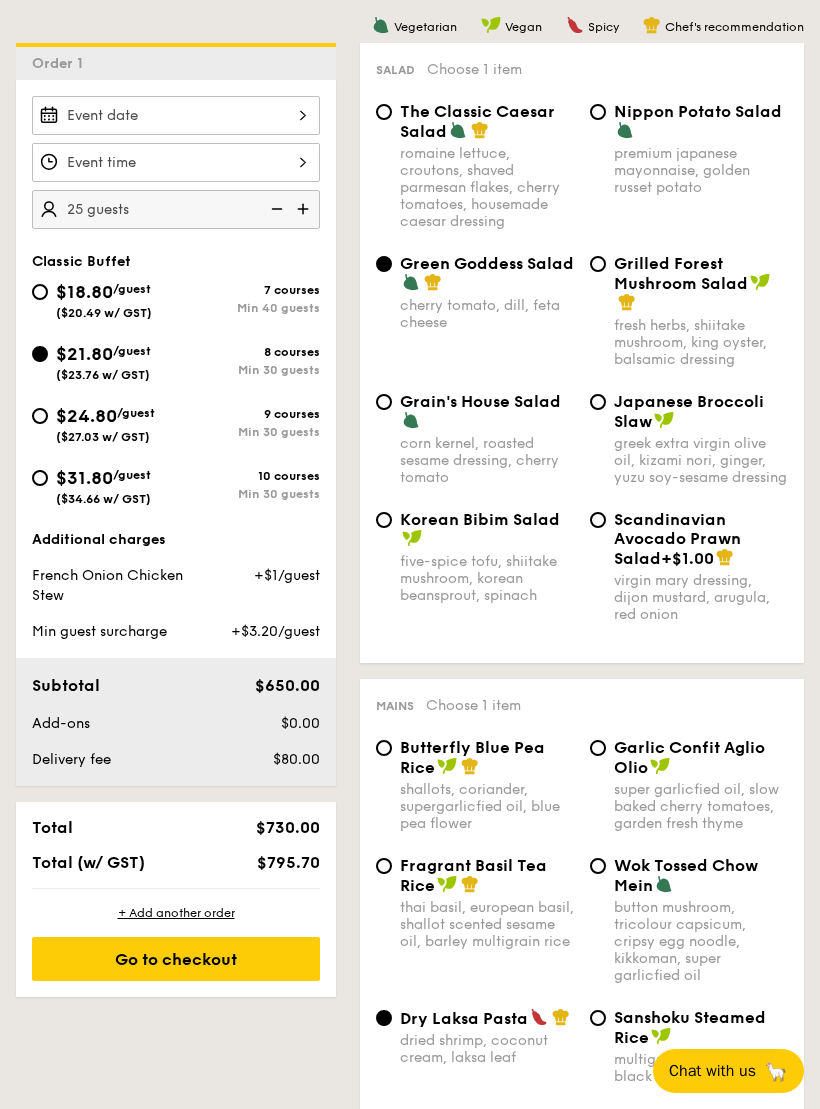 click at bounding box center [305, 209] 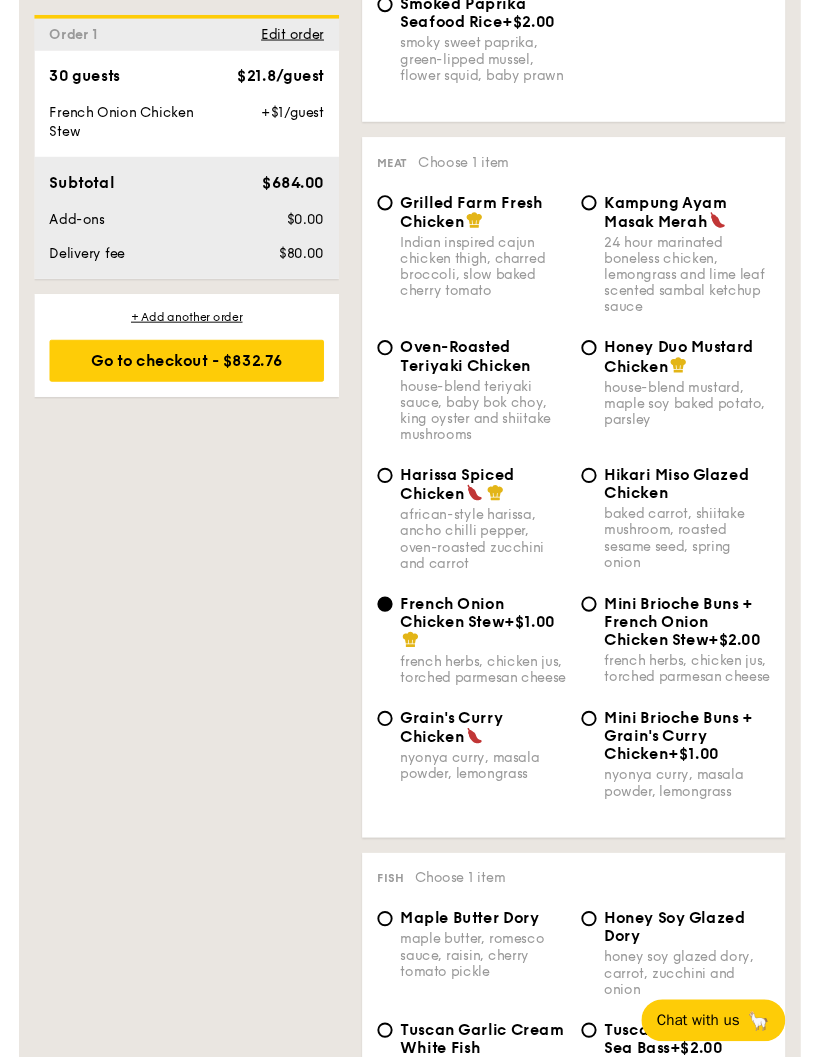 scroll, scrollTop: 1754, scrollLeft: 0, axis: vertical 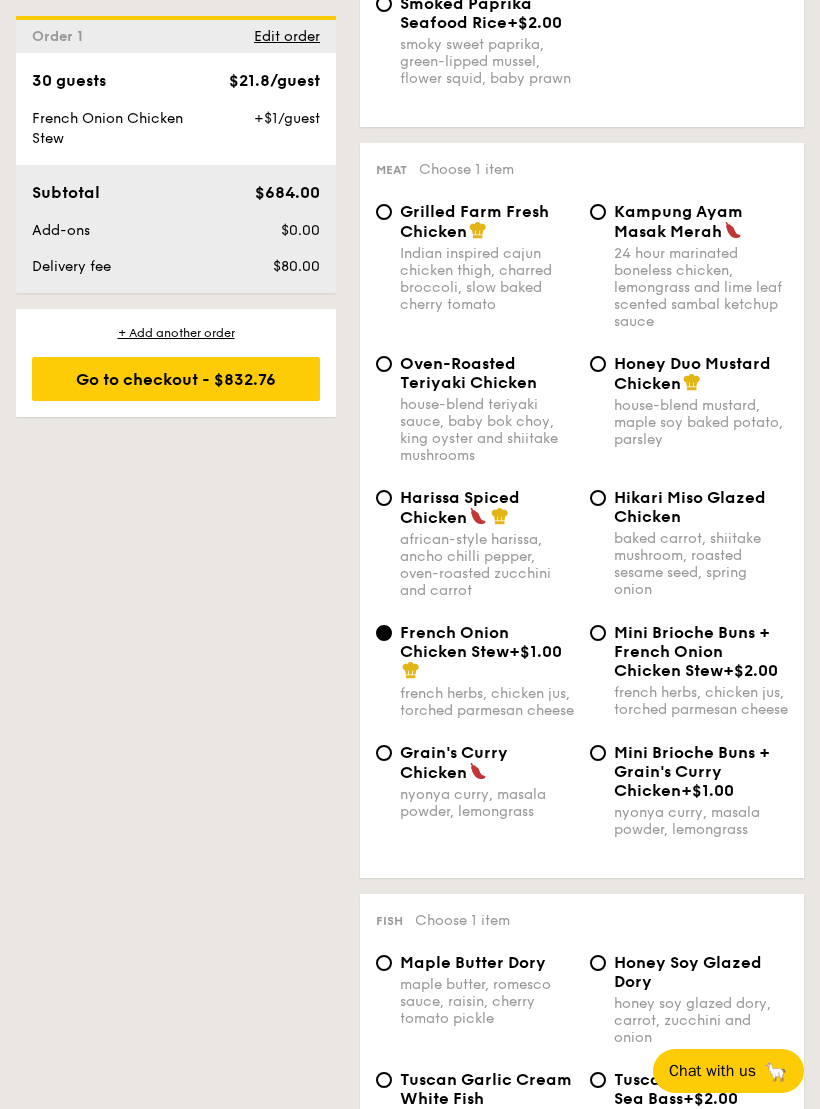 click on "Indian inspired cajun chicken thigh, charred broccoli, slow baked cherry tomato" at bounding box center [487, 279] 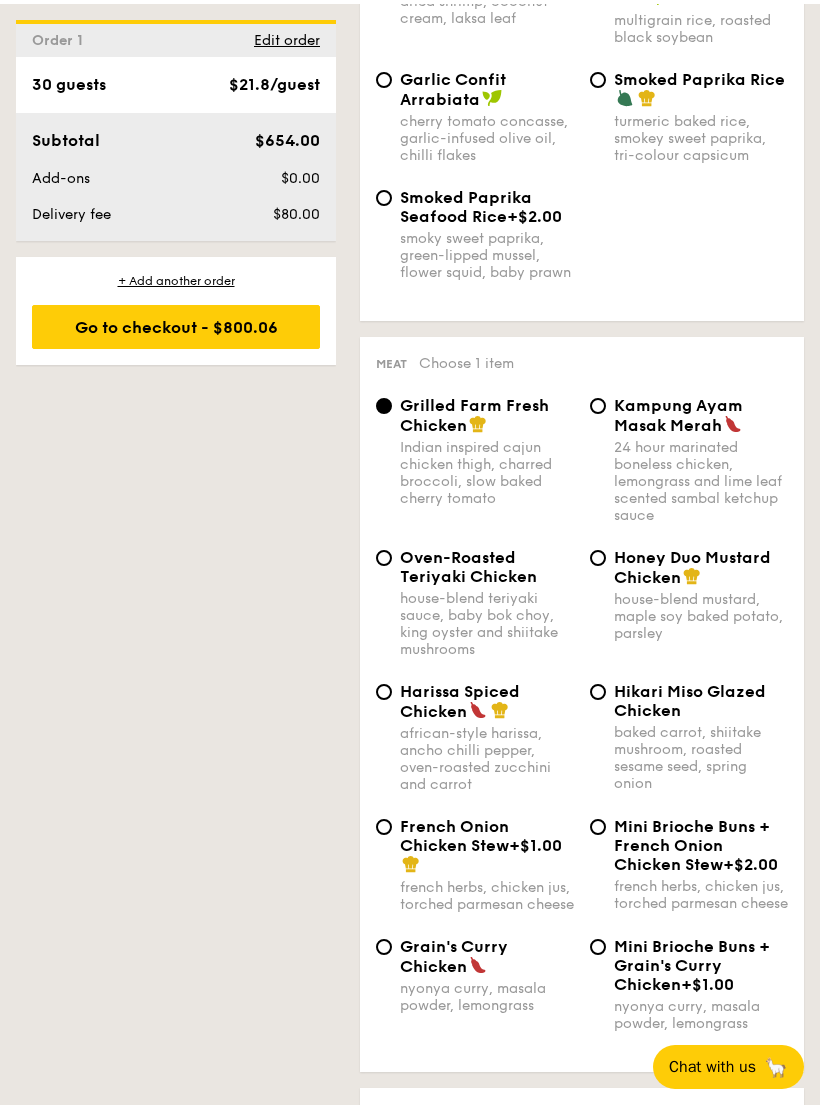 scroll, scrollTop: 1594, scrollLeft: 0, axis: vertical 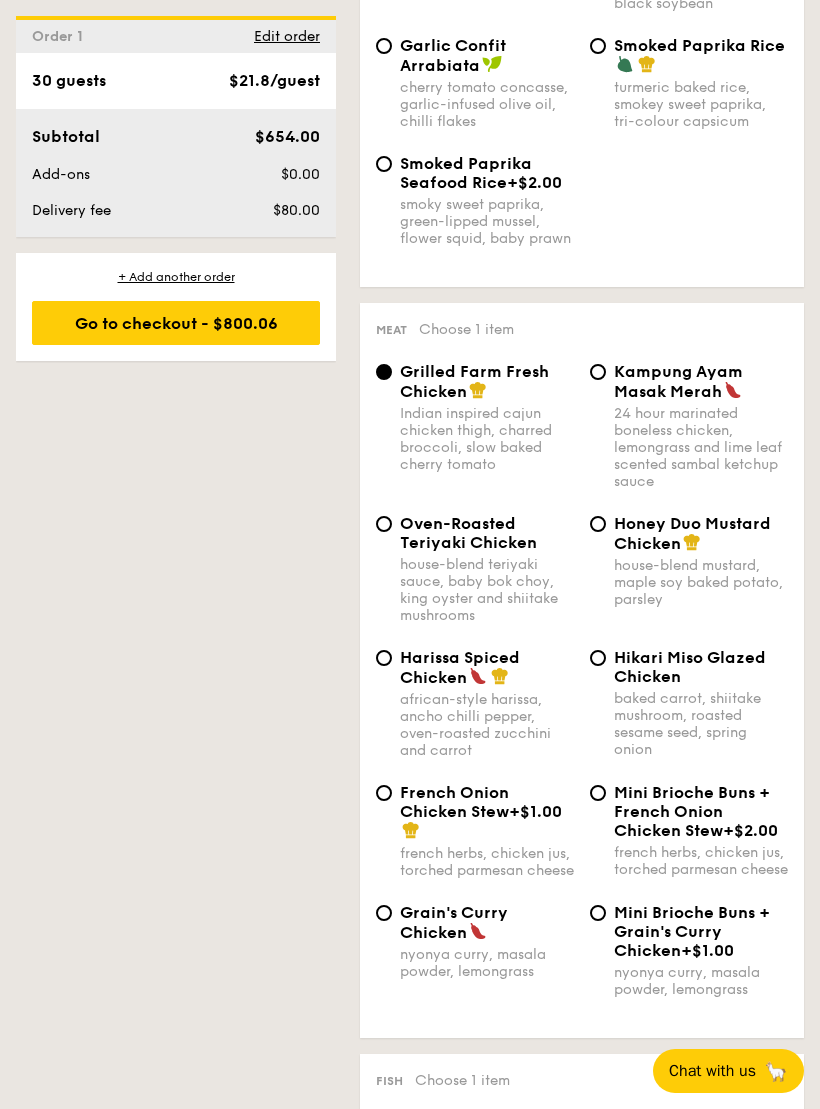 click on "+$1.00" at bounding box center [535, 811] 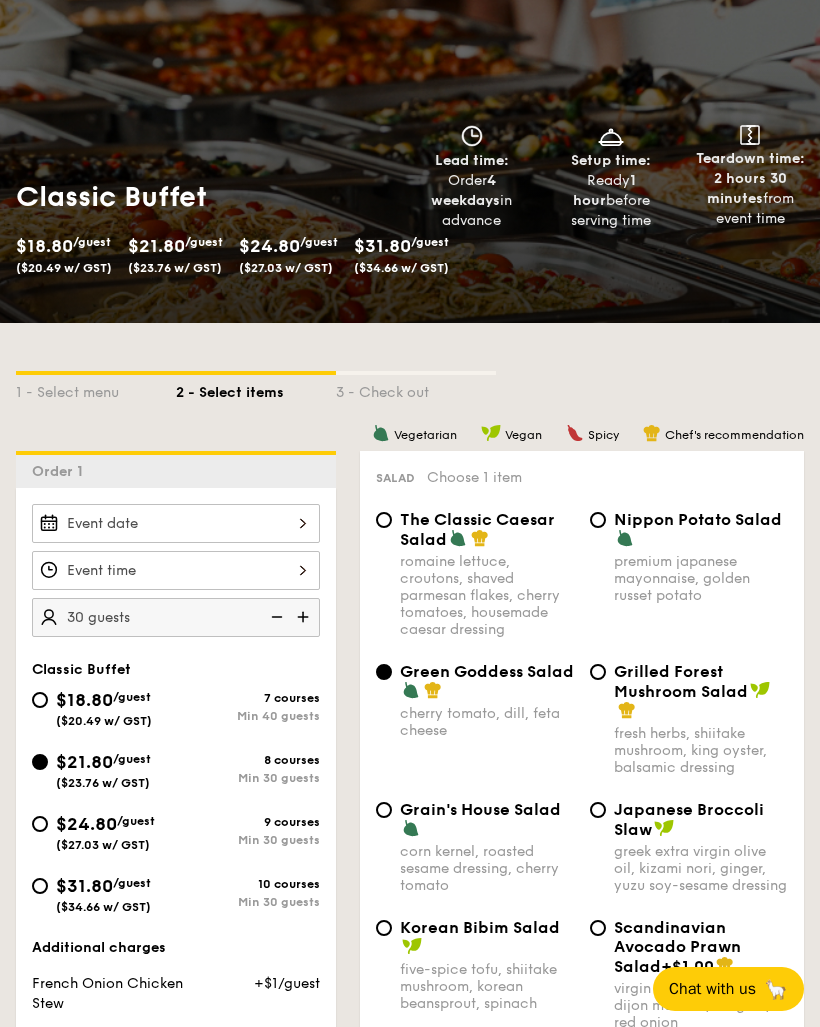 scroll, scrollTop: 112, scrollLeft: 0, axis: vertical 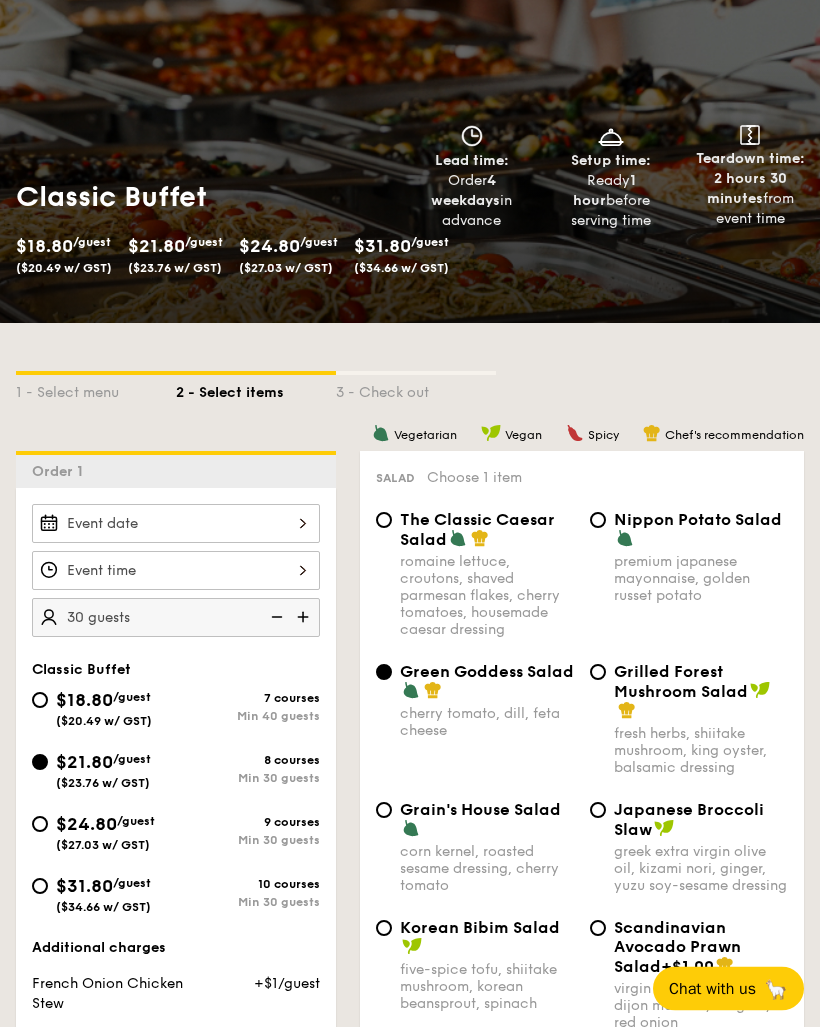 click on "$18.80" at bounding box center [84, 701] 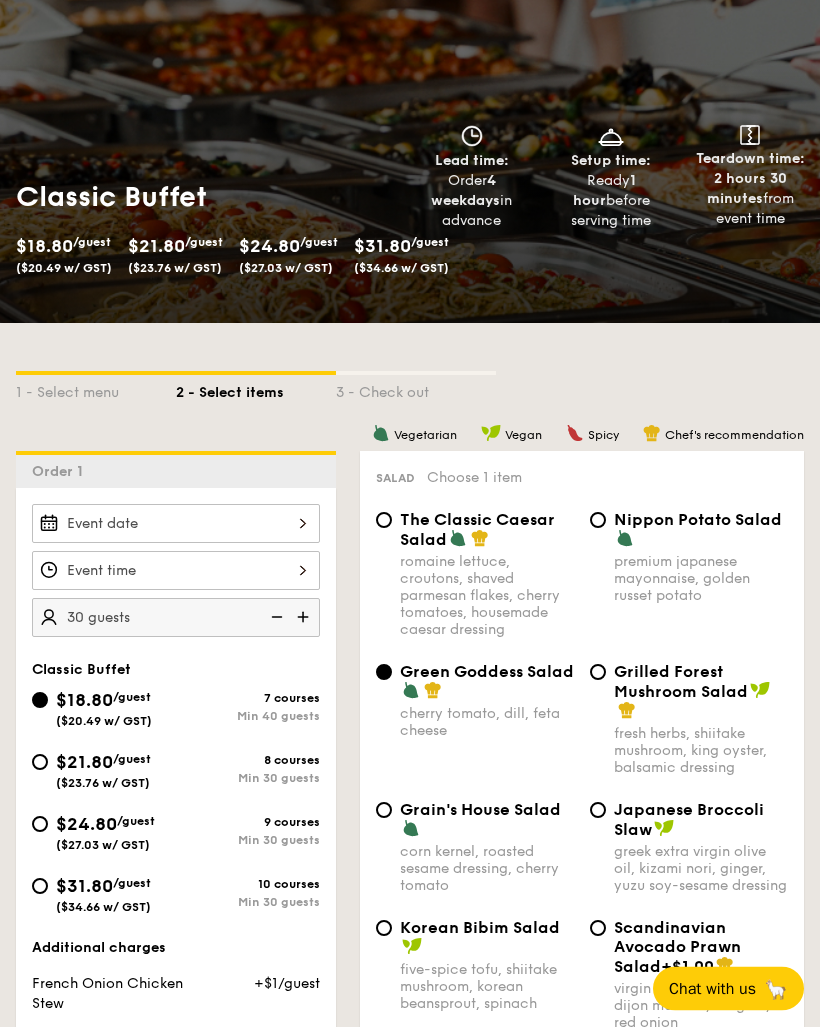 radio on "true" 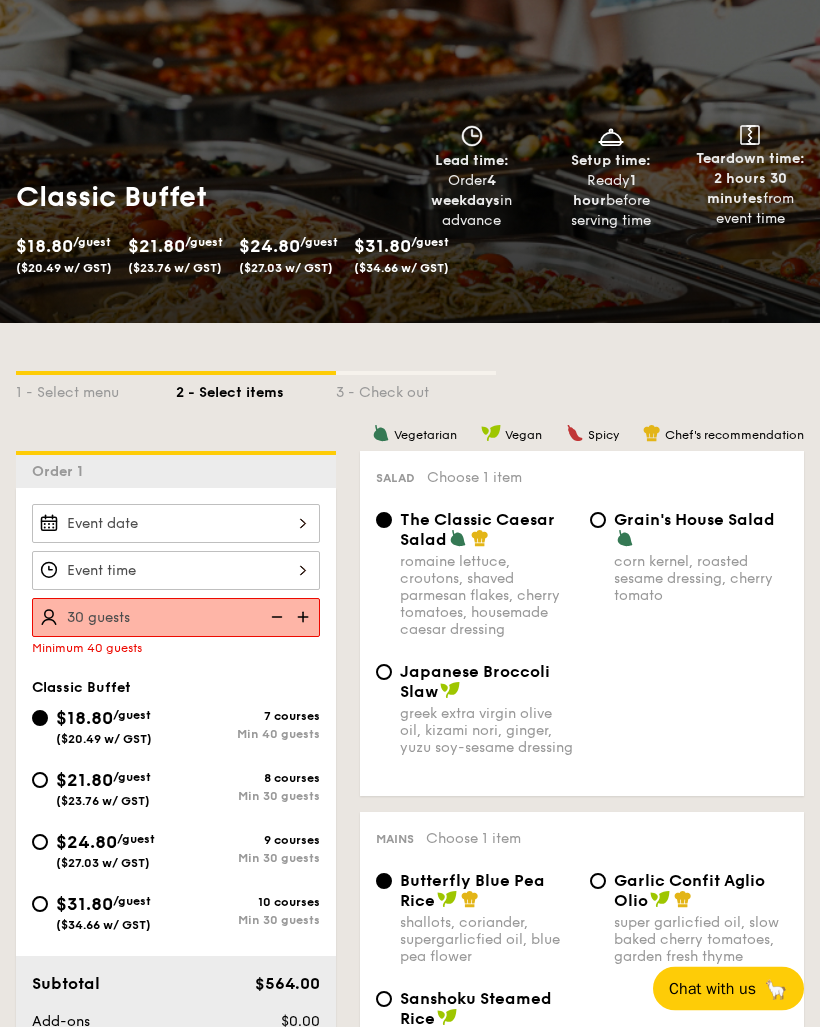 scroll, scrollTop: 113, scrollLeft: 0, axis: vertical 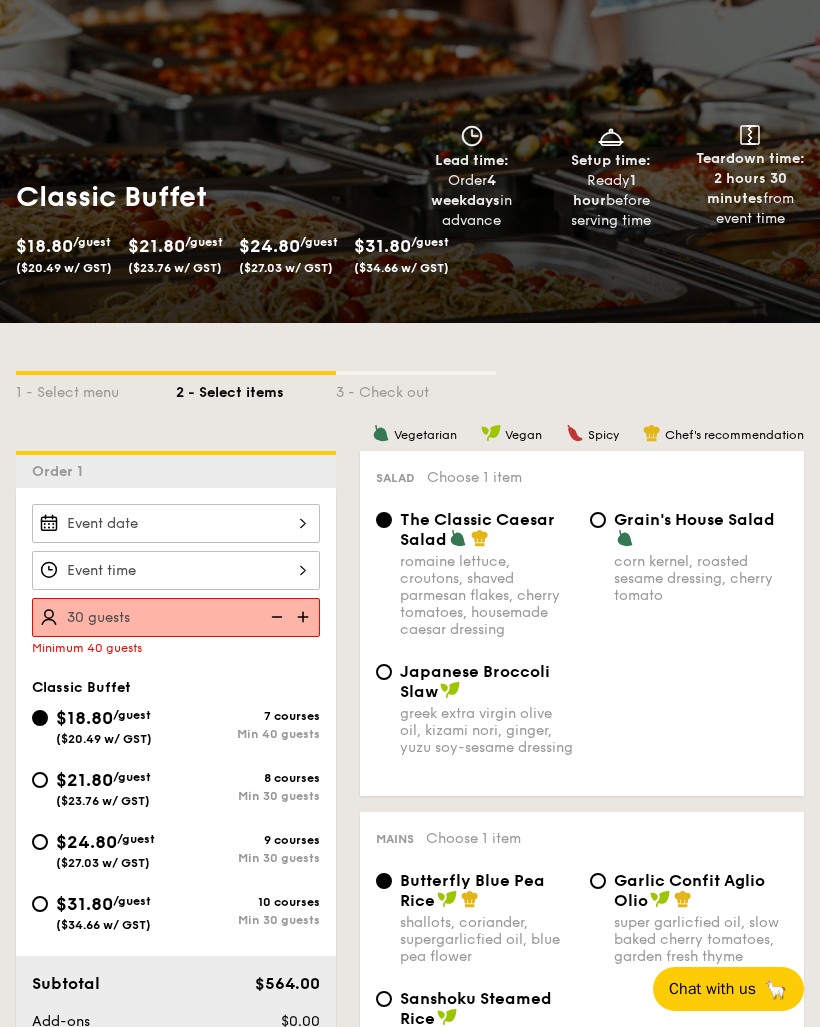 click on "$21.80" at bounding box center (84, 780) 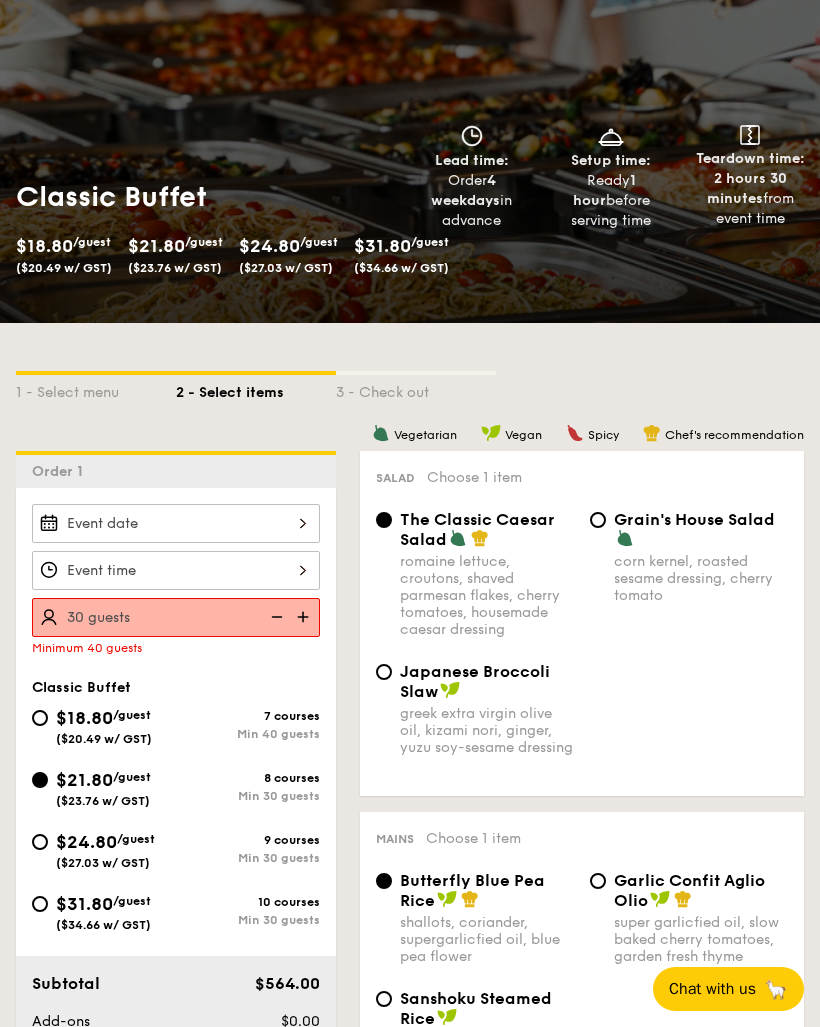 radio on "true" 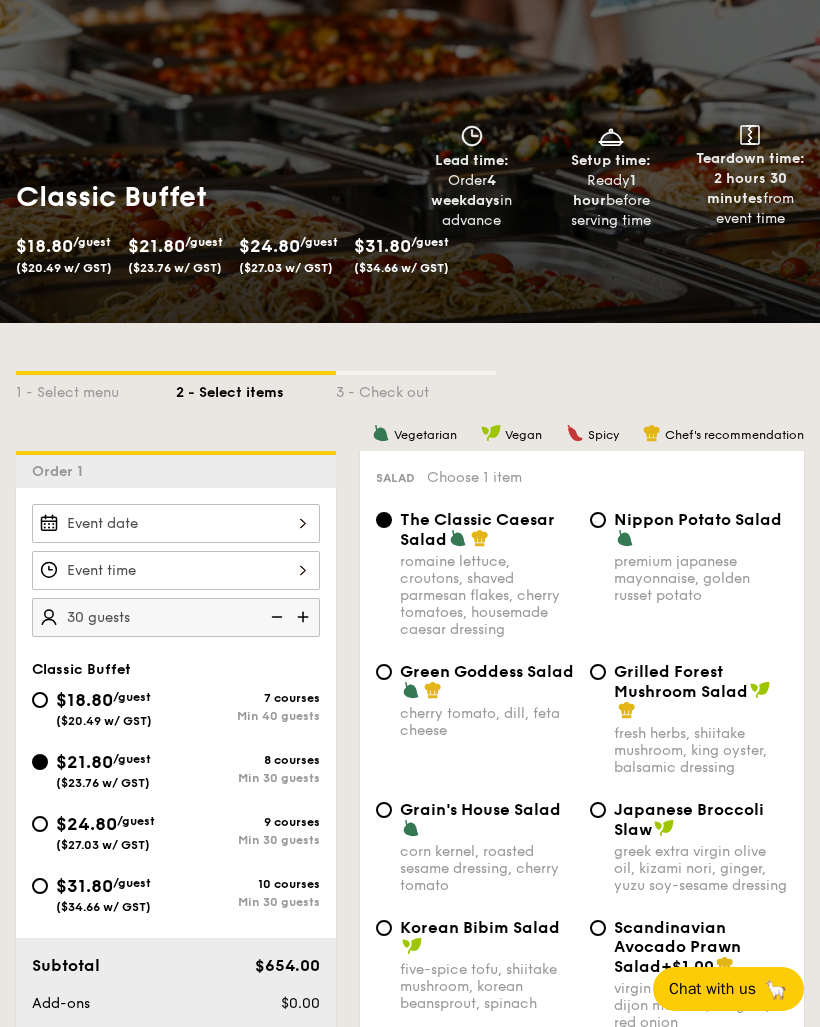 click on "Green Goddess Salad" at bounding box center (487, 671) 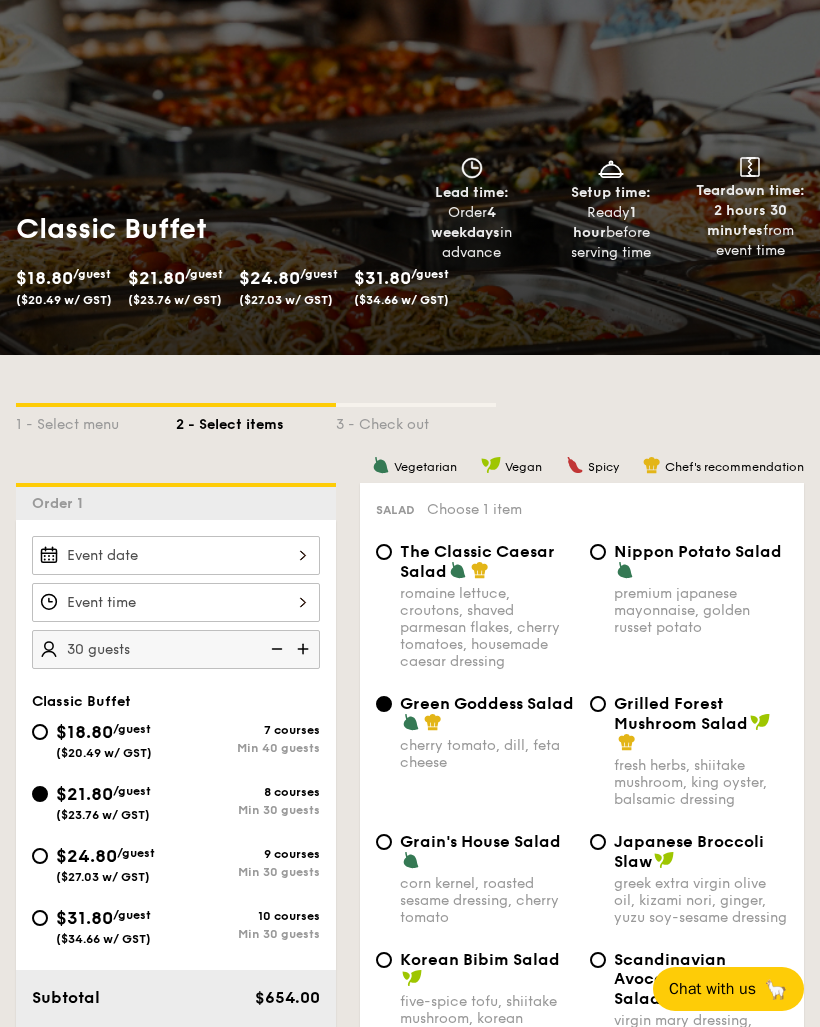 scroll, scrollTop: 0, scrollLeft: 0, axis: both 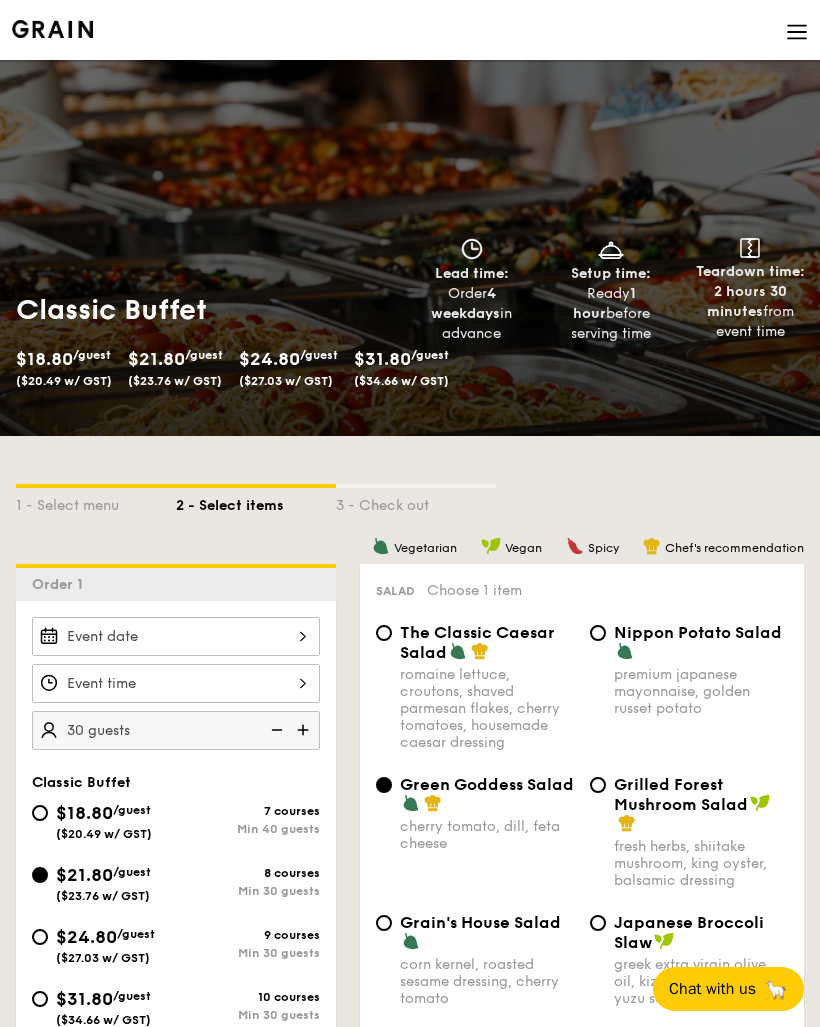 click at bounding box center (52, 29) 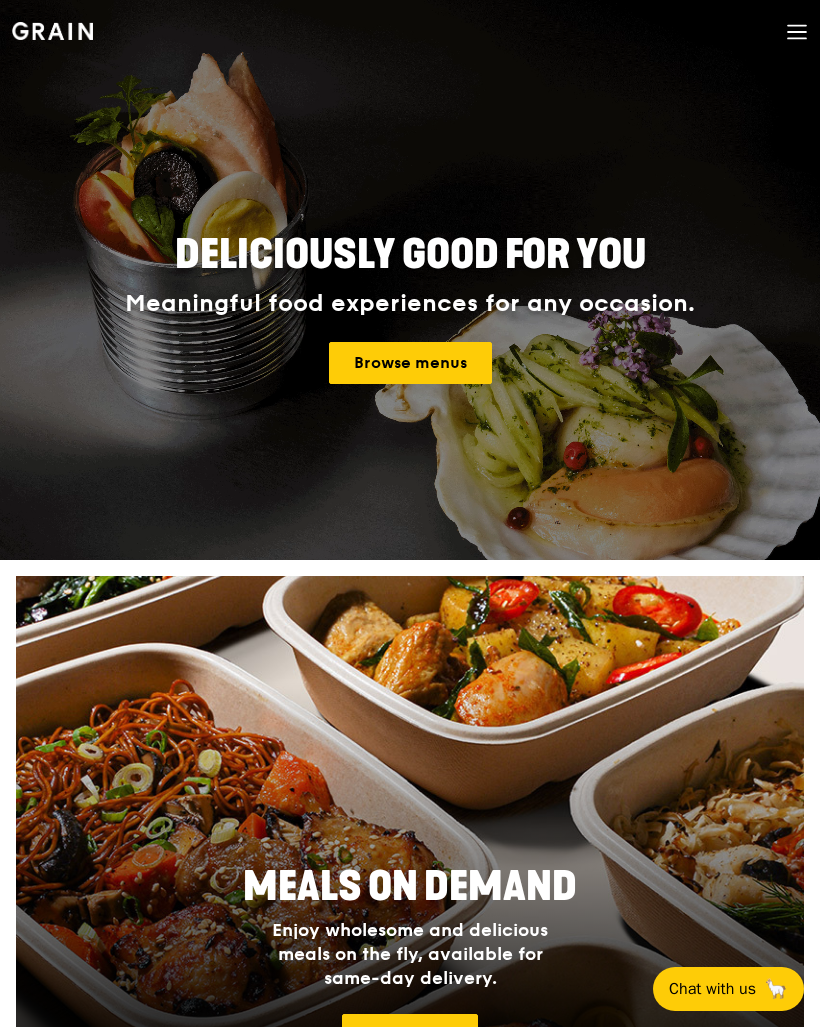 scroll, scrollTop: 0, scrollLeft: 0, axis: both 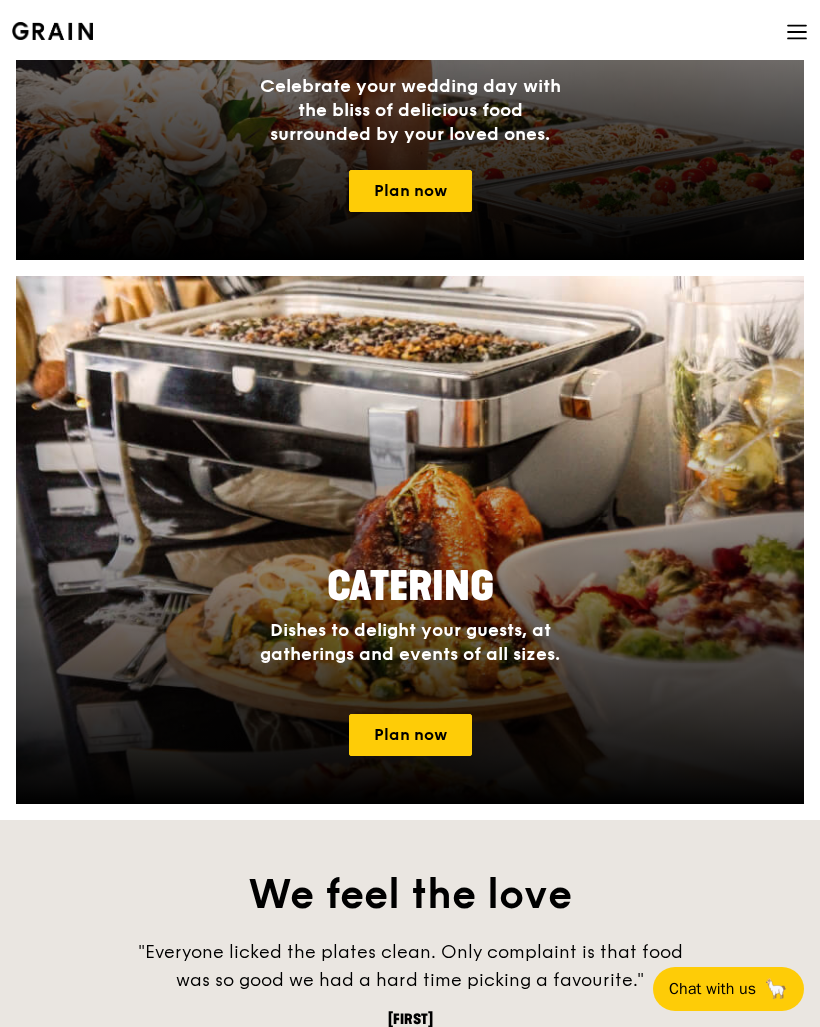 click on "Plan now" at bounding box center (410, 735) 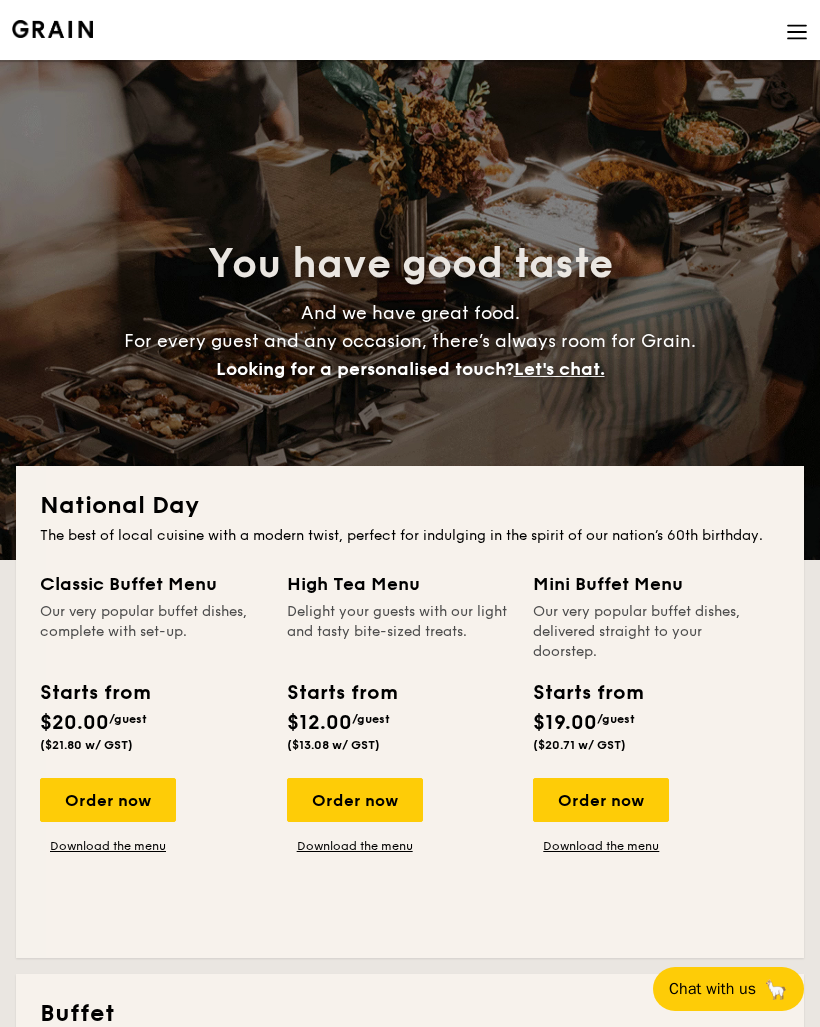 scroll, scrollTop: 0, scrollLeft: 0, axis: both 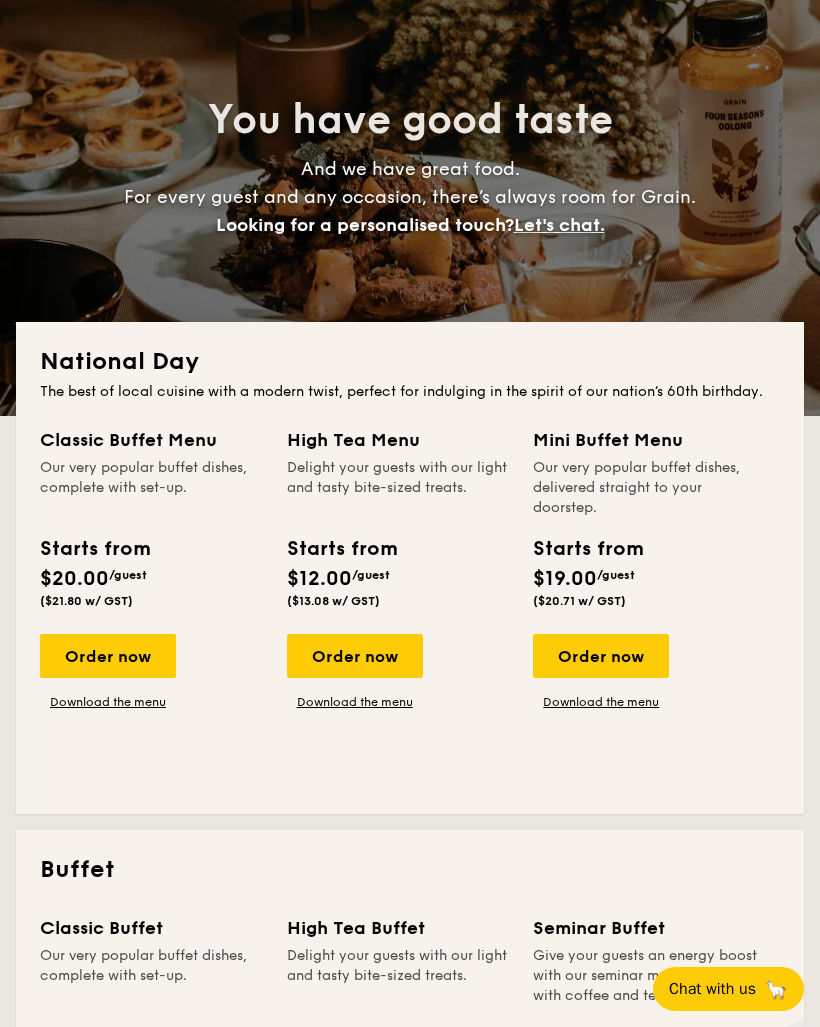 click on "Order now" at bounding box center (108, 656) 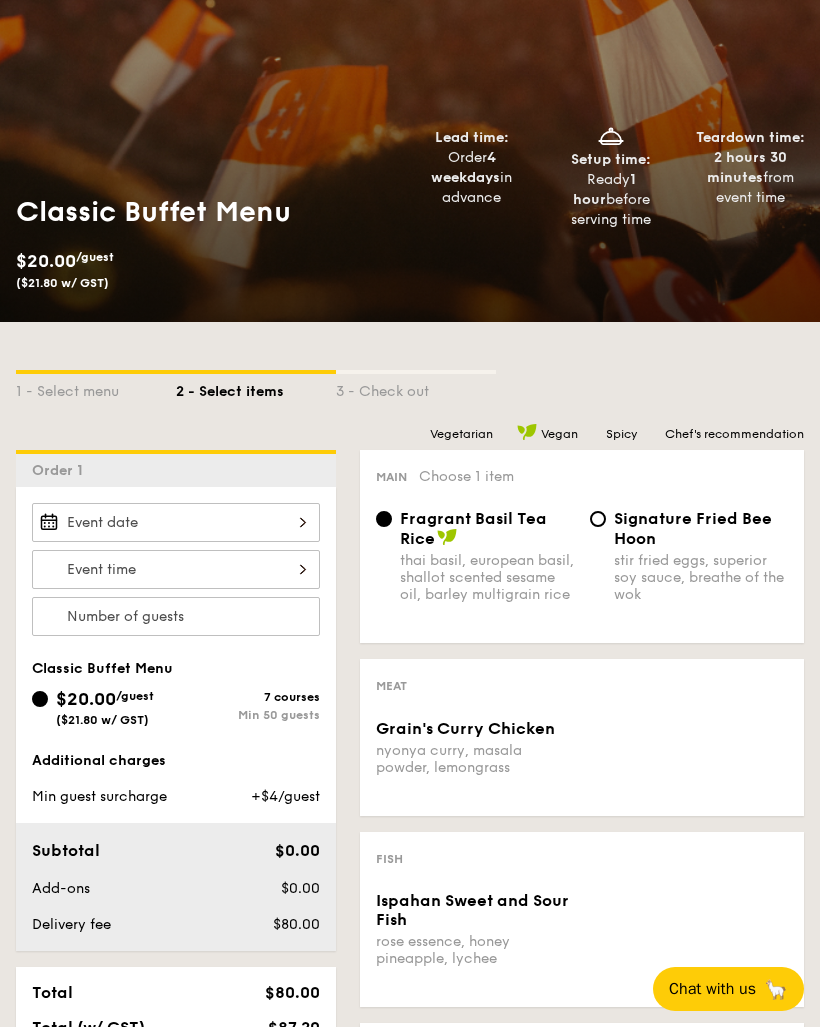 scroll, scrollTop: 0, scrollLeft: 0, axis: both 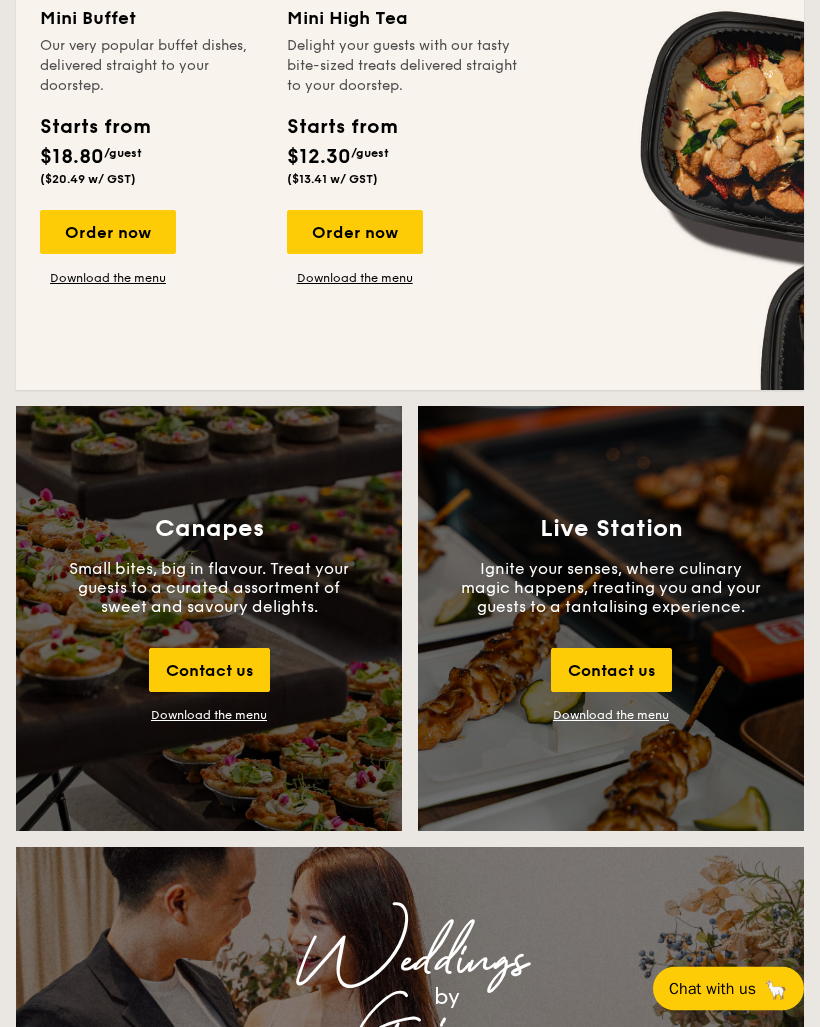 click on "Canapes
Small bites, big in flavour. Treat your guests to a curated assortment of sweet and savoury delights.
Contact us
Download the menu" at bounding box center (209, 619) 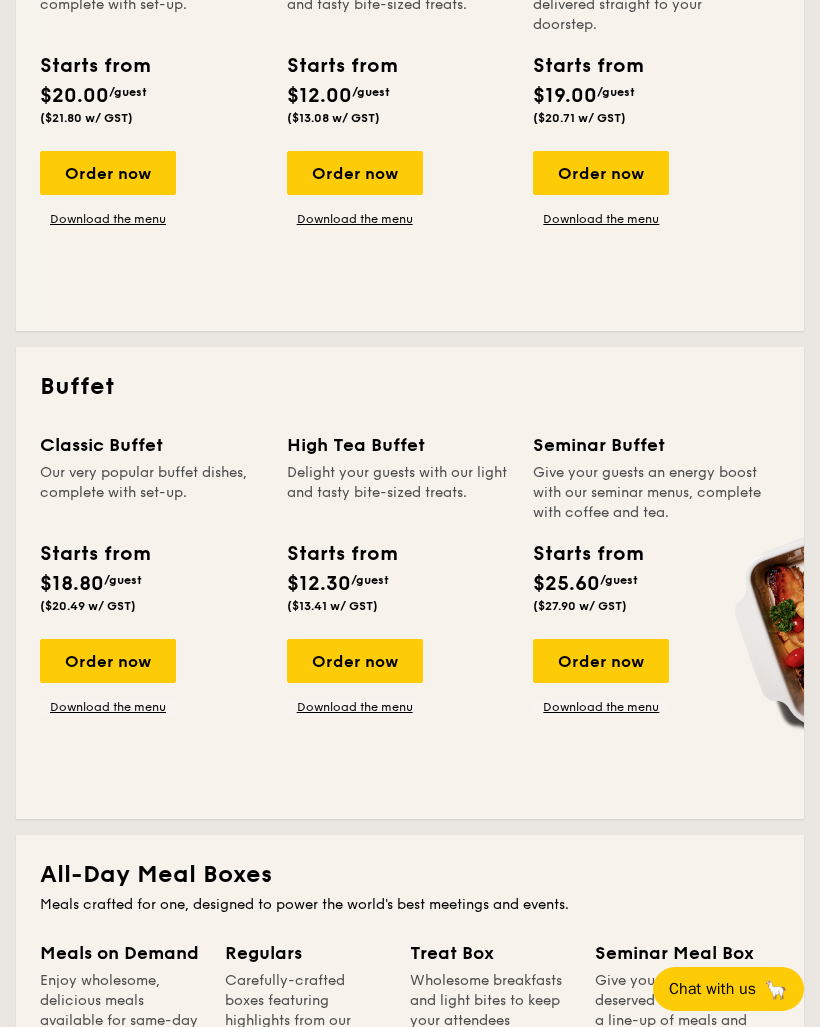 scroll, scrollTop: 620, scrollLeft: 0, axis: vertical 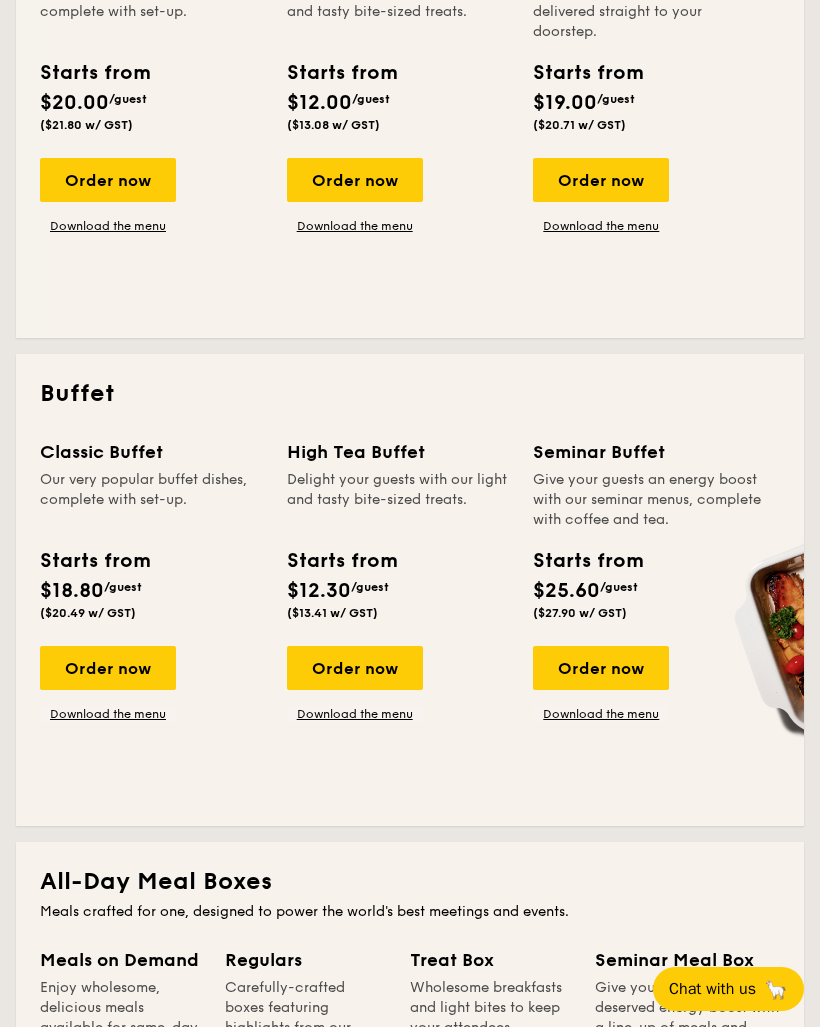 click on "Order now" at bounding box center [108, 668] 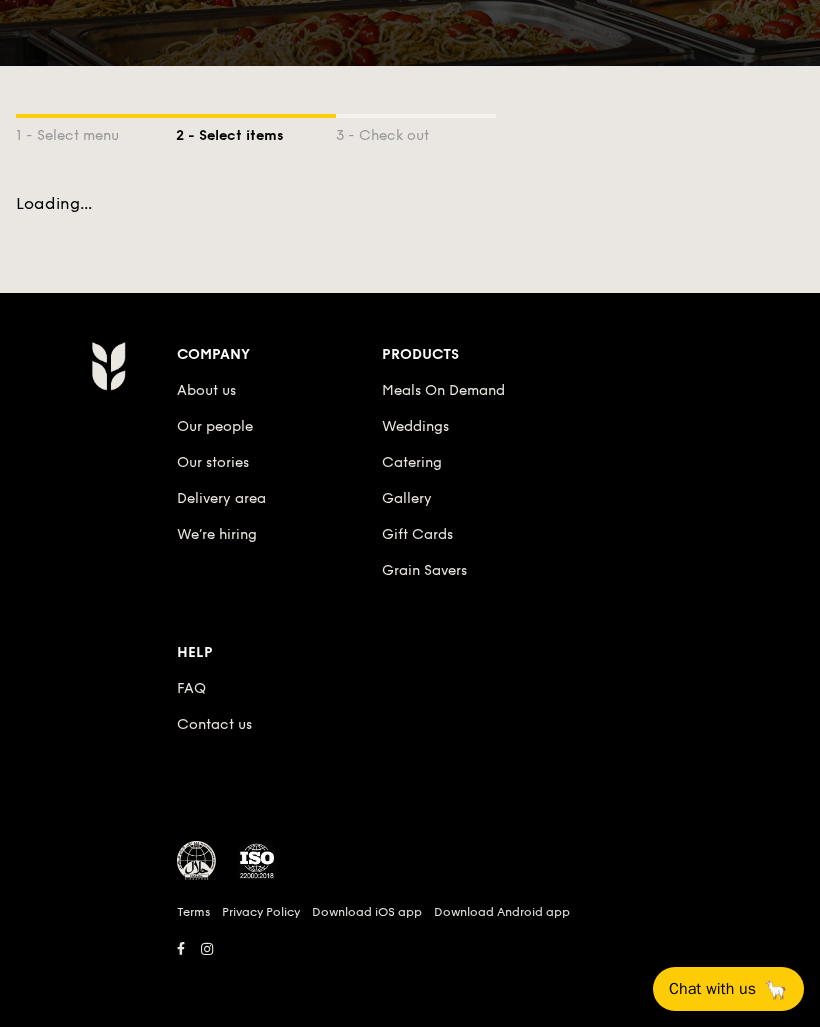 scroll, scrollTop: 0, scrollLeft: 0, axis: both 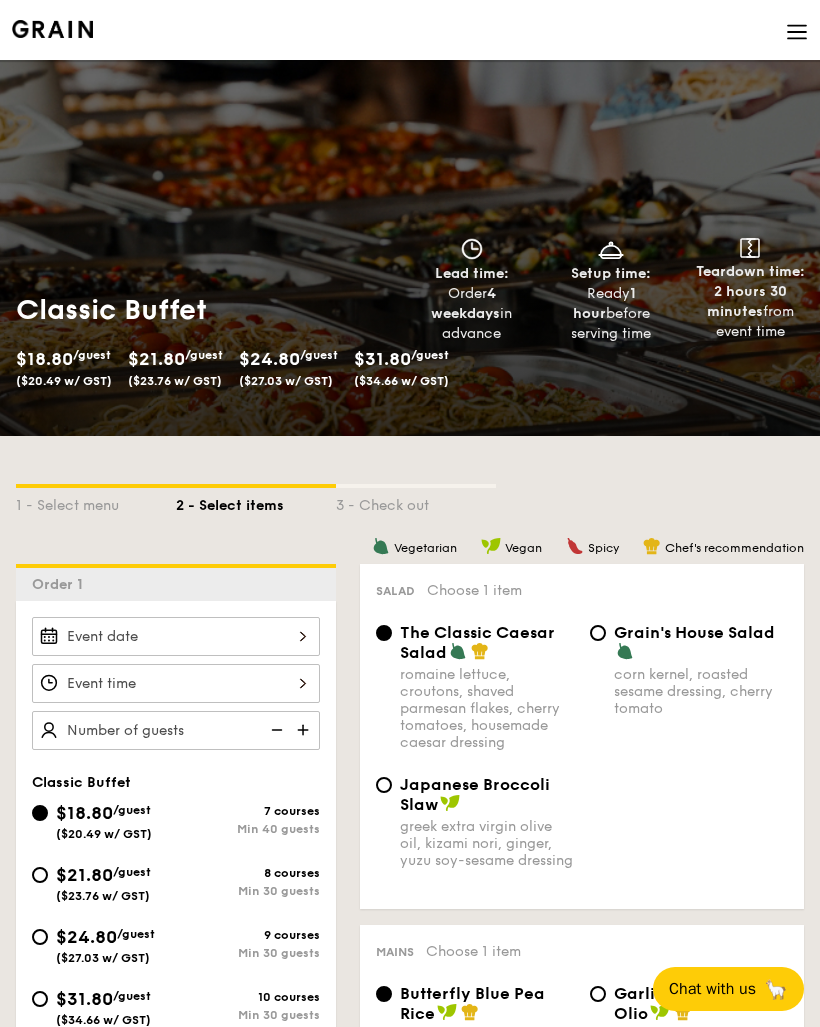 click on "$21.80
/guest
($23.76 w/ GST)" at bounding box center (104, 882) 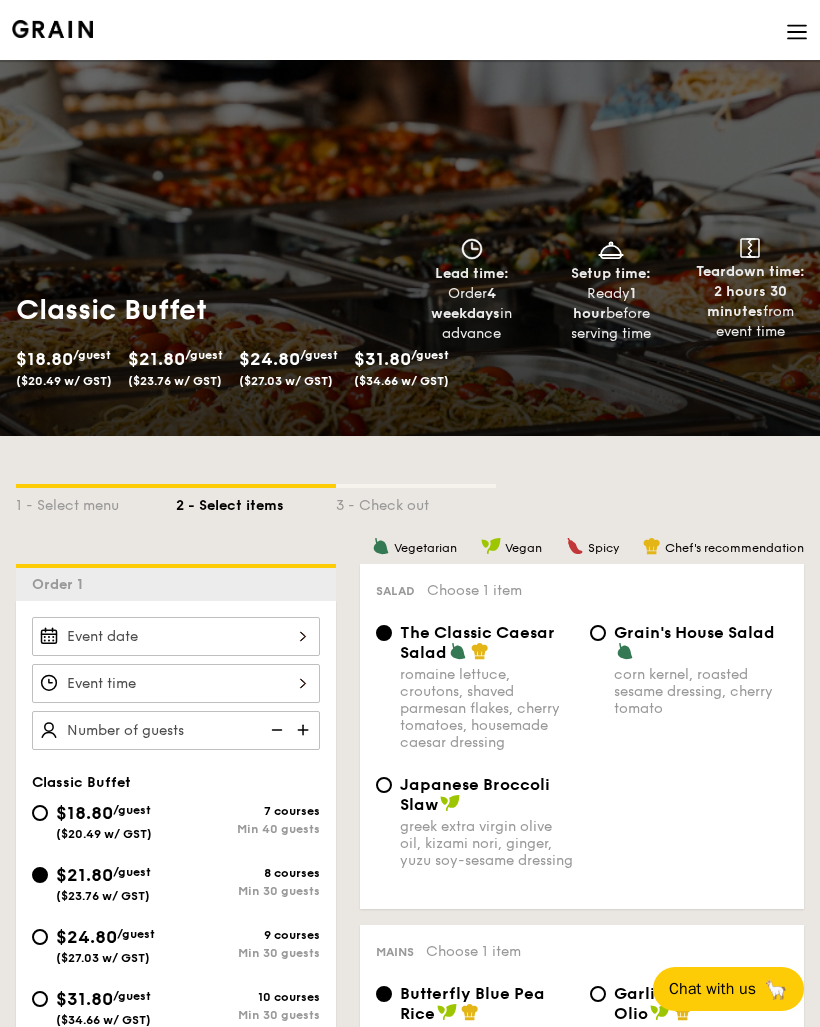 radio on "true" 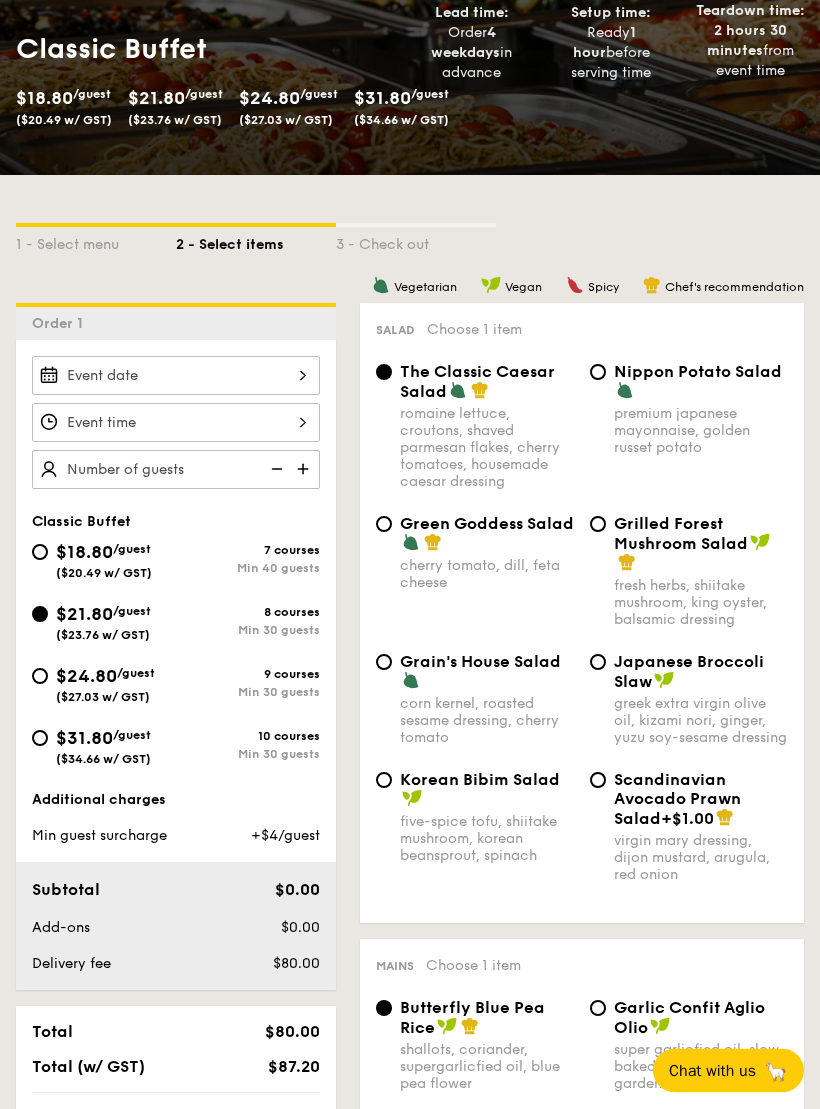 scroll, scrollTop: 263, scrollLeft: 0, axis: vertical 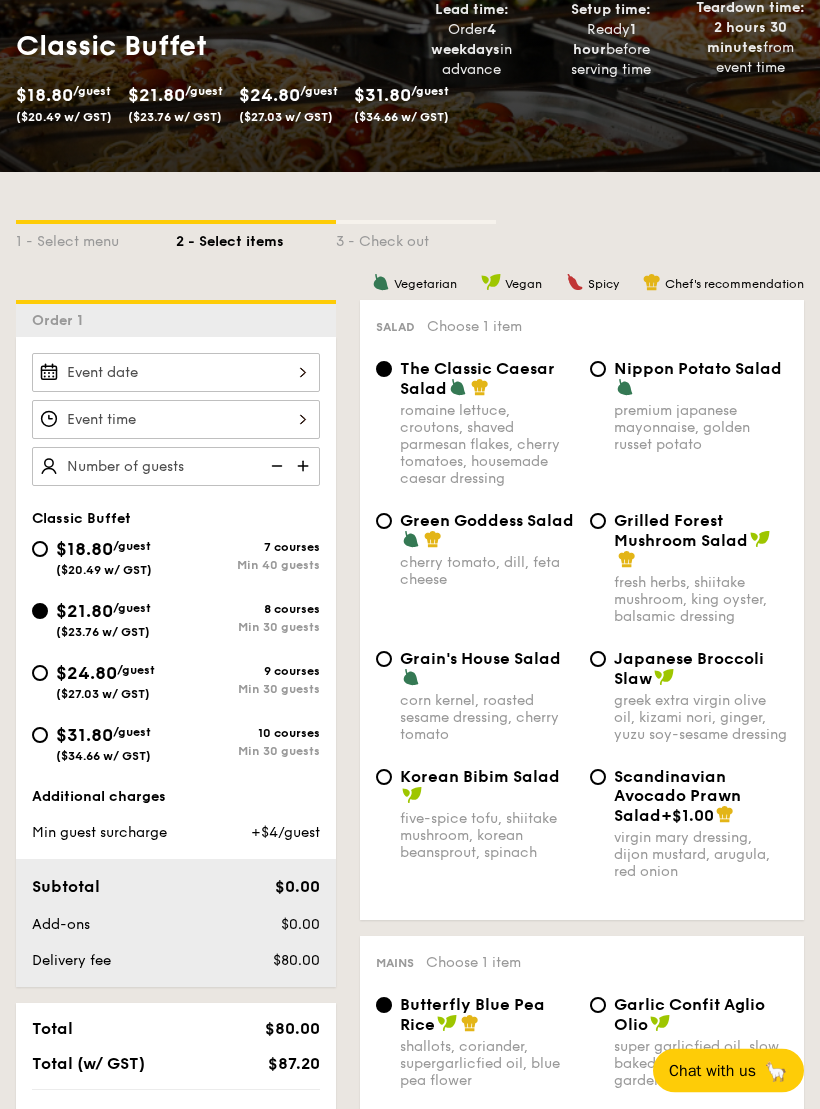 click at bounding box center (305, 467) 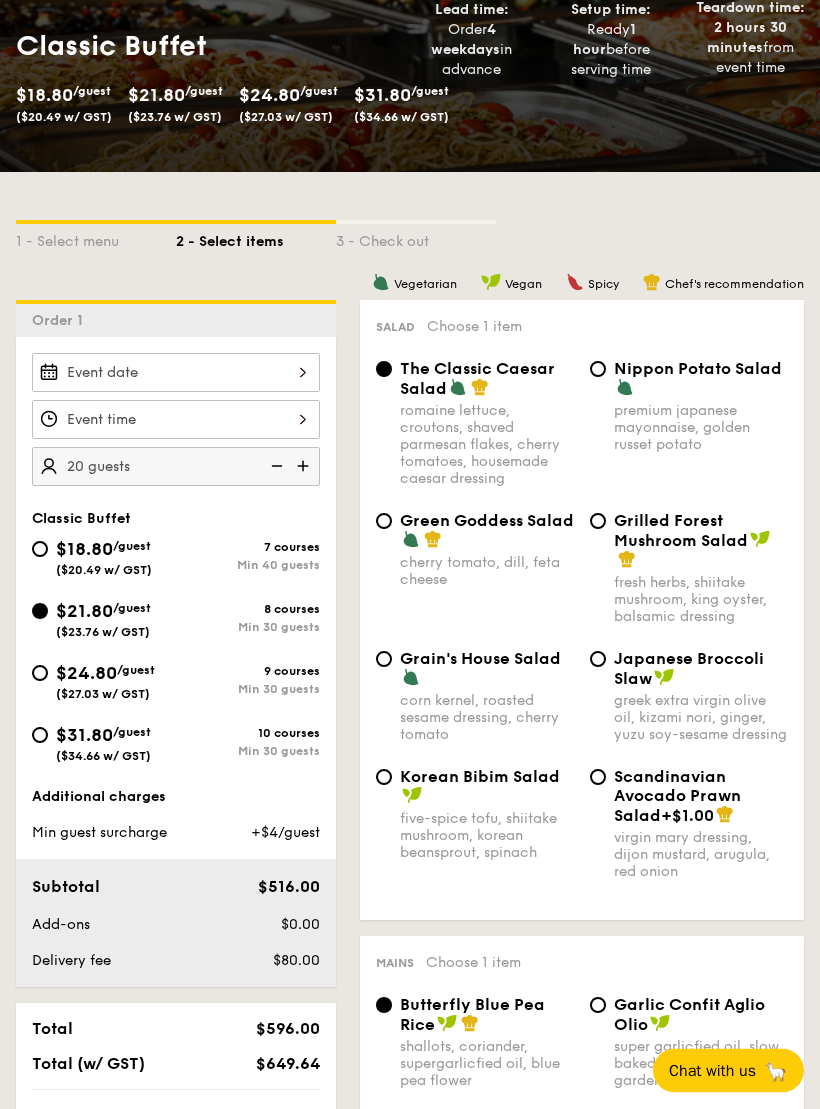 scroll, scrollTop: 264, scrollLeft: 0, axis: vertical 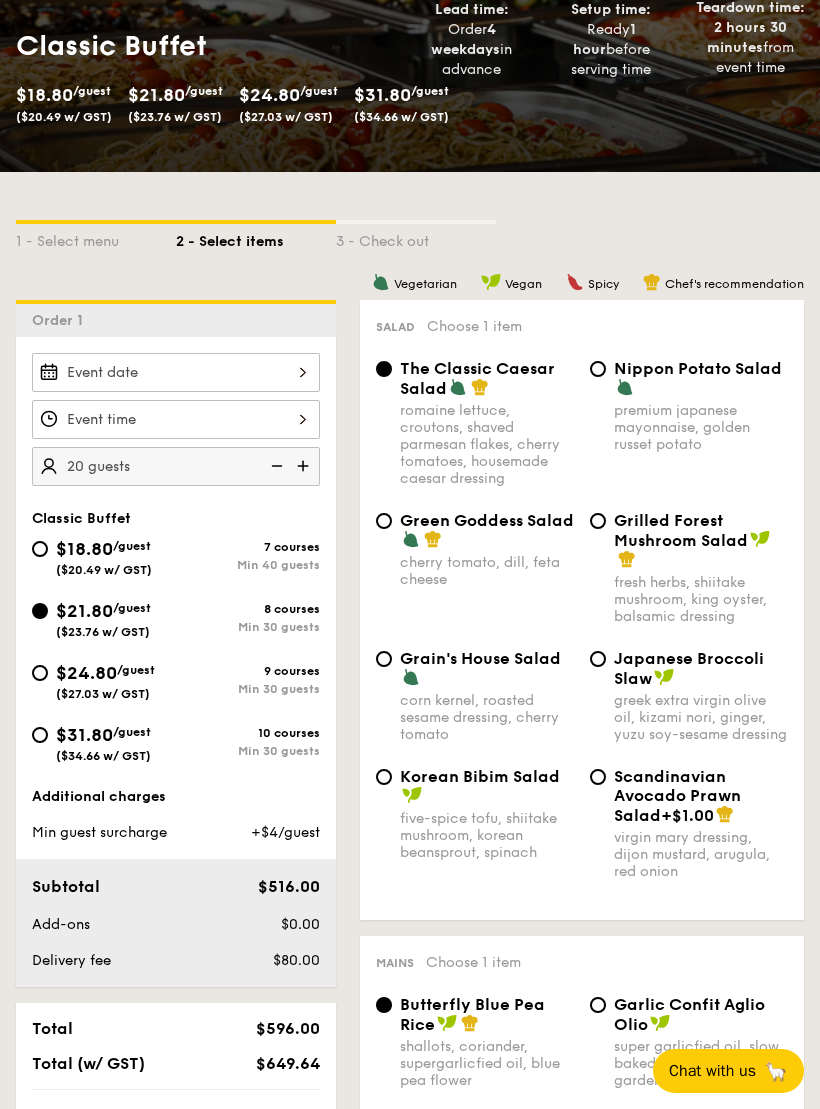click at bounding box center [305, 466] 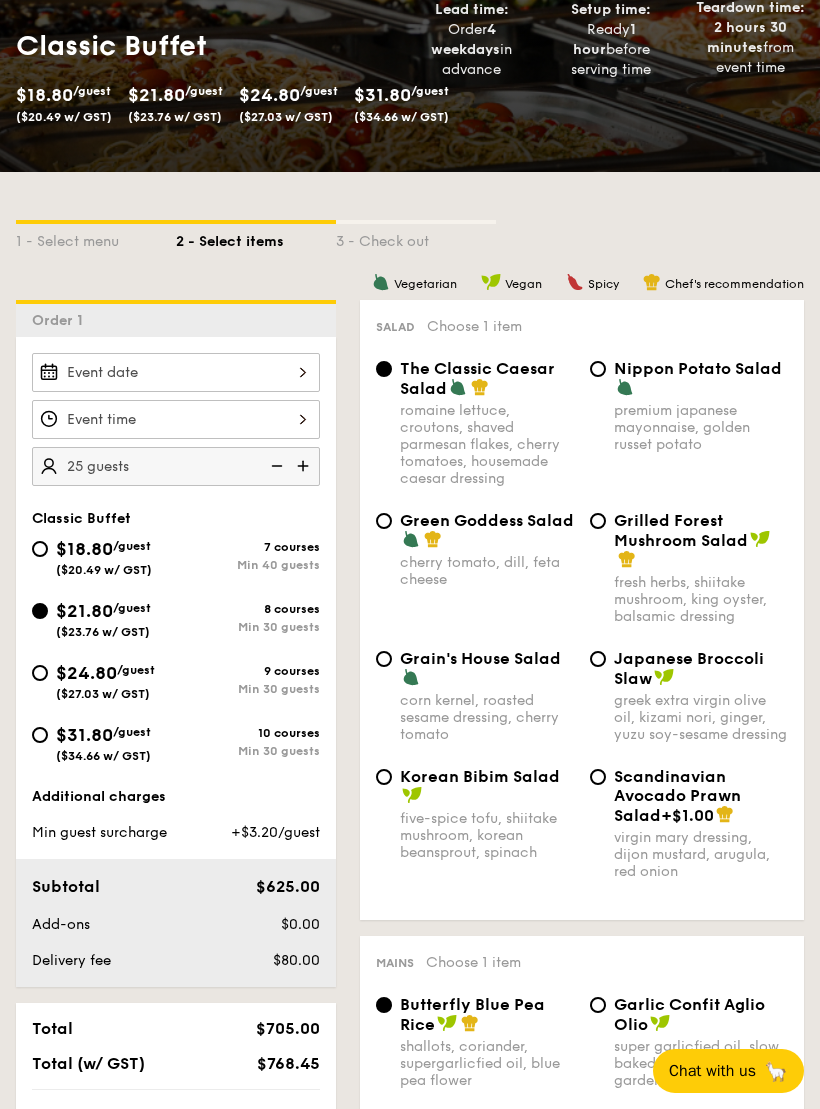 click at bounding box center [305, 466] 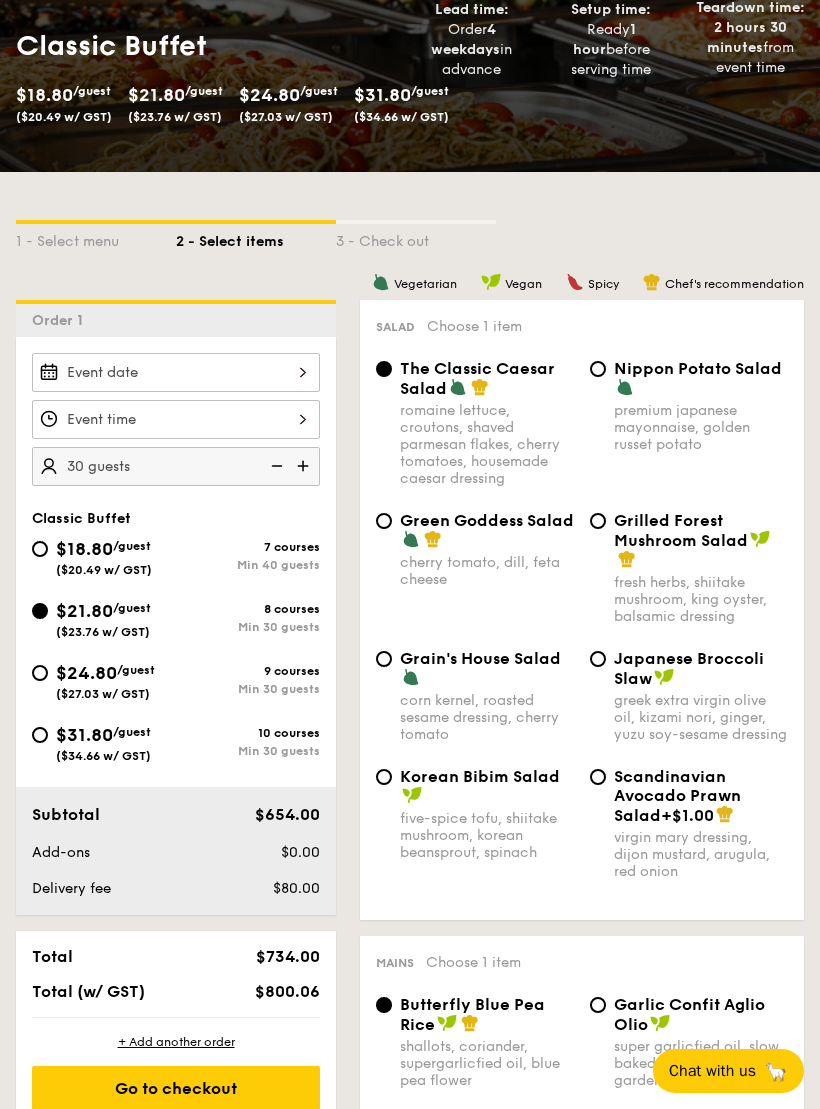 click at bounding box center (433, 539) 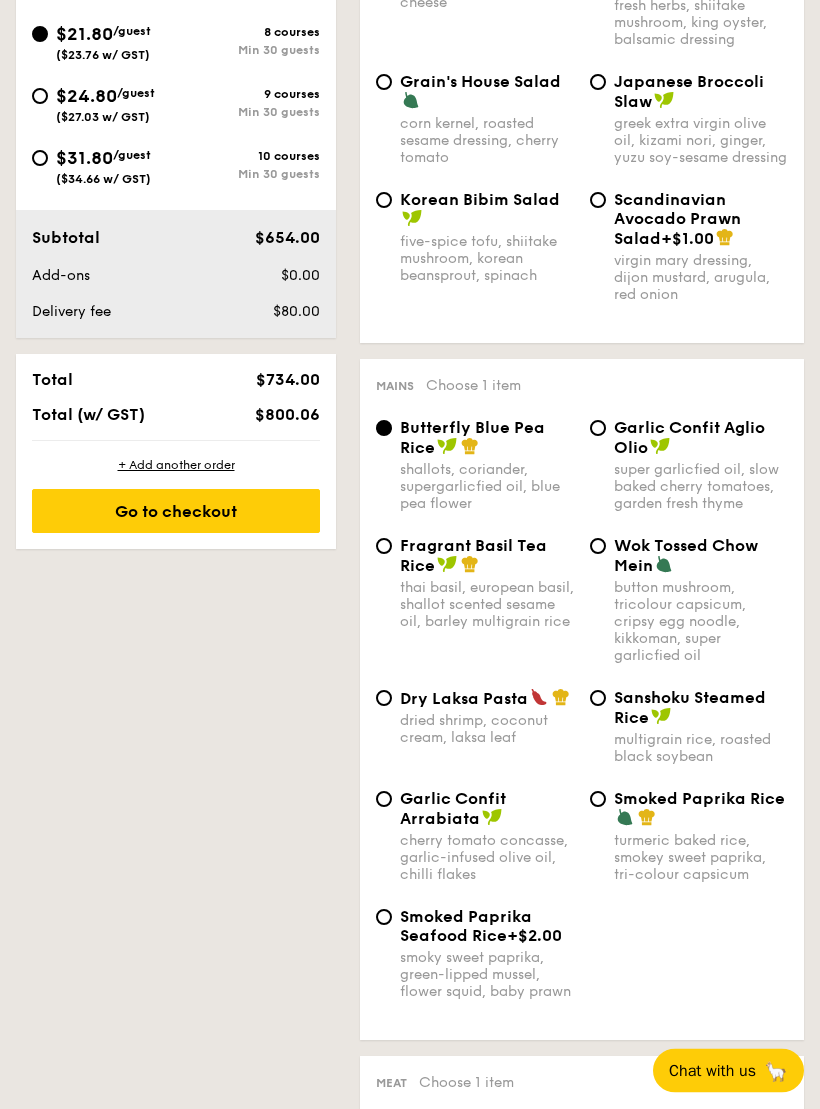 scroll, scrollTop: 841, scrollLeft: 0, axis: vertical 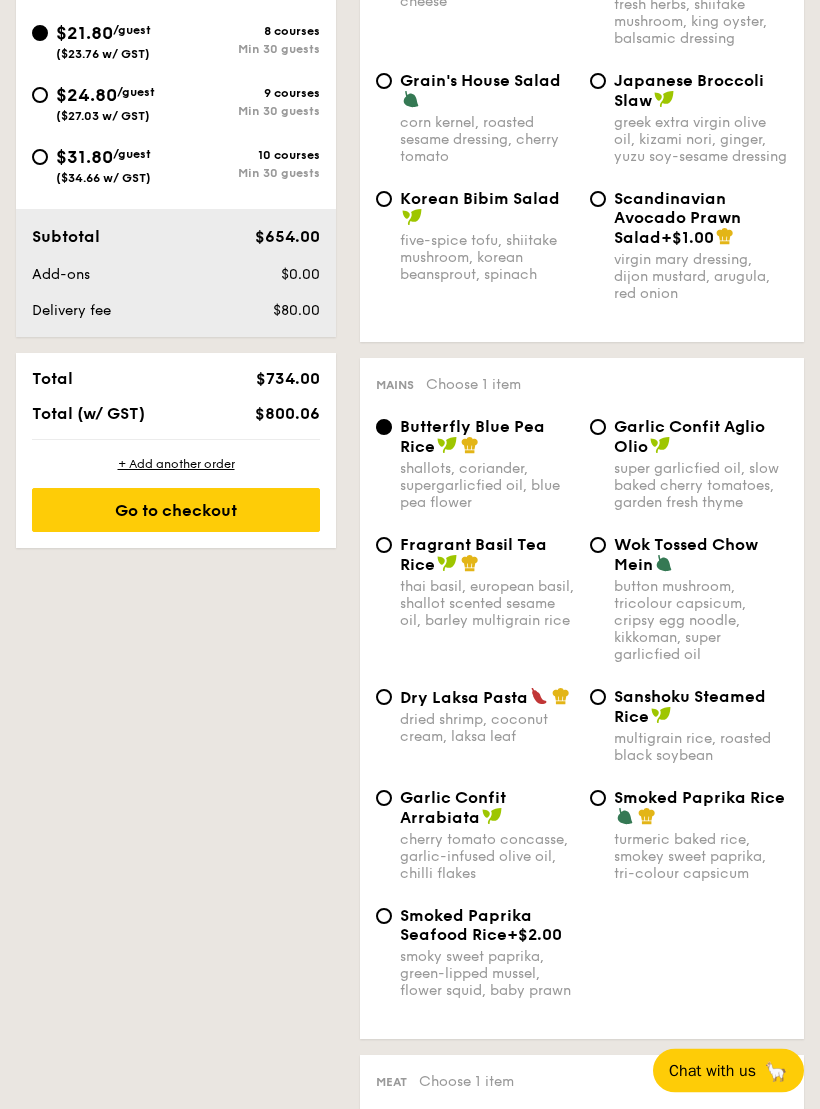 click at bounding box center (539, 697) 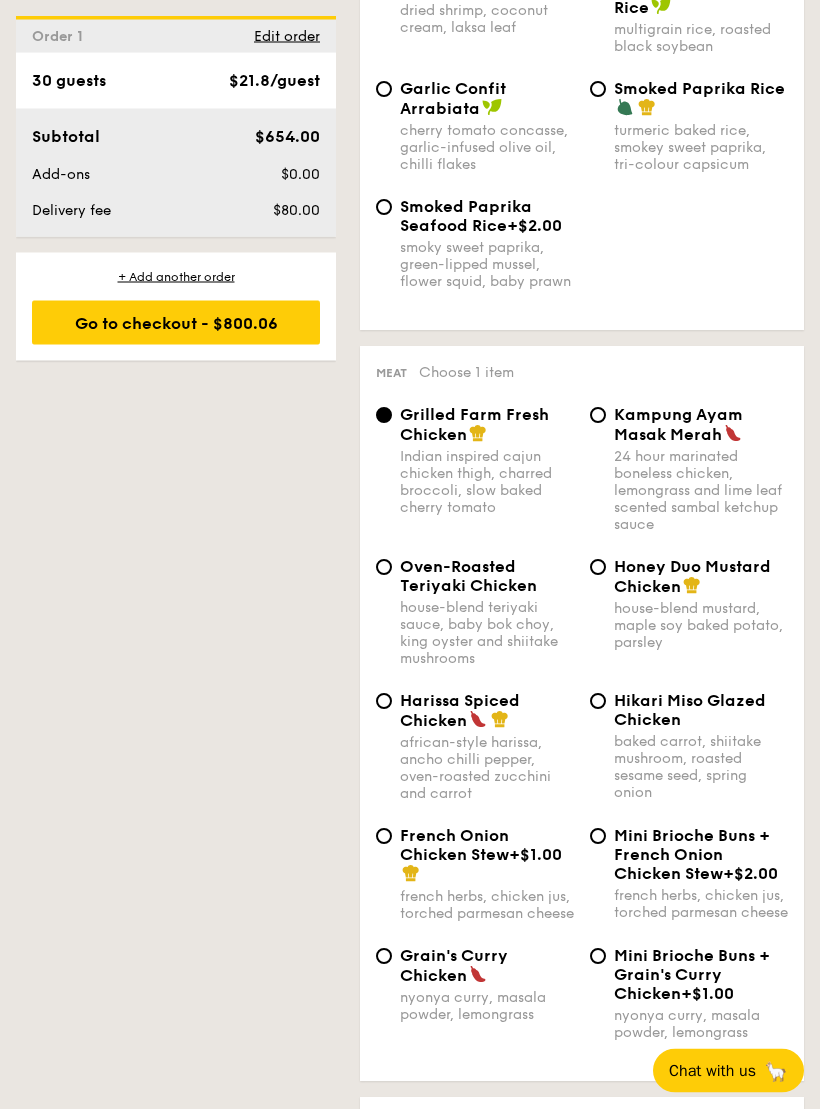 scroll, scrollTop: 1553, scrollLeft: 0, axis: vertical 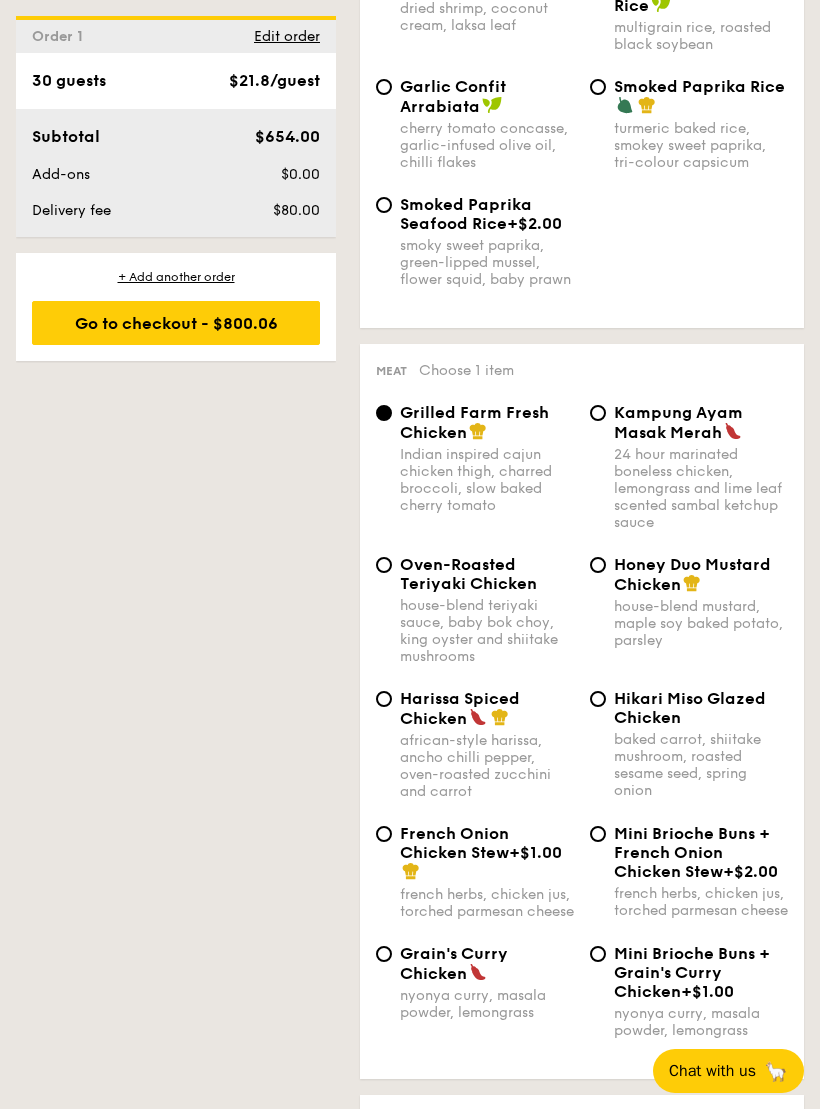 click at bounding box center (478, 431) 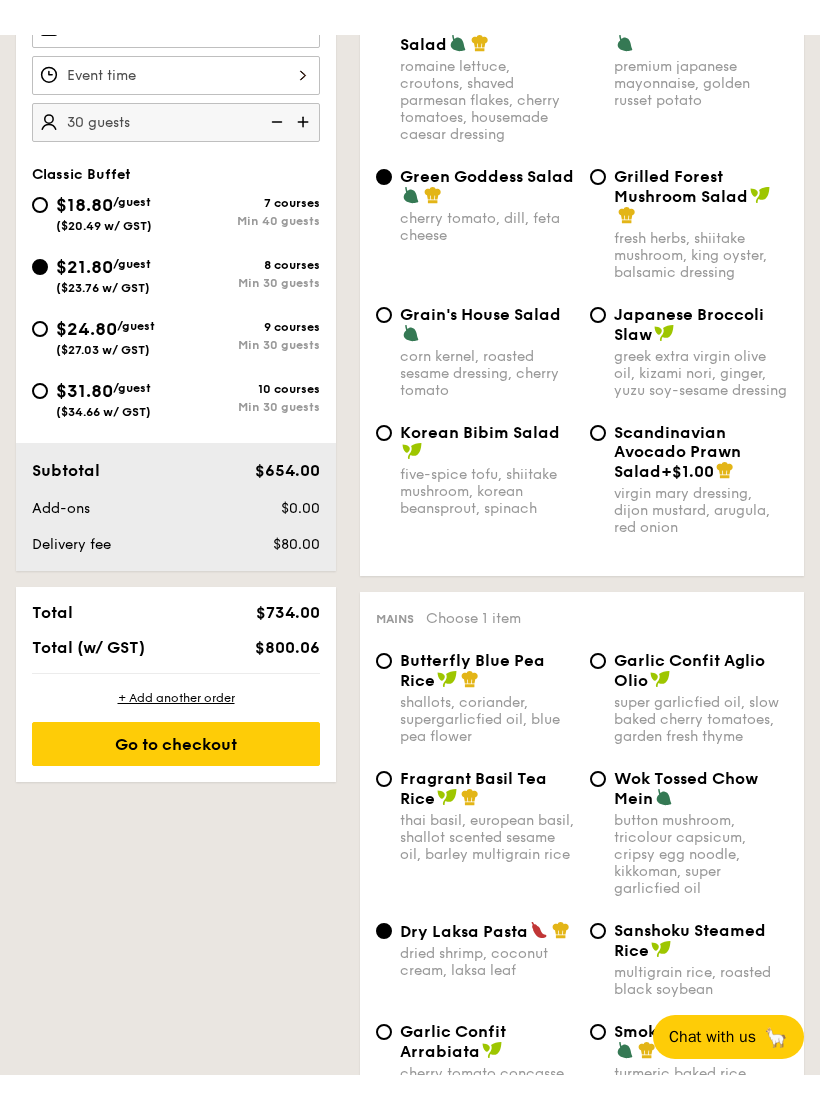 scroll, scrollTop: 574, scrollLeft: 0, axis: vertical 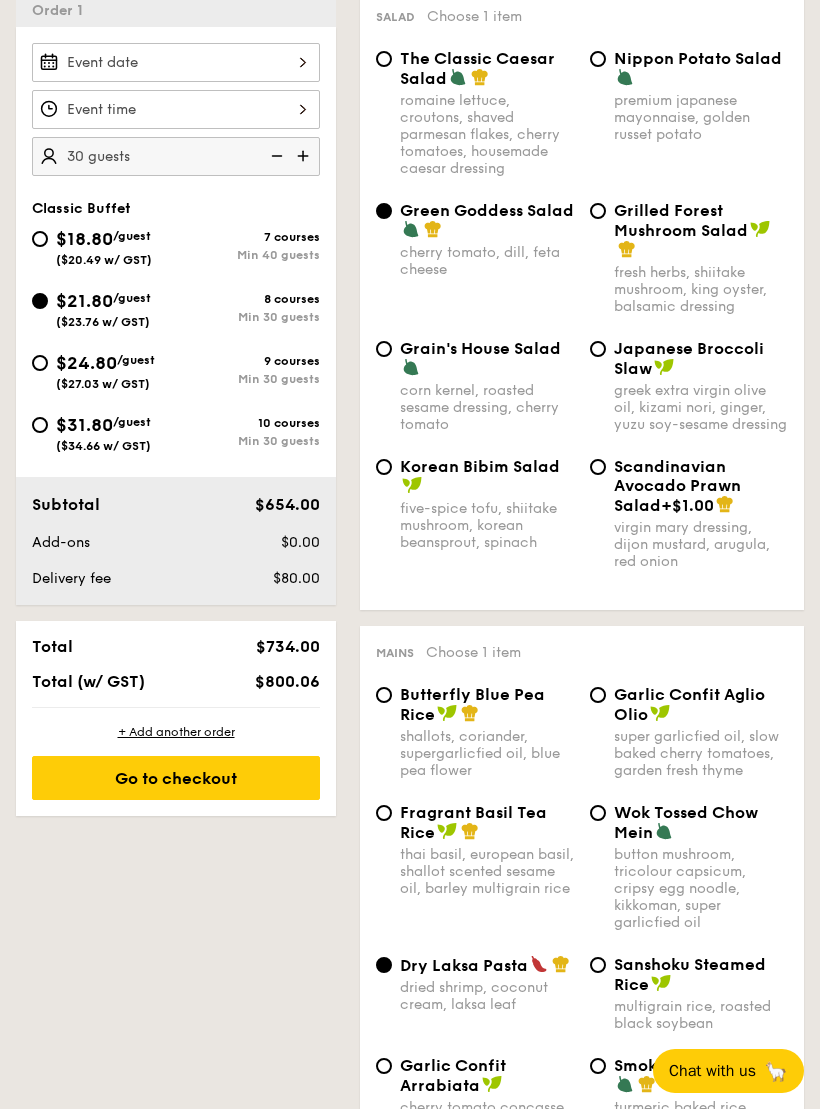 click on "Grilled Forest Mushroom Salad" at bounding box center (681, 220) 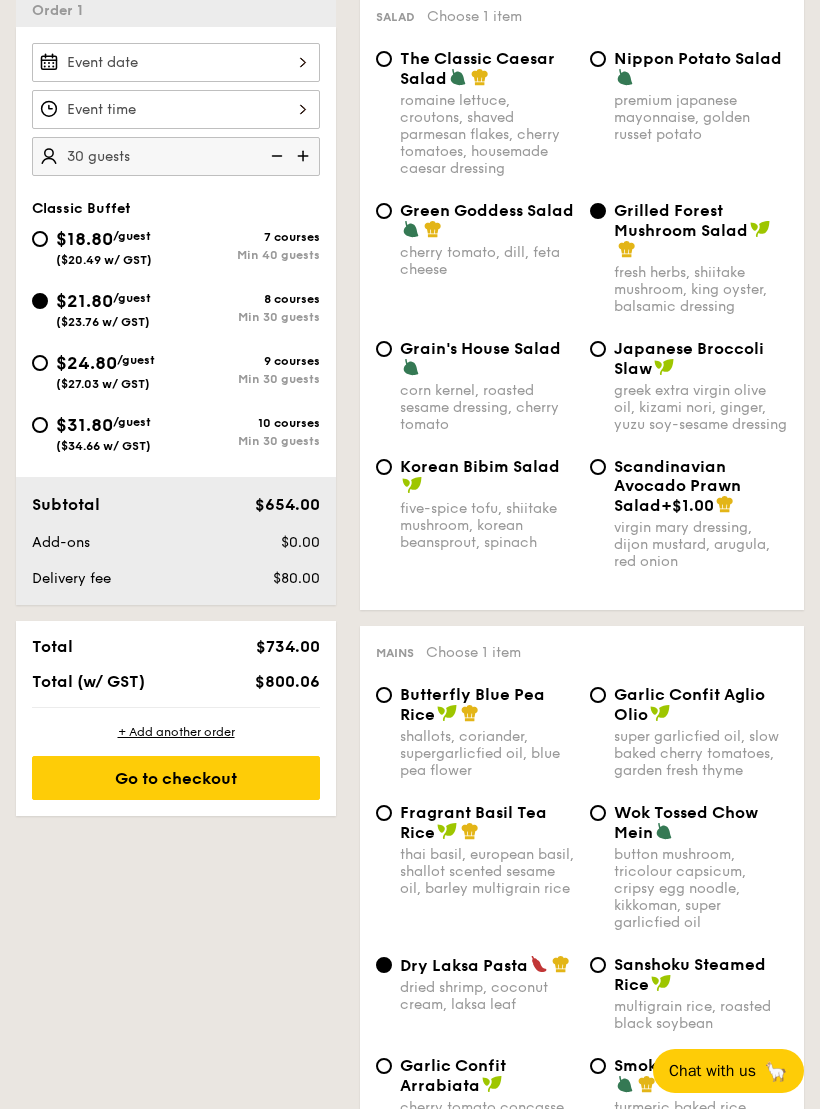 click on "Korean Bibim Salad" at bounding box center [487, 476] 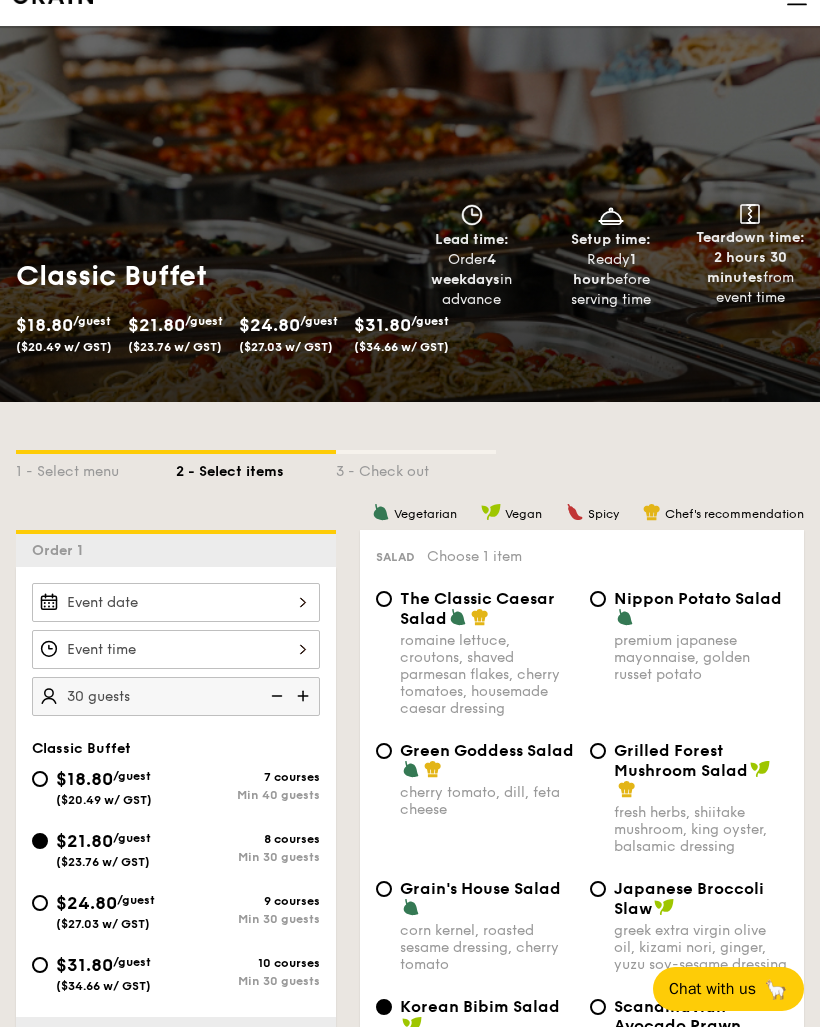 scroll, scrollTop: 0, scrollLeft: 0, axis: both 